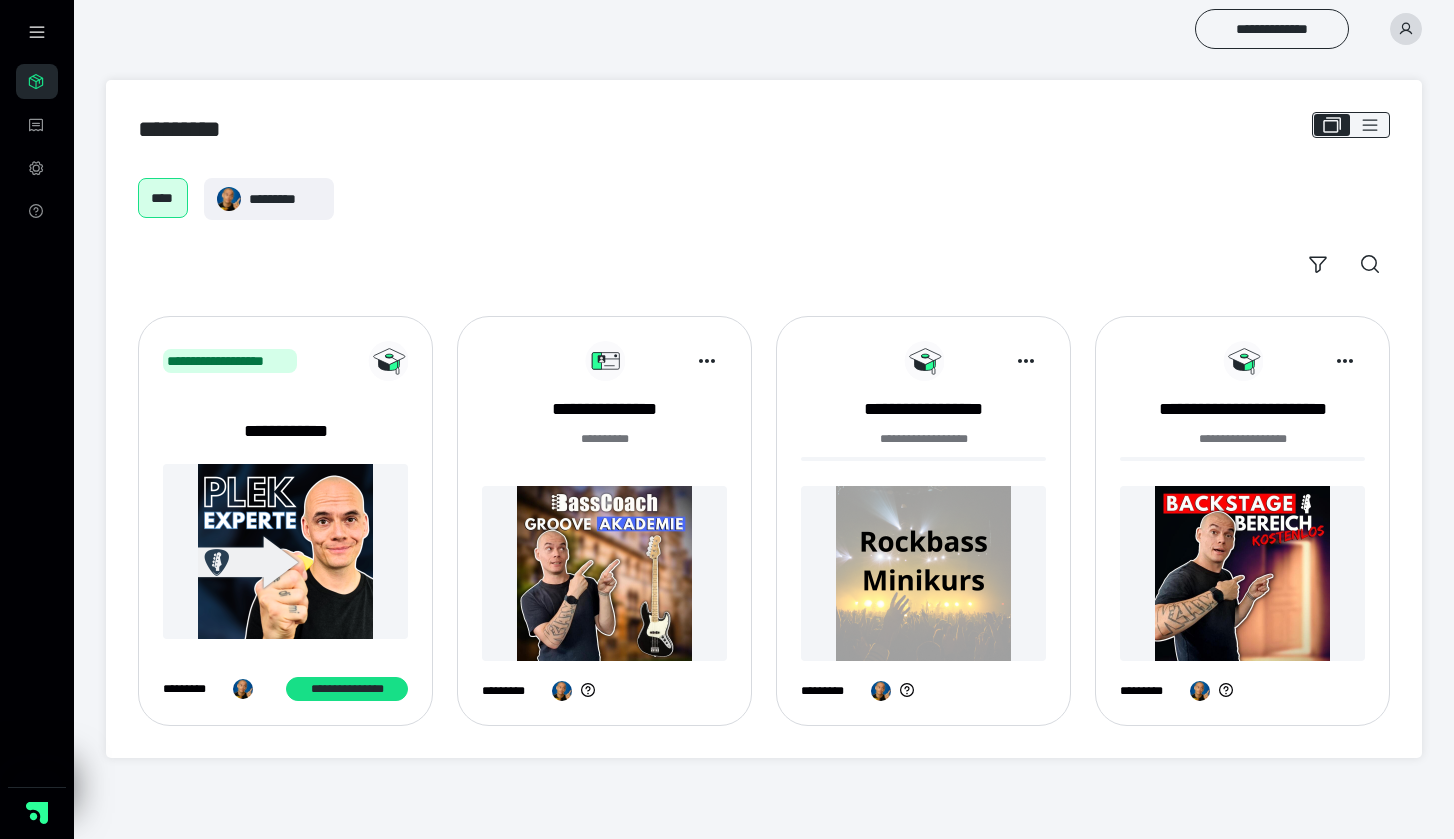 scroll, scrollTop: 0, scrollLeft: 0, axis: both 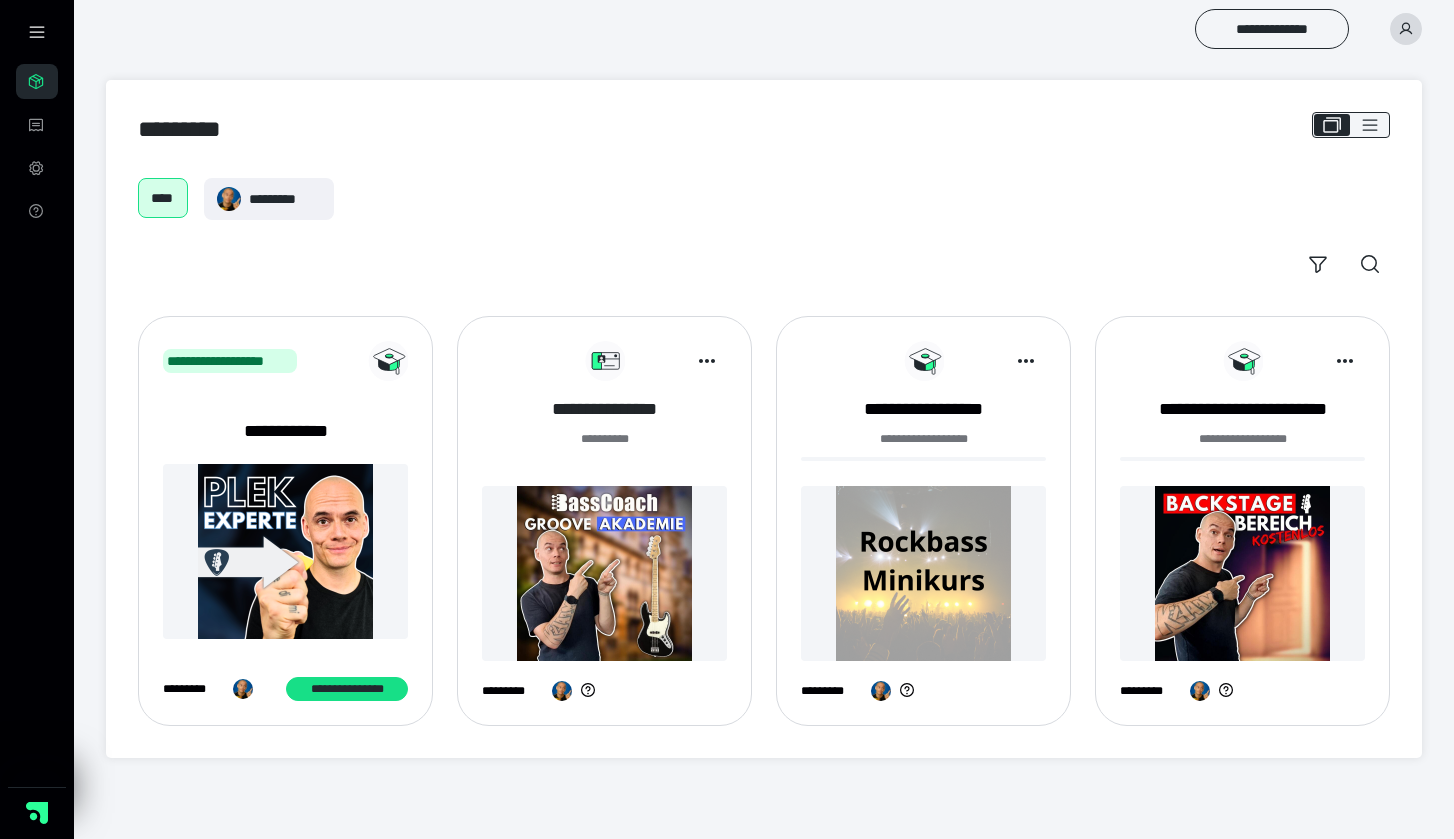 click on "**********" at bounding box center (604, 409) 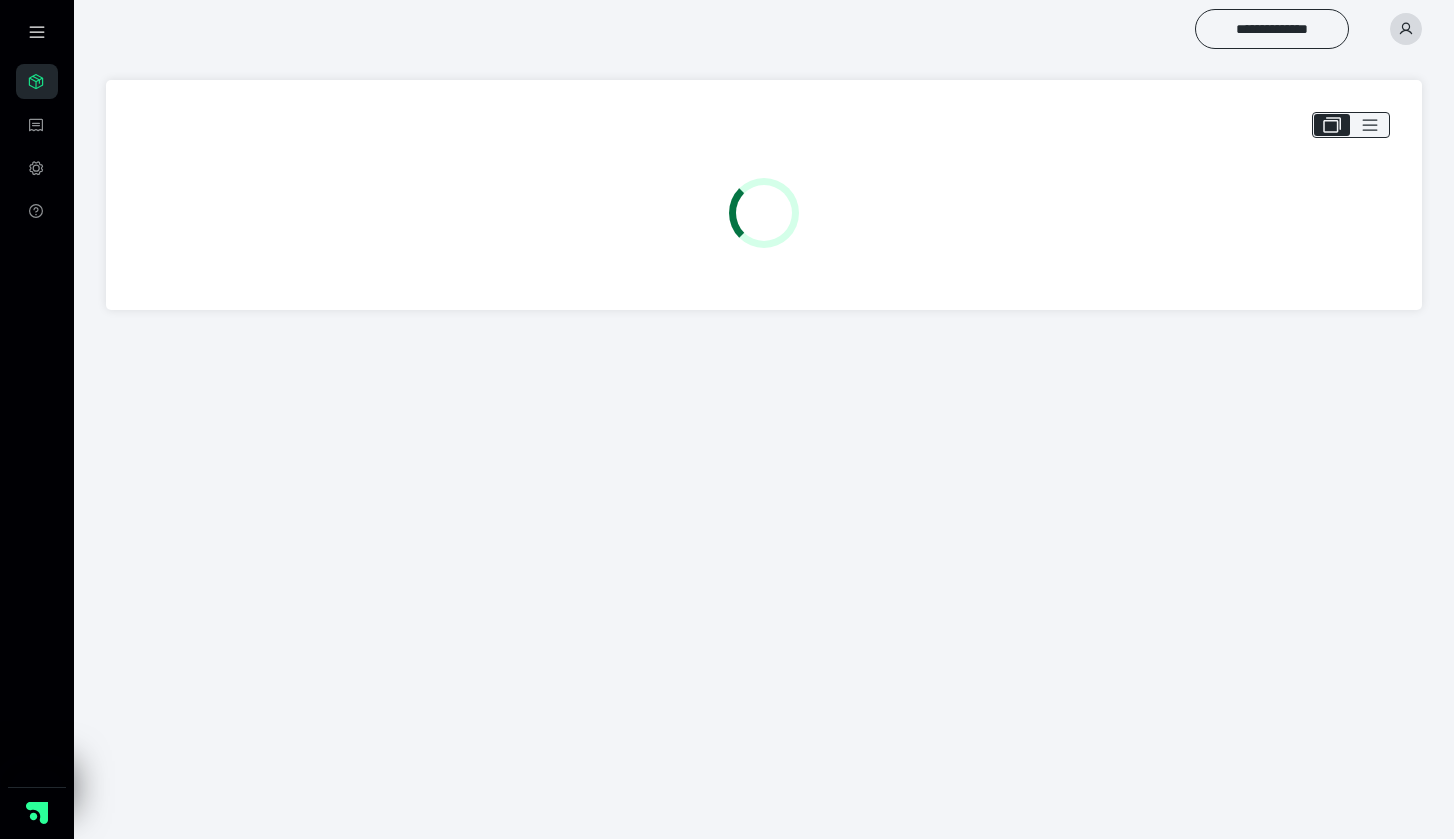 scroll, scrollTop: 0, scrollLeft: 0, axis: both 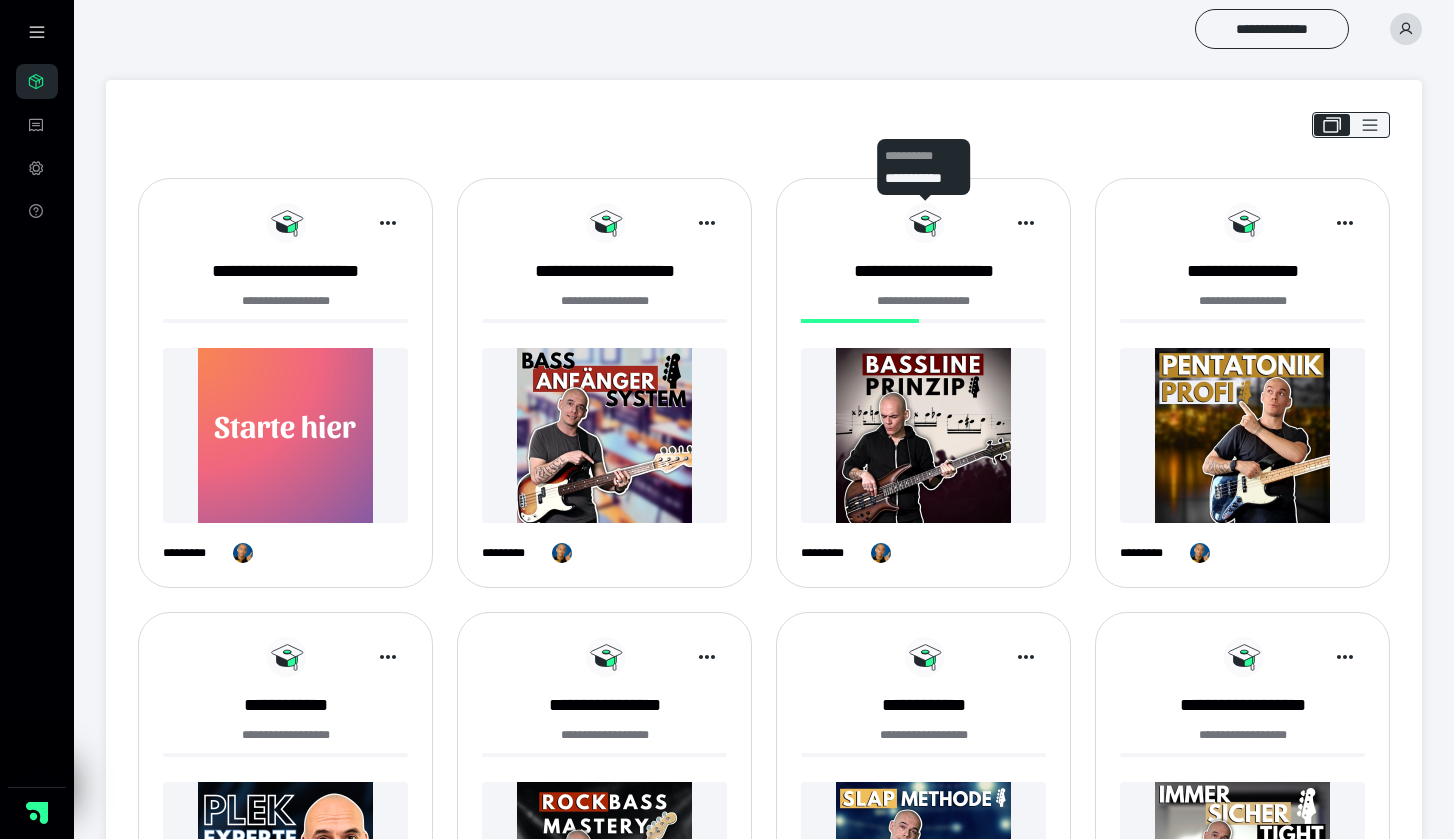 click 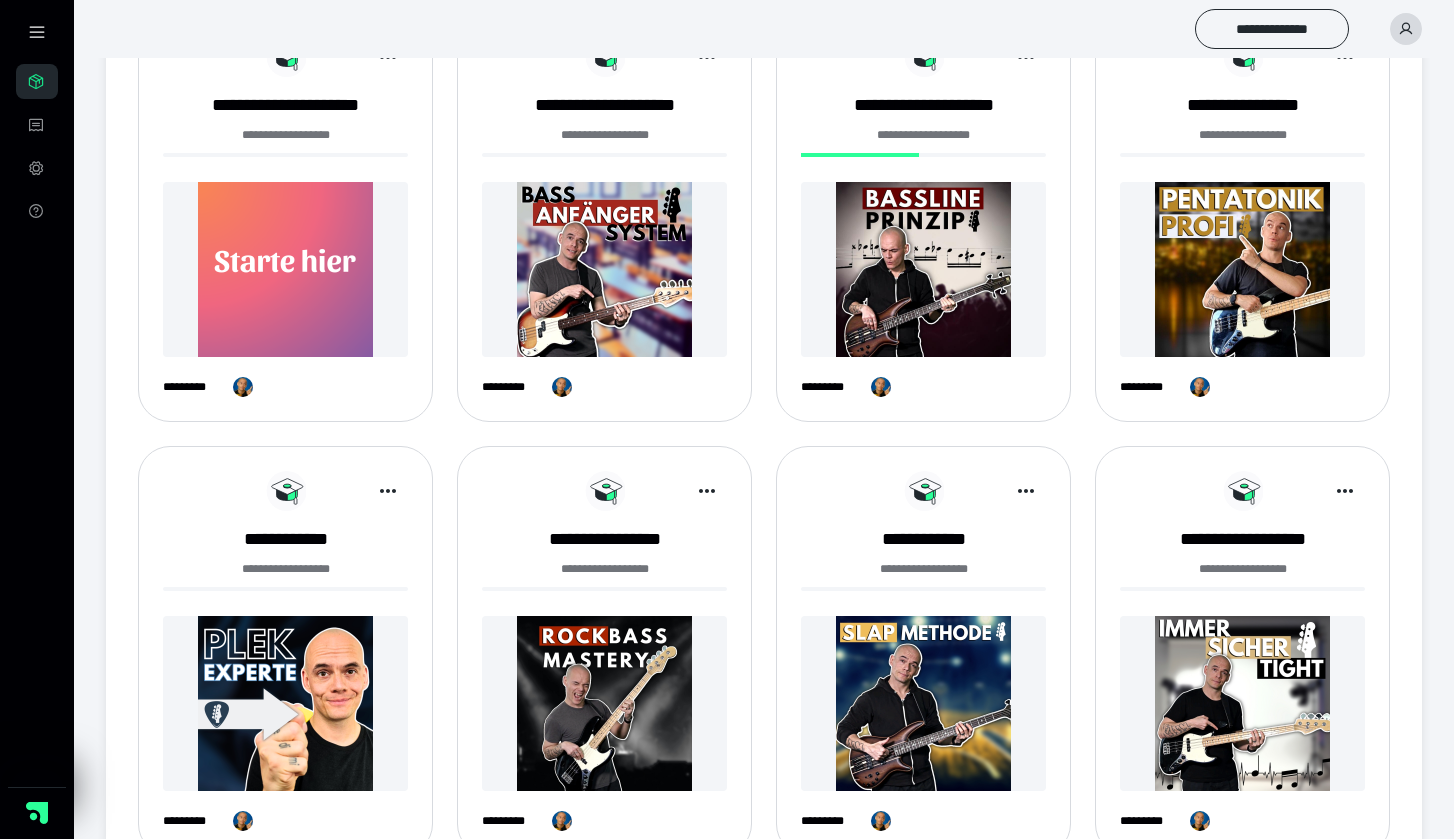 scroll, scrollTop: 165, scrollLeft: 0, axis: vertical 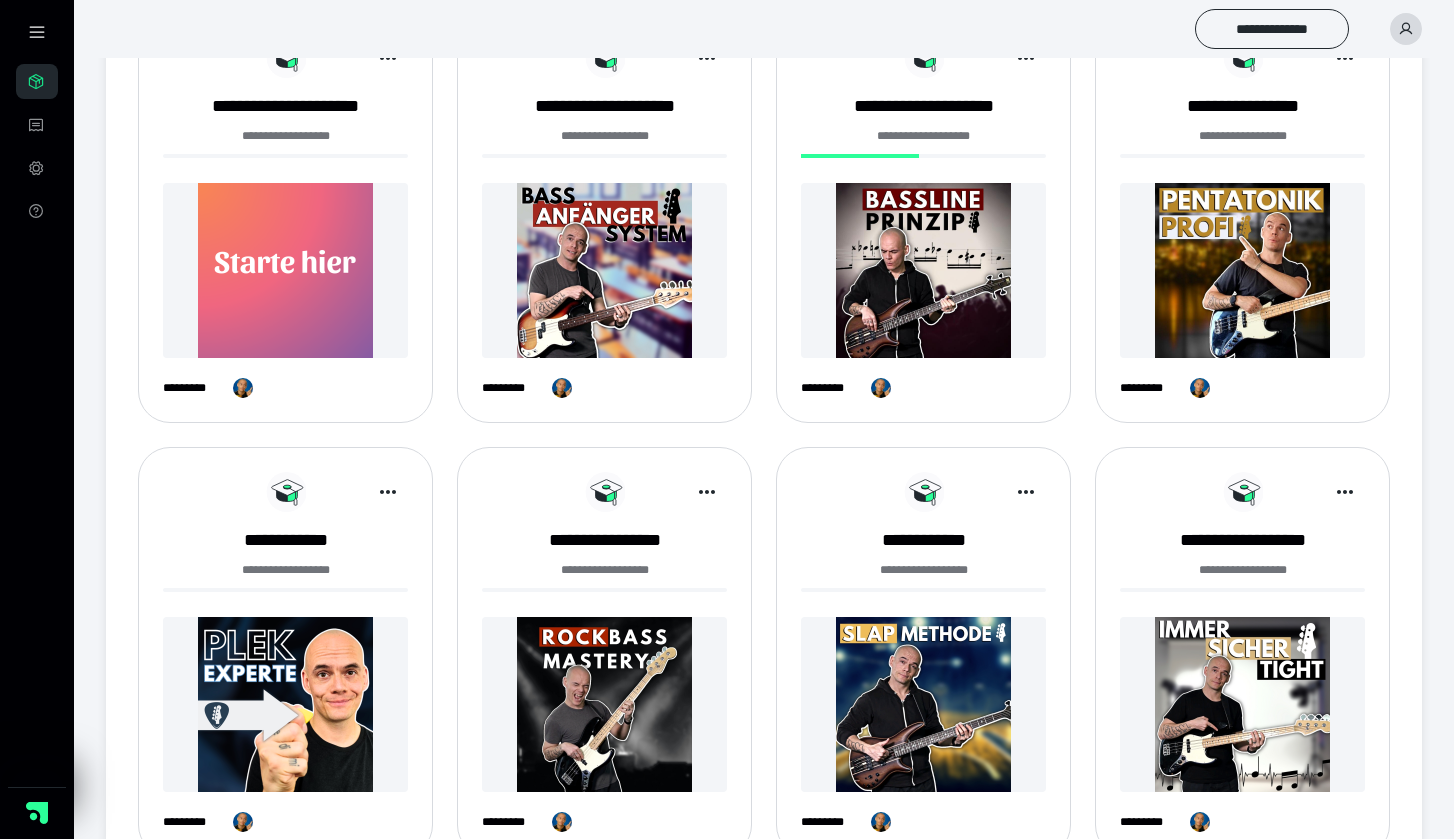 click at bounding box center [923, 270] 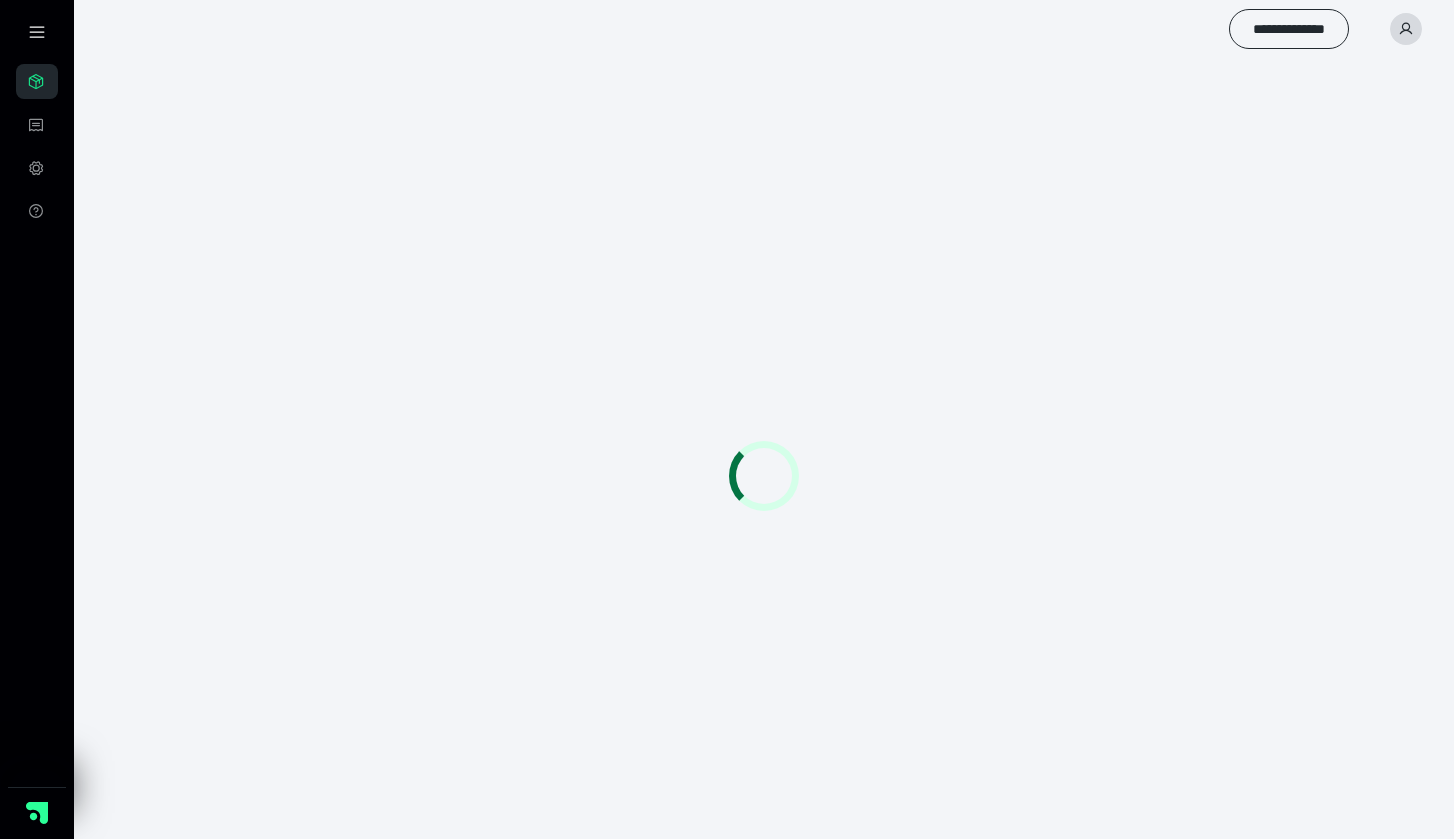 scroll, scrollTop: 0, scrollLeft: 0, axis: both 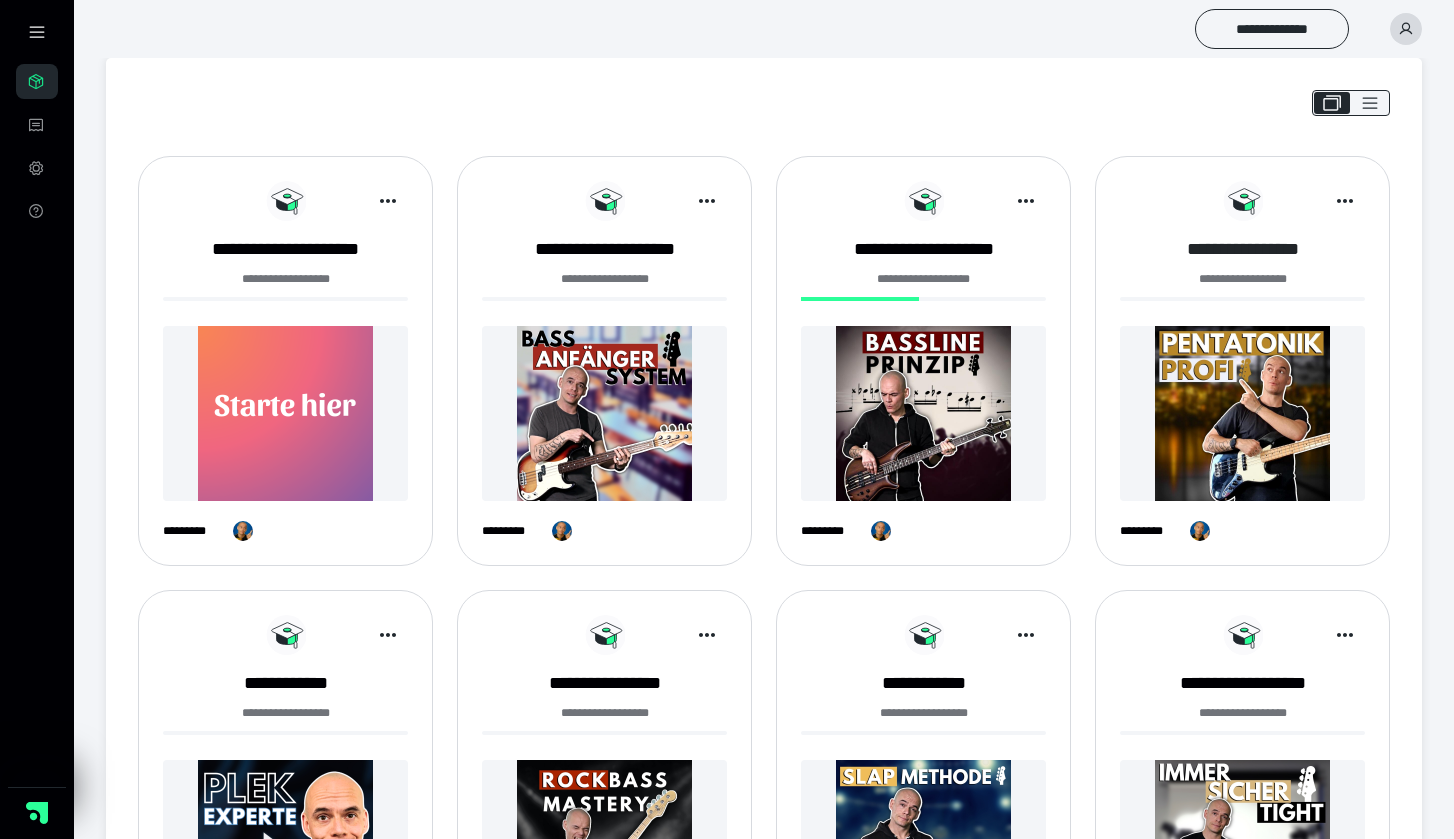 click on "**********" at bounding box center (1242, 249) 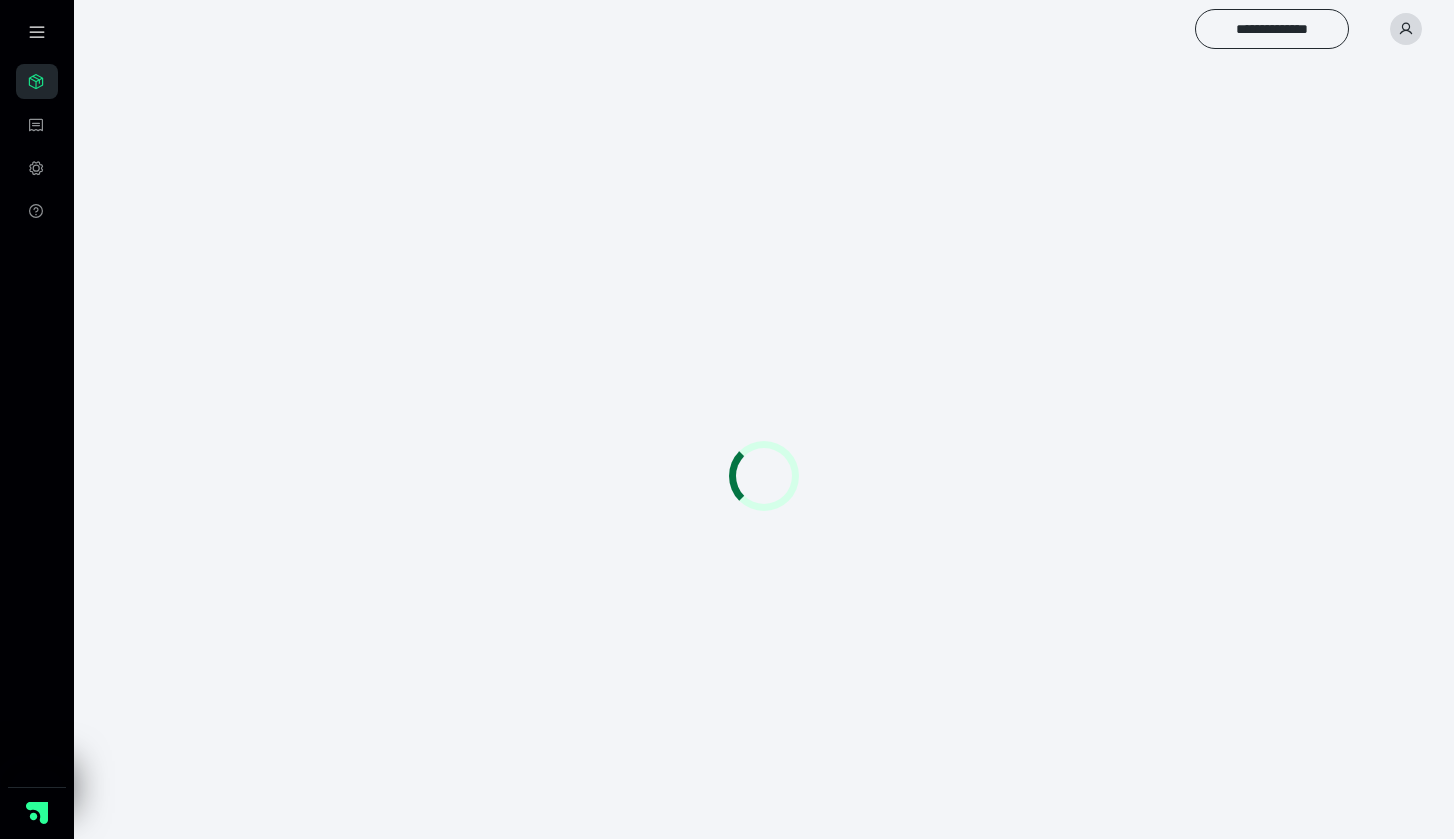 scroll, scrollTop: 0, scrollLeft: 0, axis: both 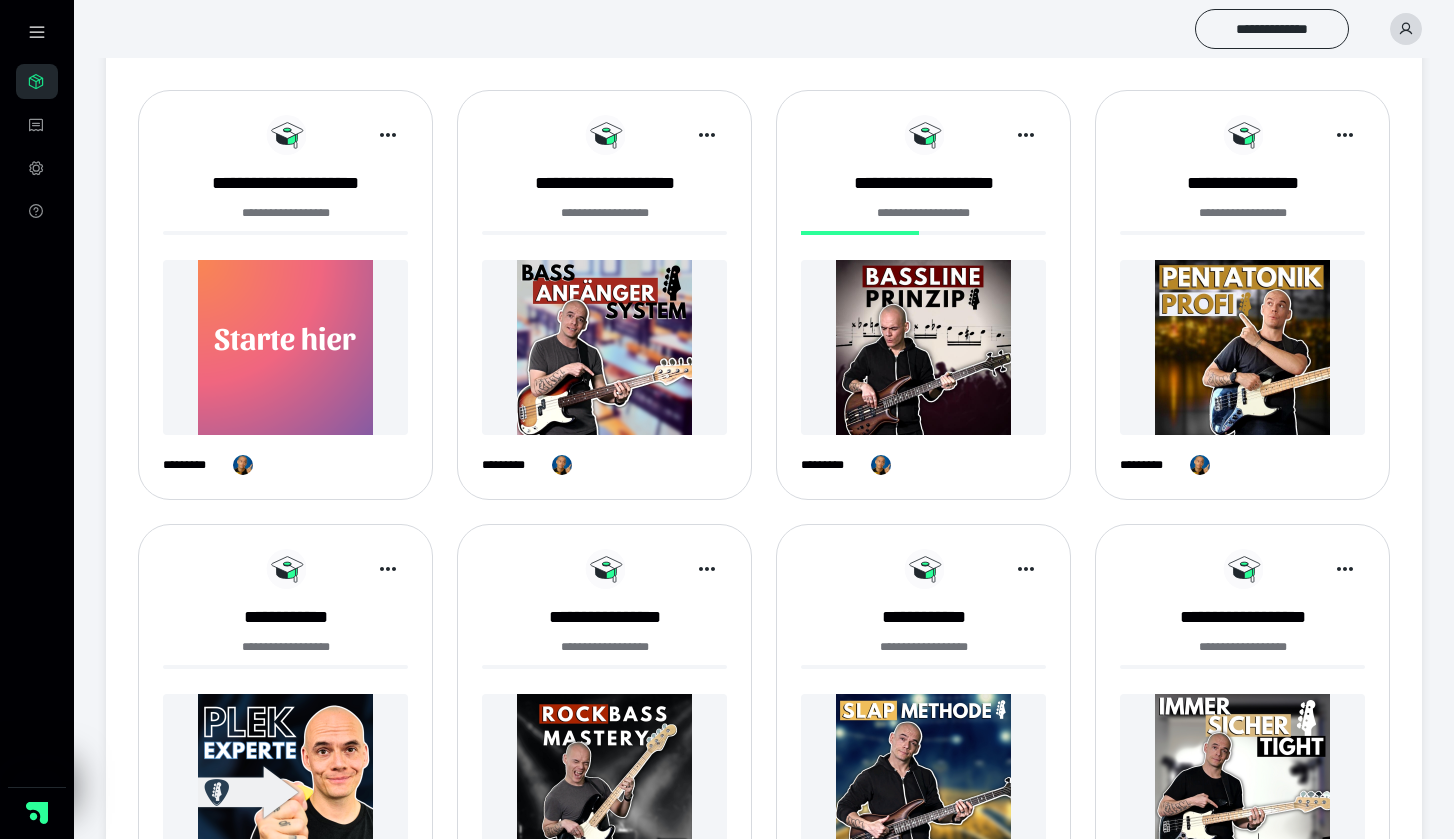 click at bounding box center (285, 347) 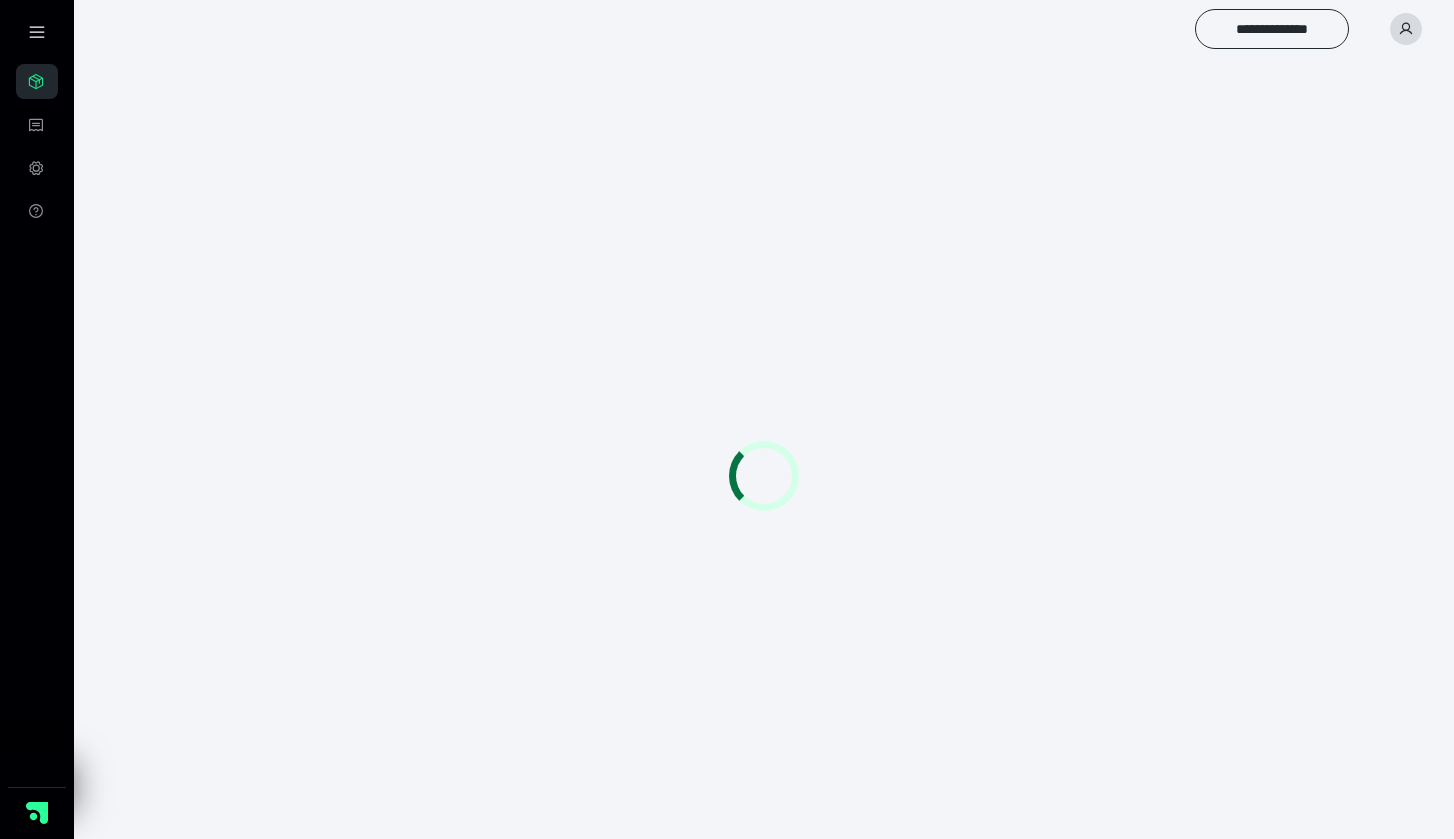 scroll, scrollTop: 0, scrollLeft: 0, axis: both 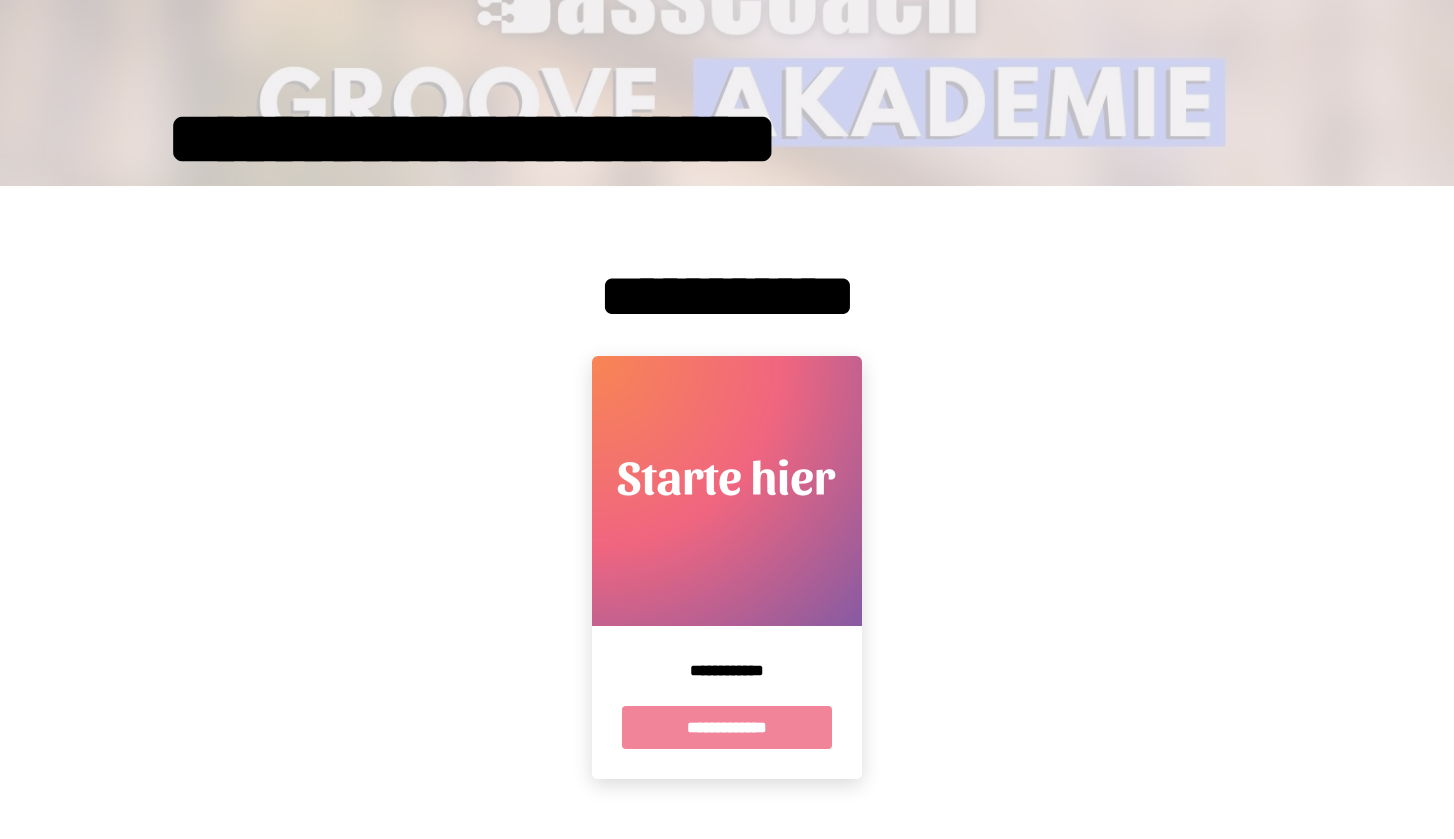 click on "**********" at bounding box center [727, 727] 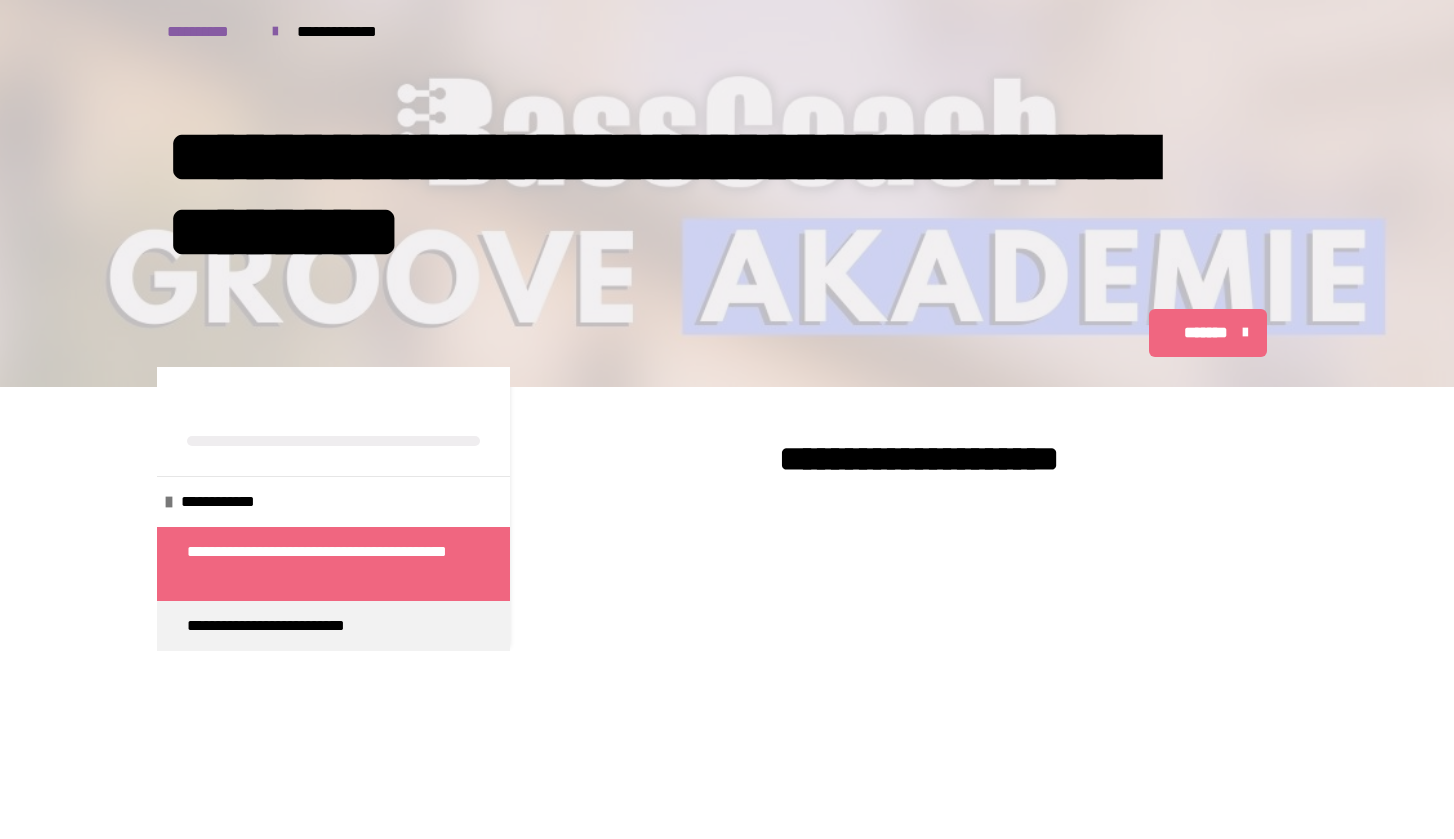 scroll, scrollTop: 0, scrollLeft: 0, axis: both 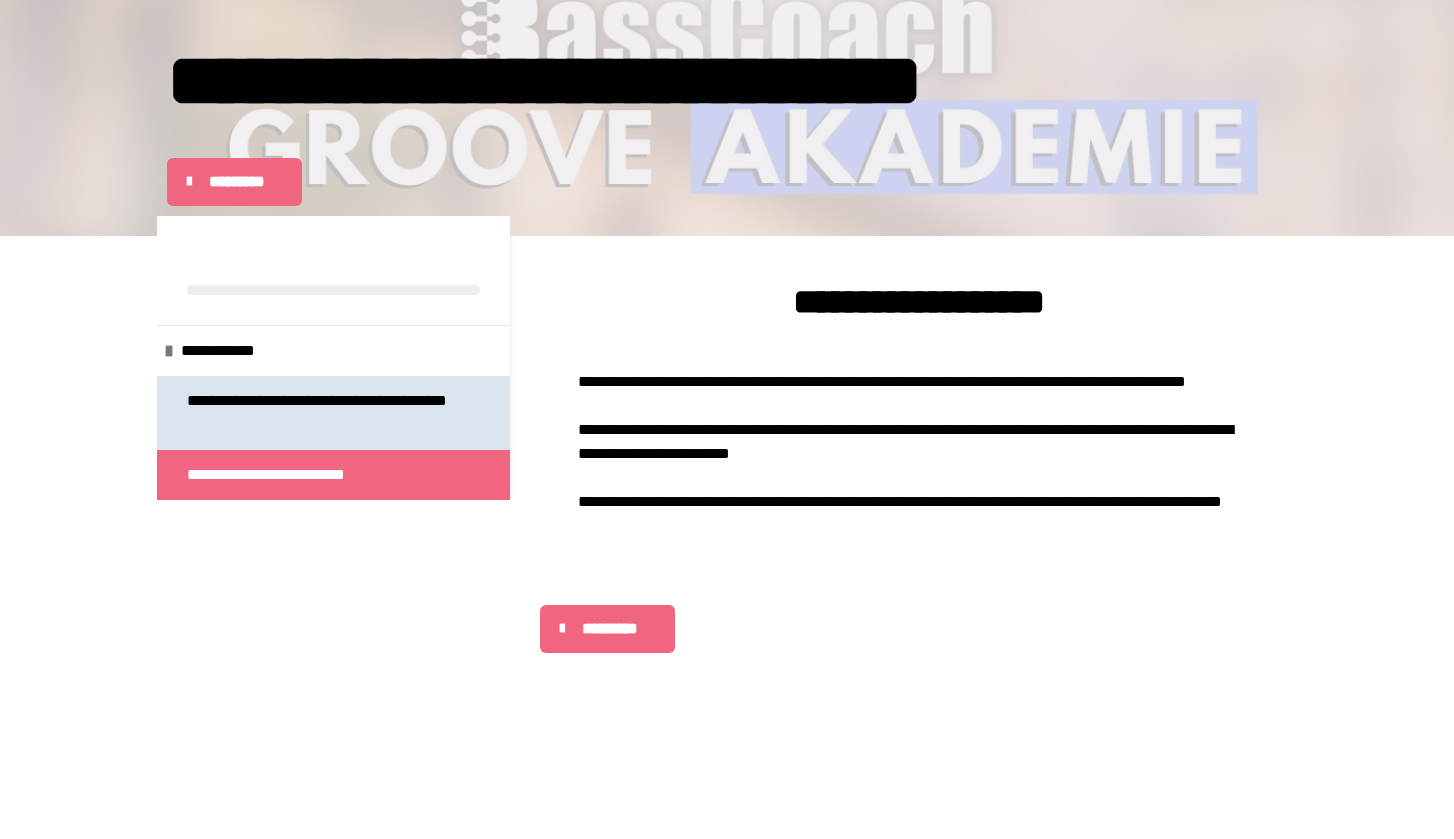 click on "**********" at bounding box center (325, 413) 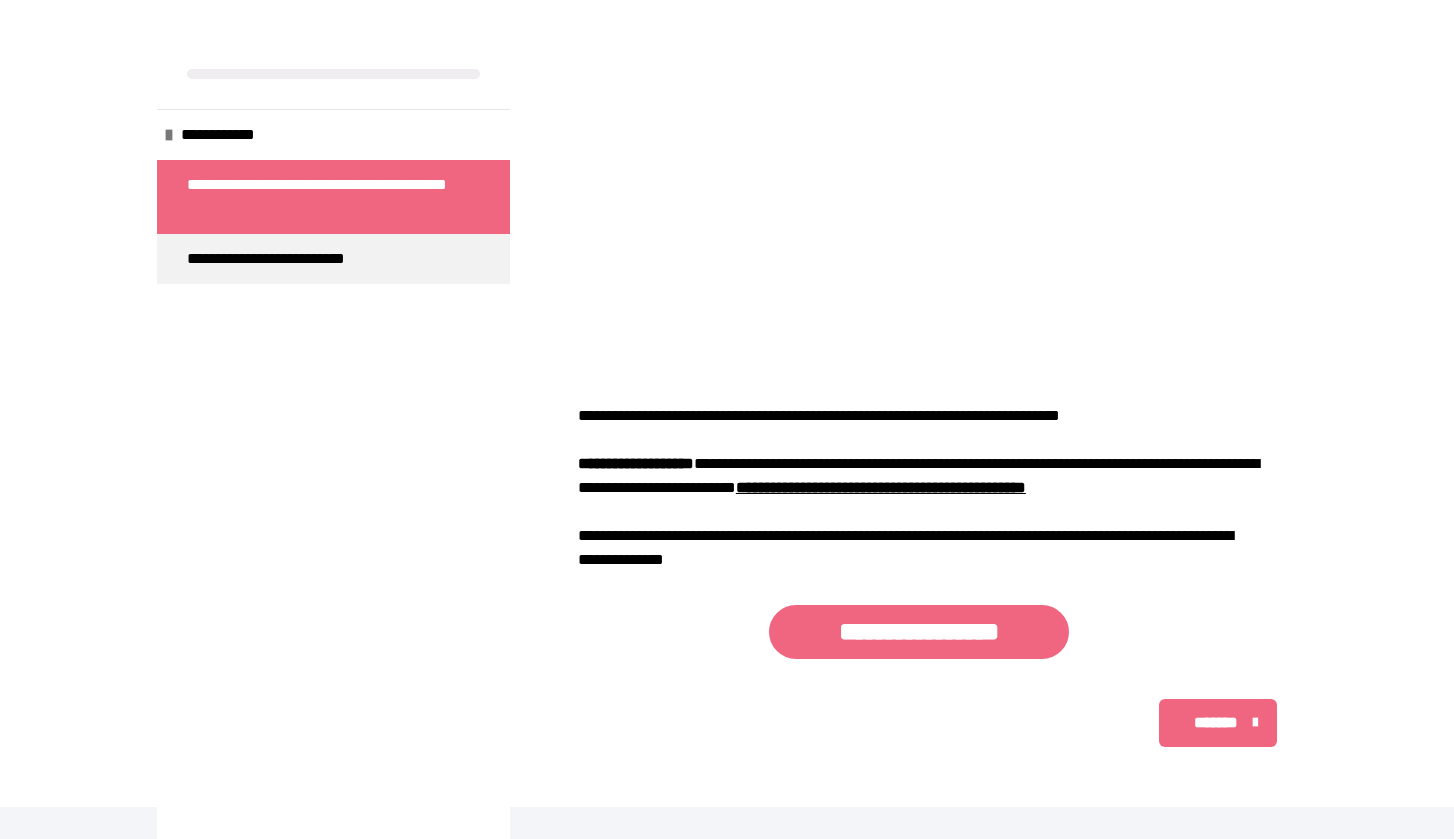 scroll, scrollTop: 542, scrollLeft: 0, axis: vertical 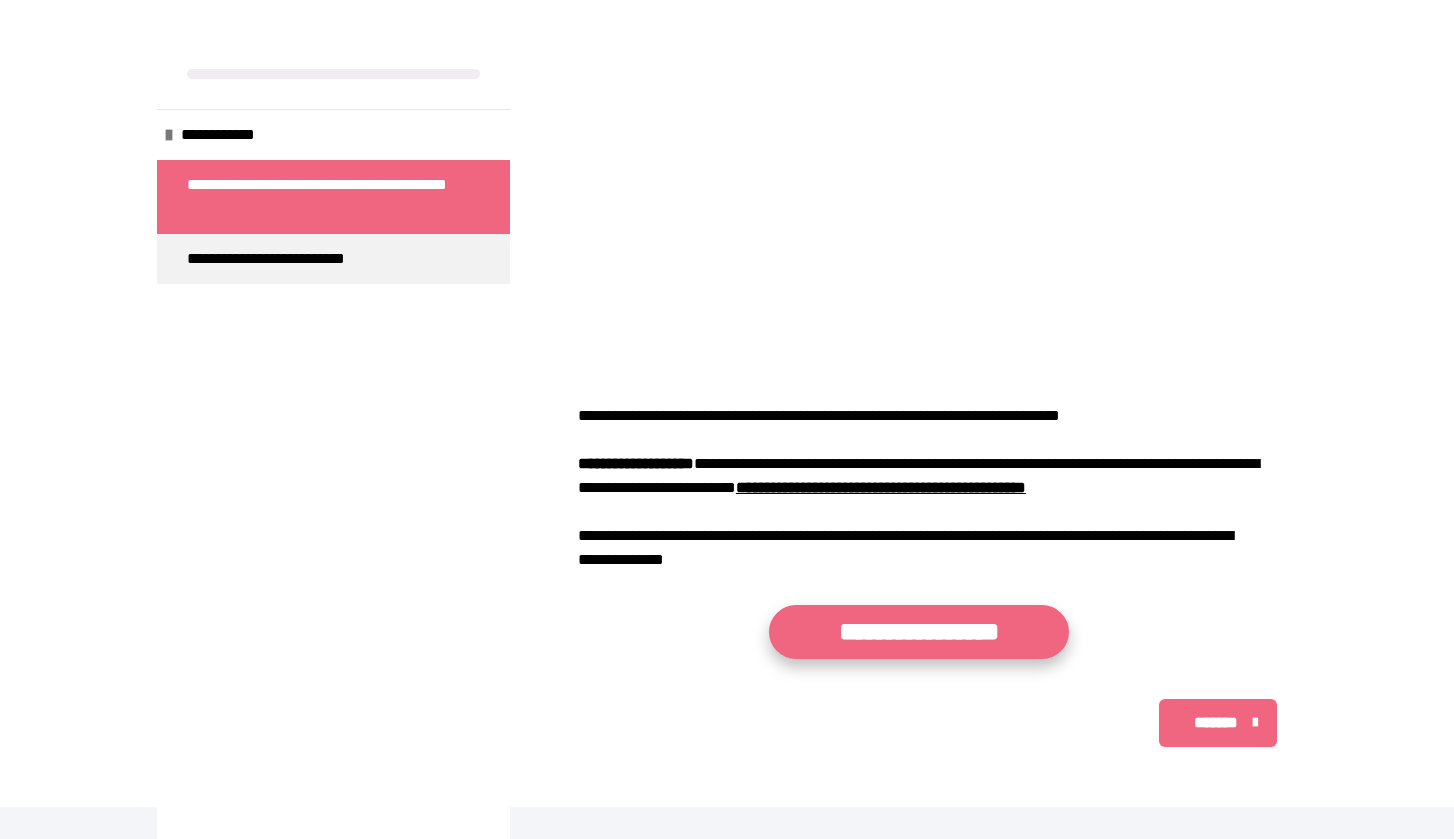click on "**********" at bounding box center (919, 632) 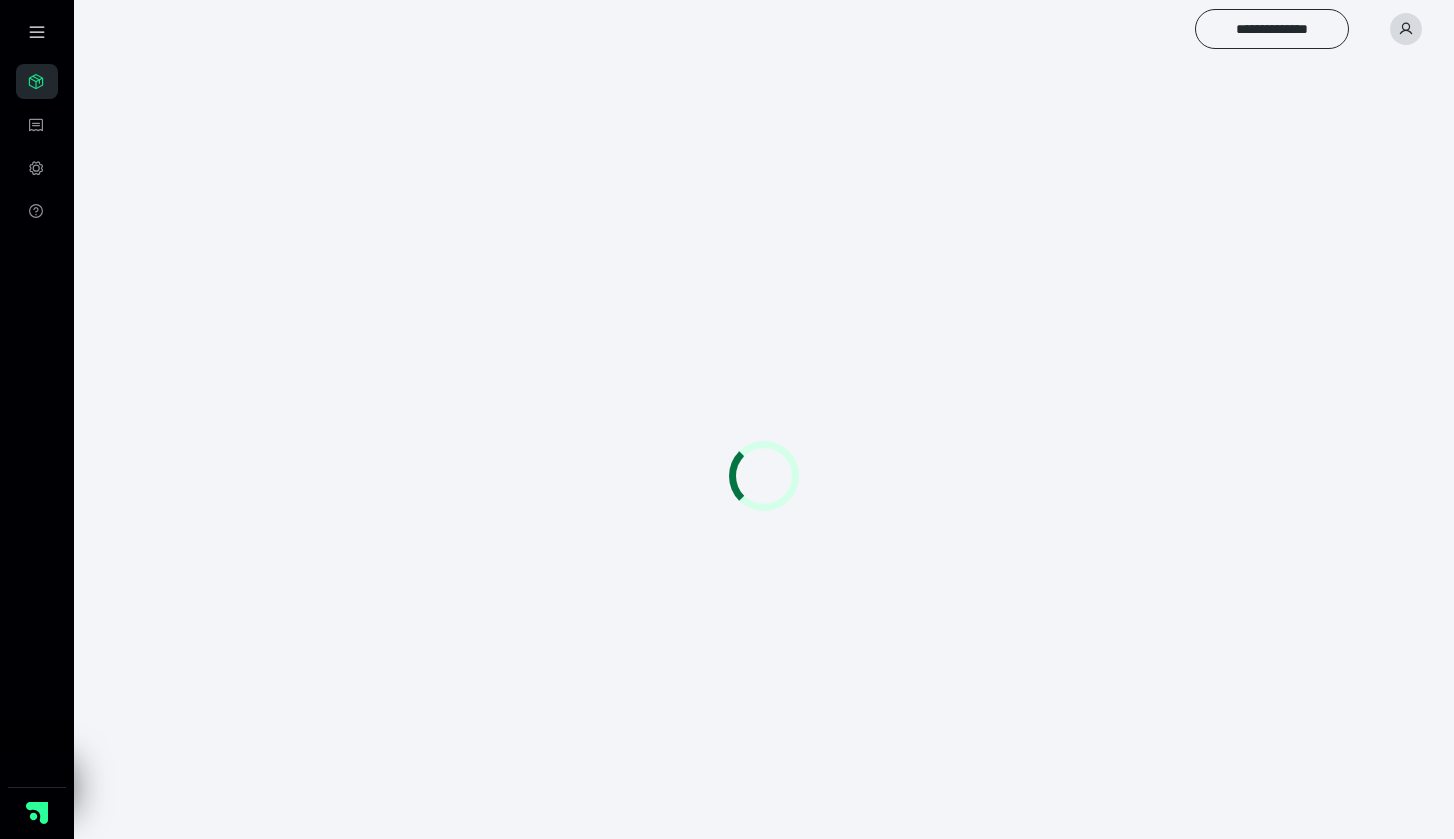 scroll, scrollTop: 0, scrollLeft: 0, axis: both 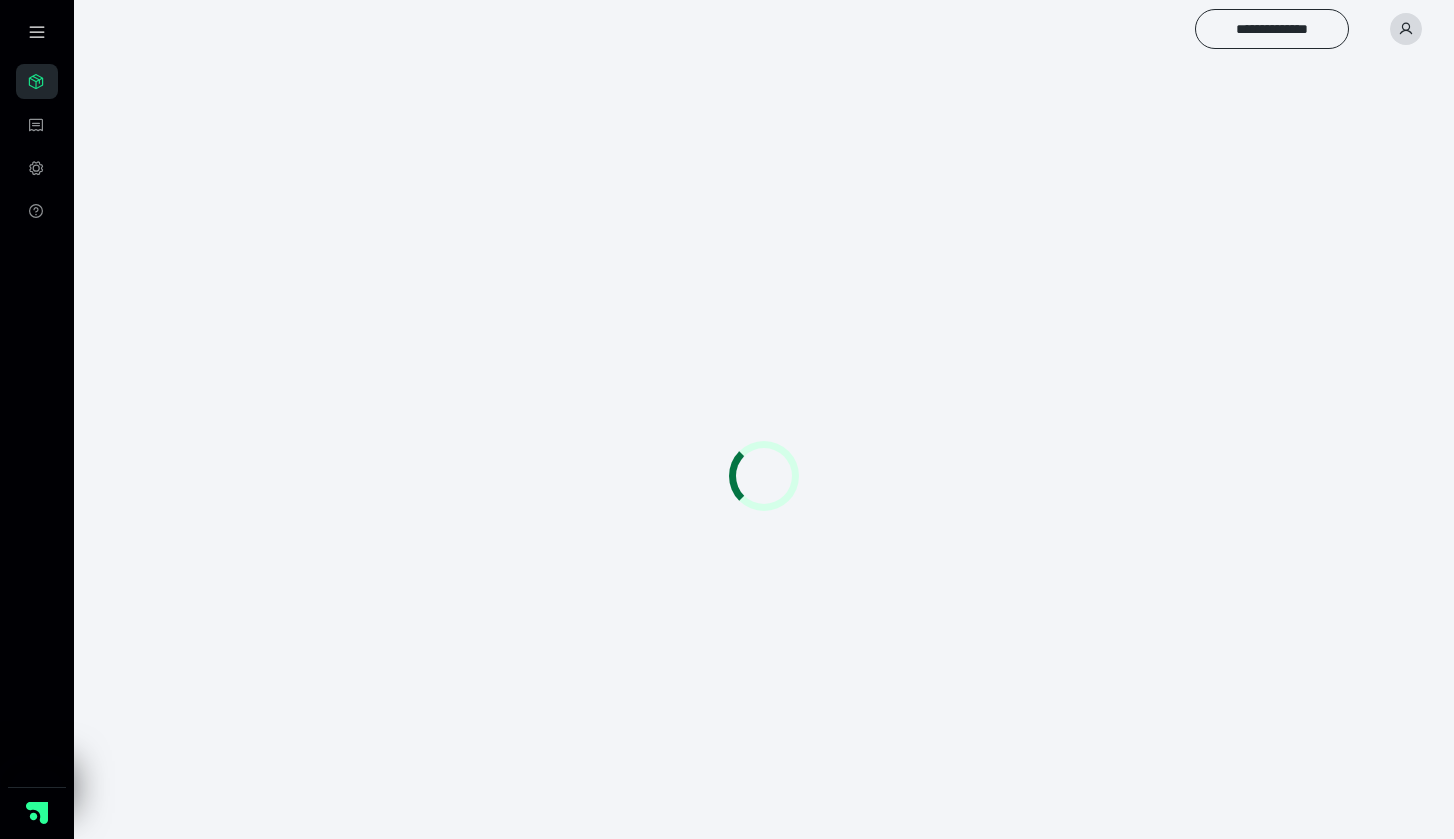click 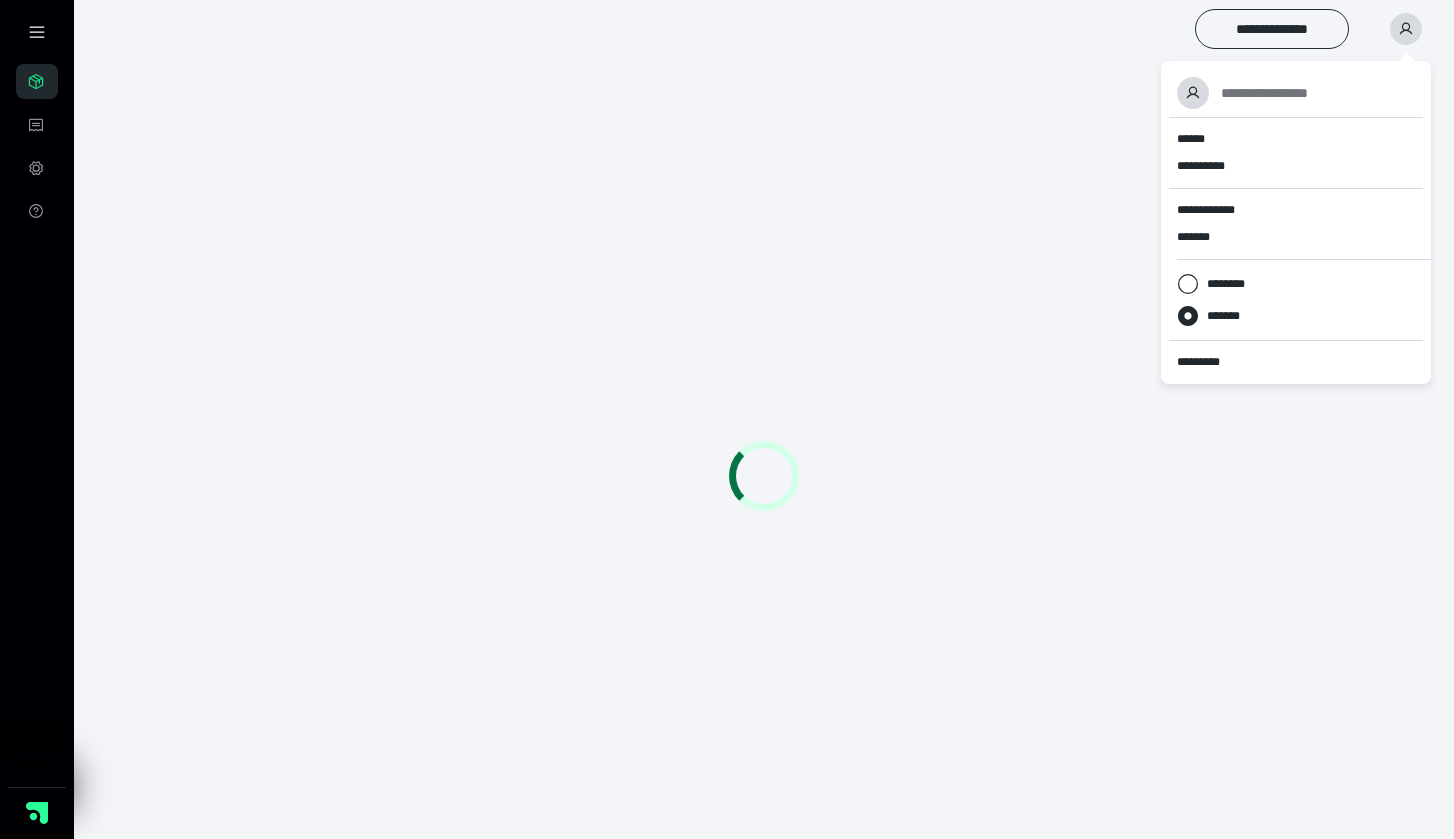 click at bounding box center [764, 475] 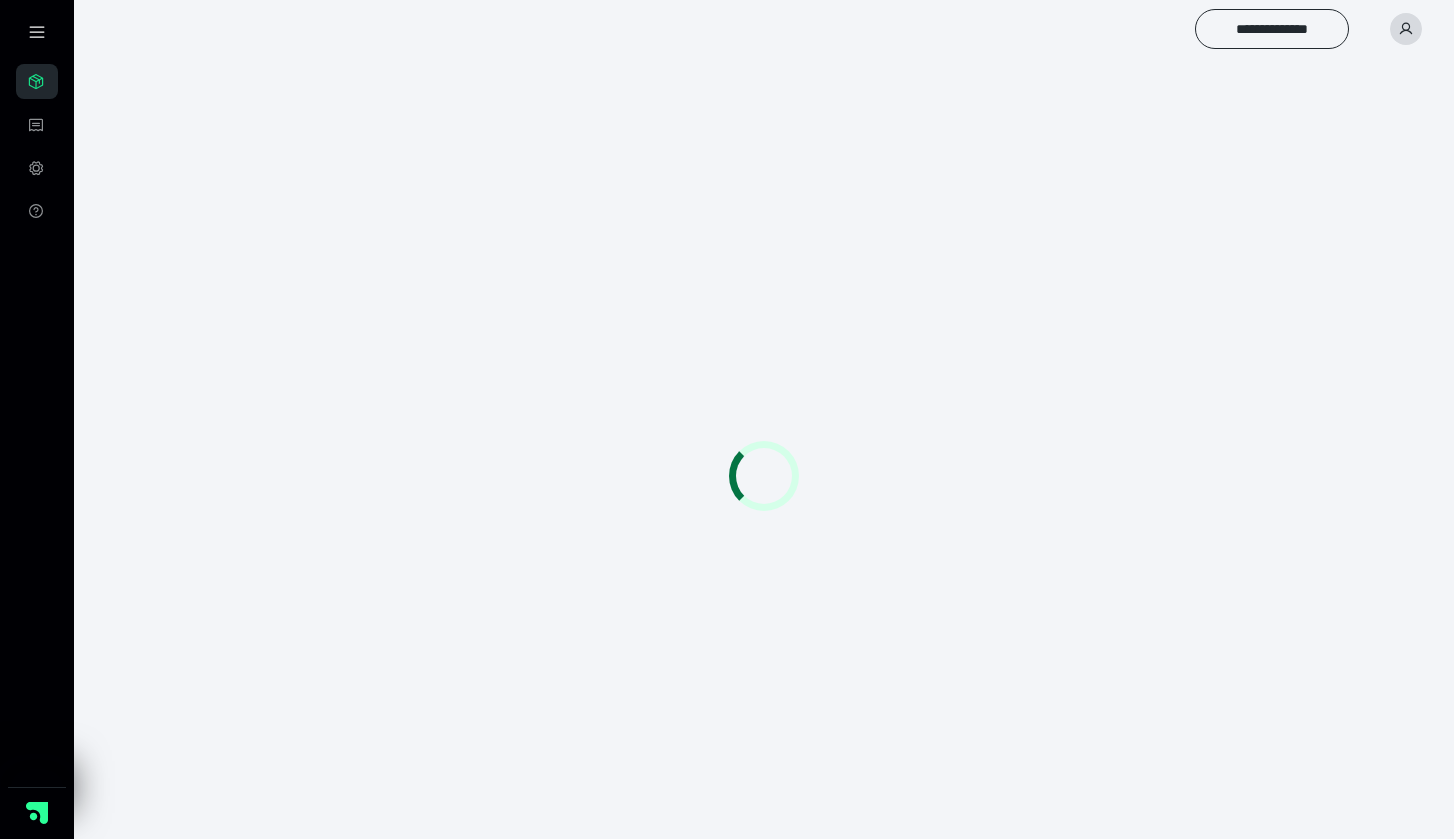 scroll, scrollTop: 0, scrollLeft: 0, axis: both 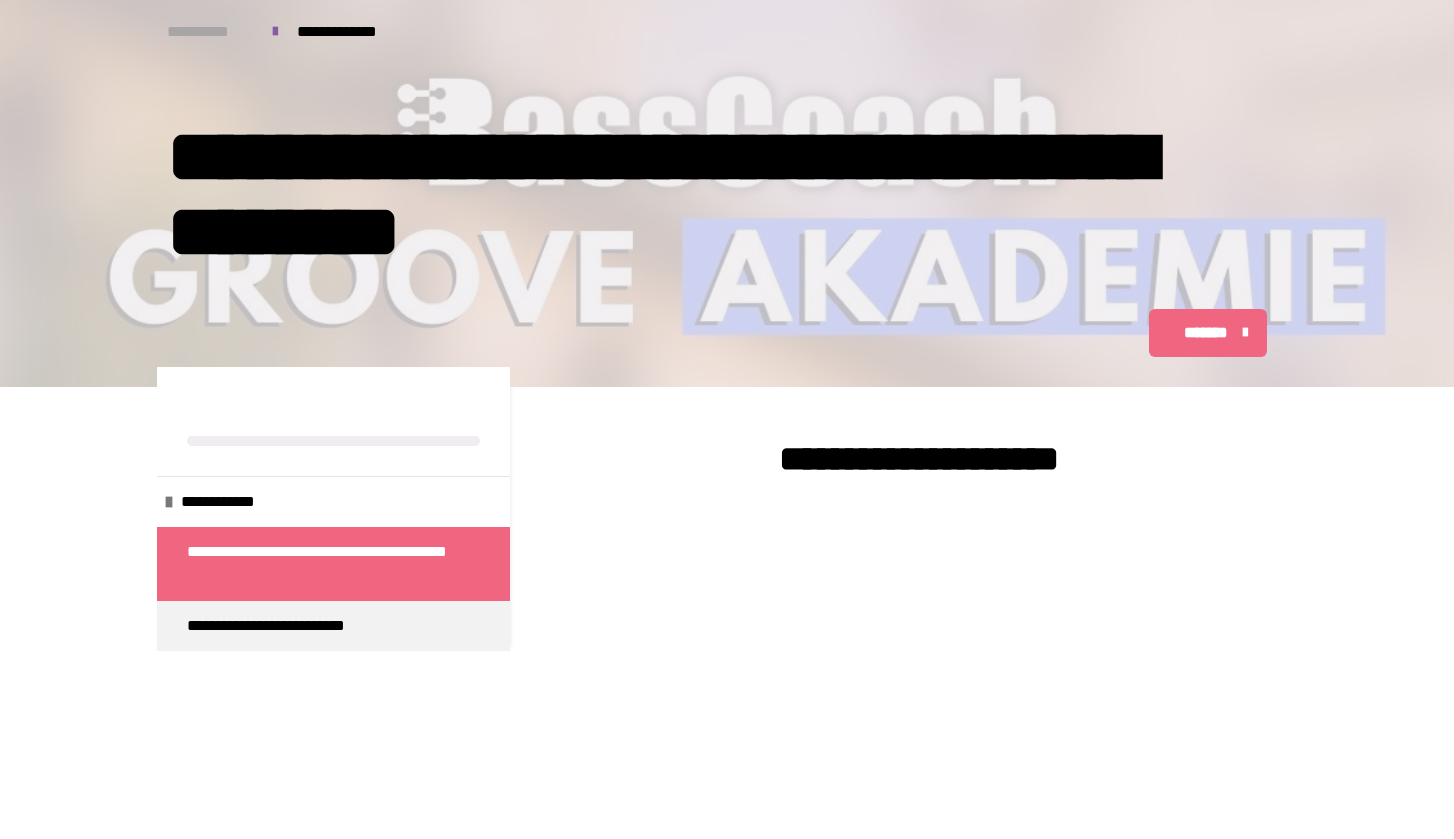 click on "**********" at bounding box center (210, 32) 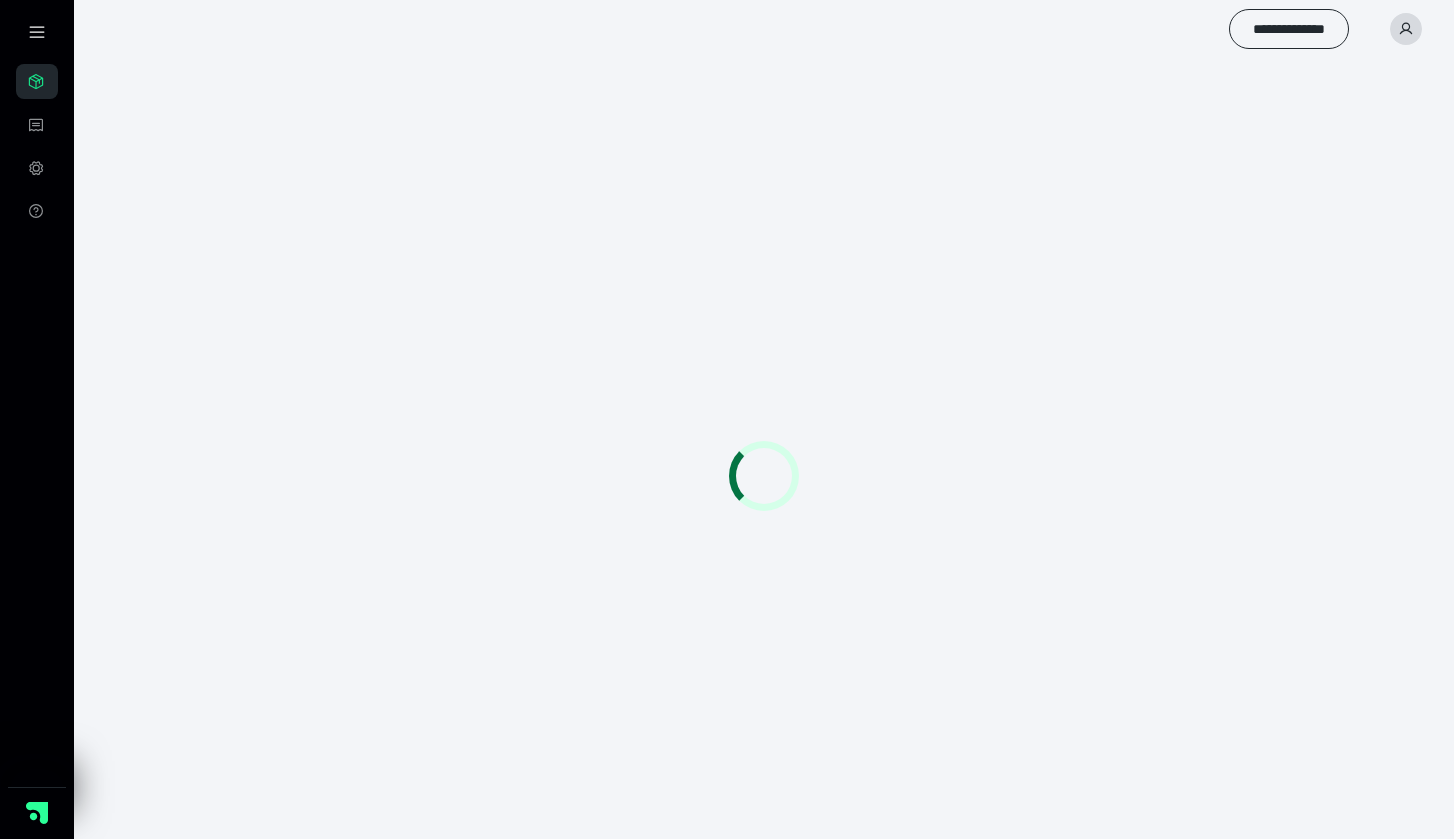 scroll, scrollTop: 0, scrollLeft: 0, axis: both 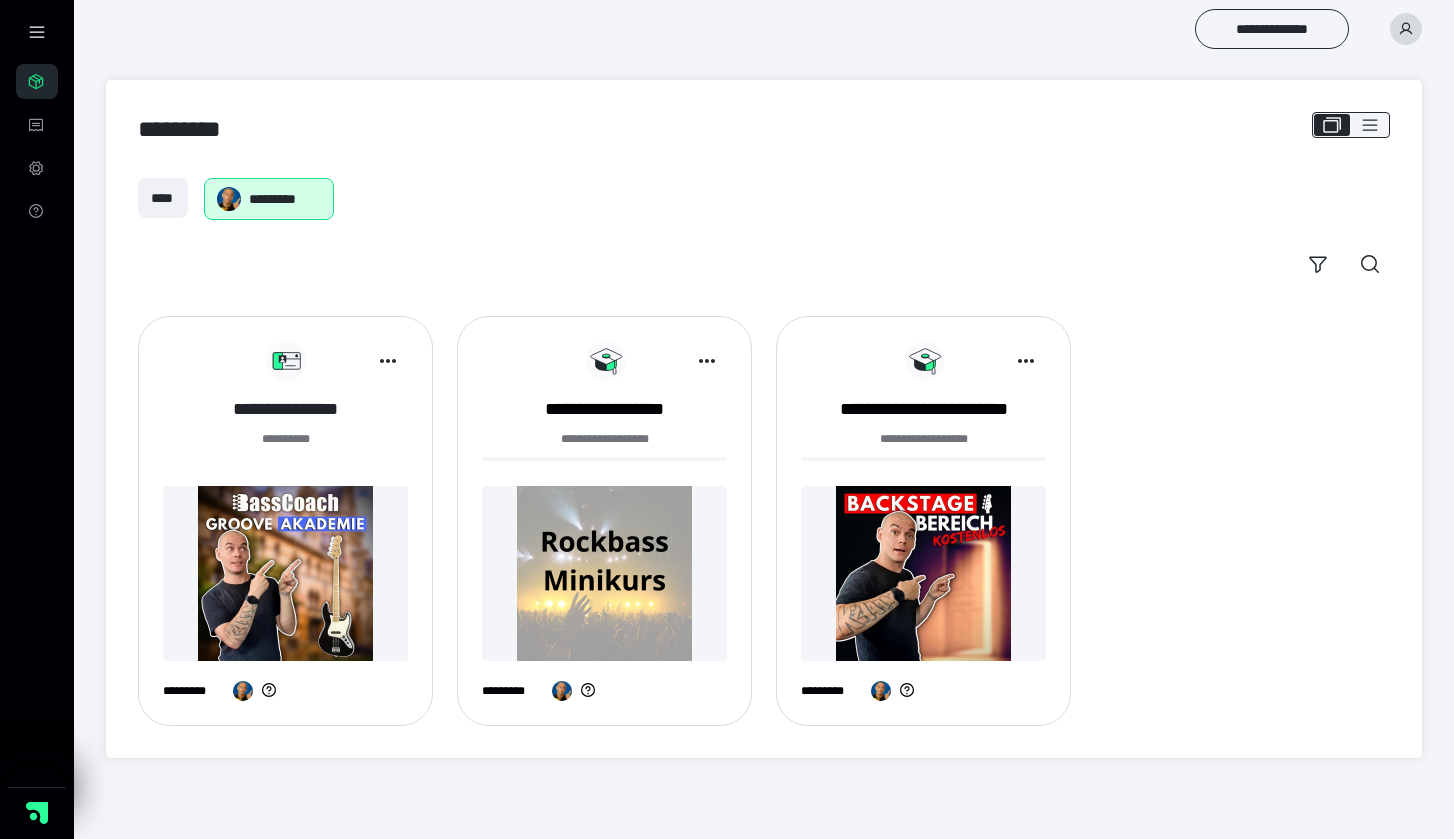 click on "**********" at bounding box center (285, 409) 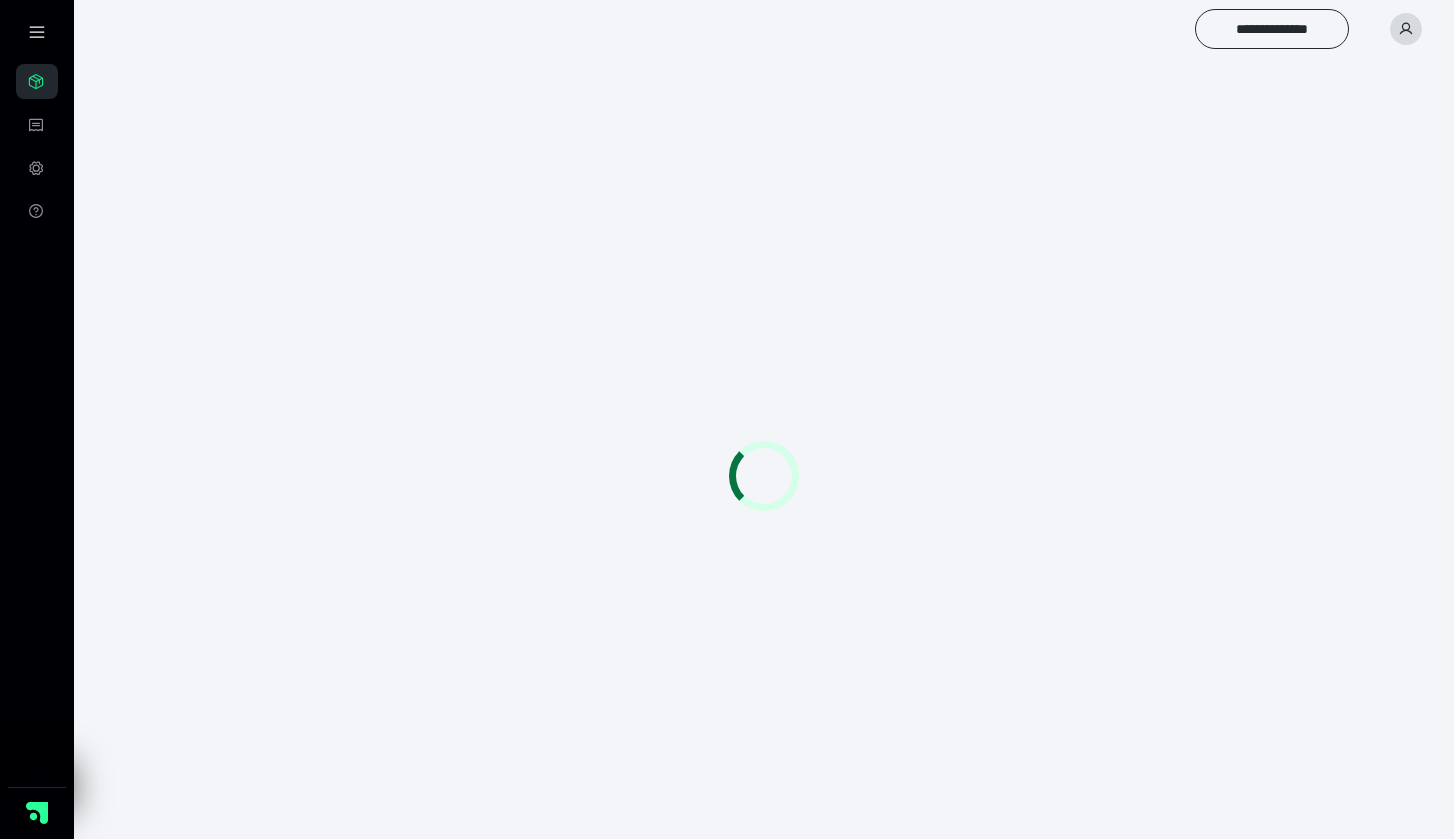 scroll, scrollTop: 0, scrollLeft: 0, axis: both 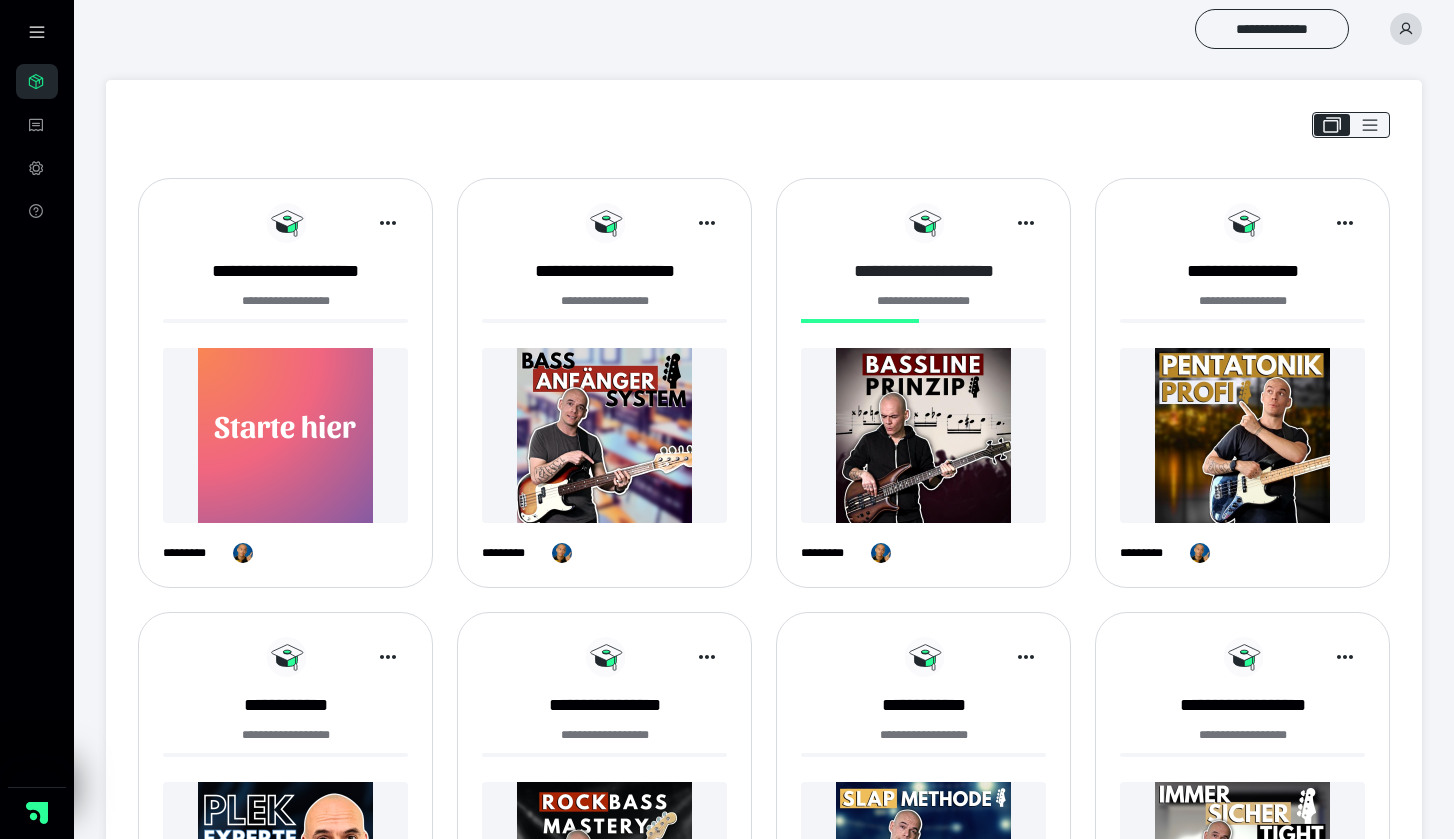 click on "**********" at bounding box center (923, 271) 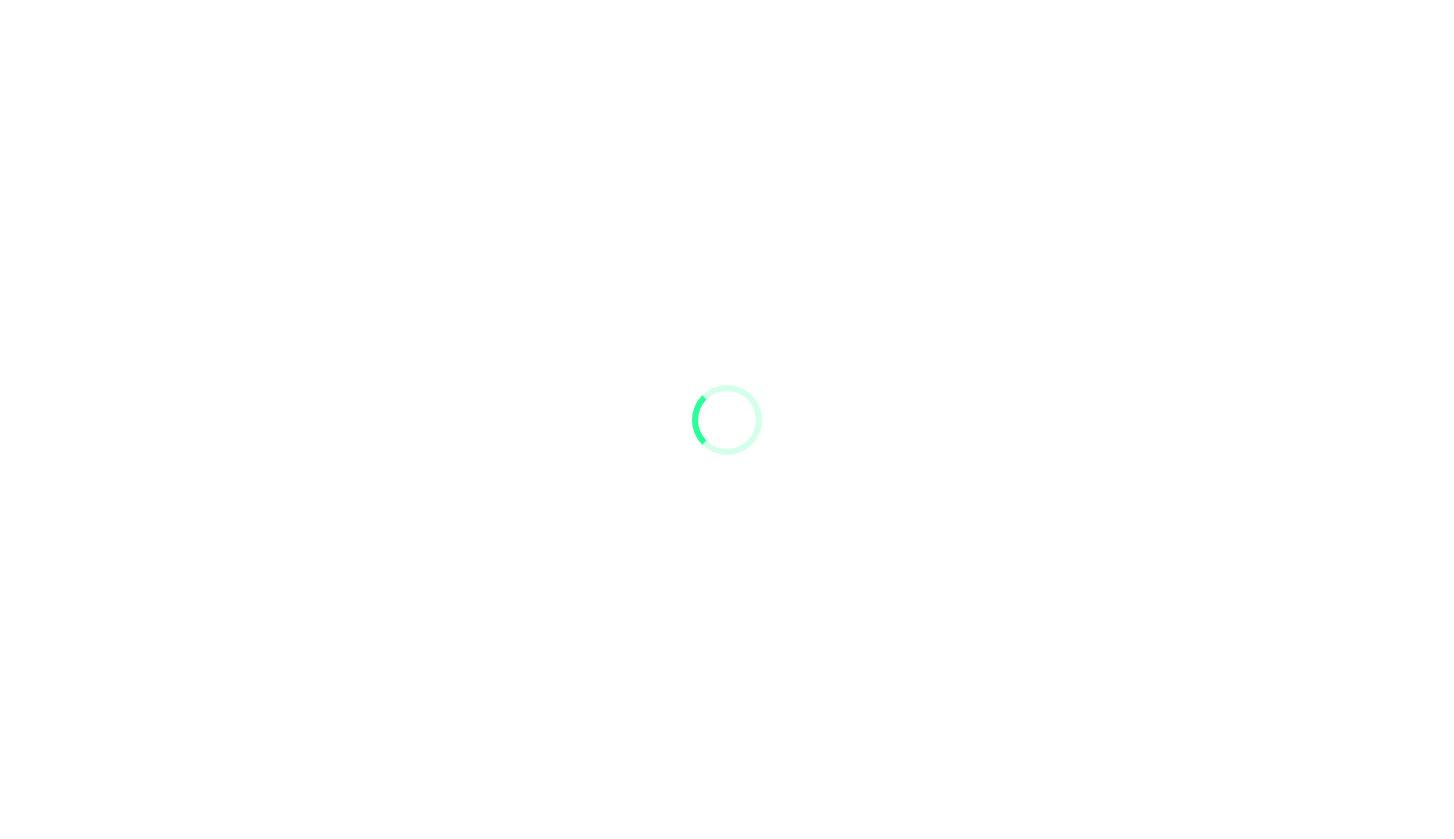 scroll, scrollTop: 0, scrollLeft: 0, axis: both 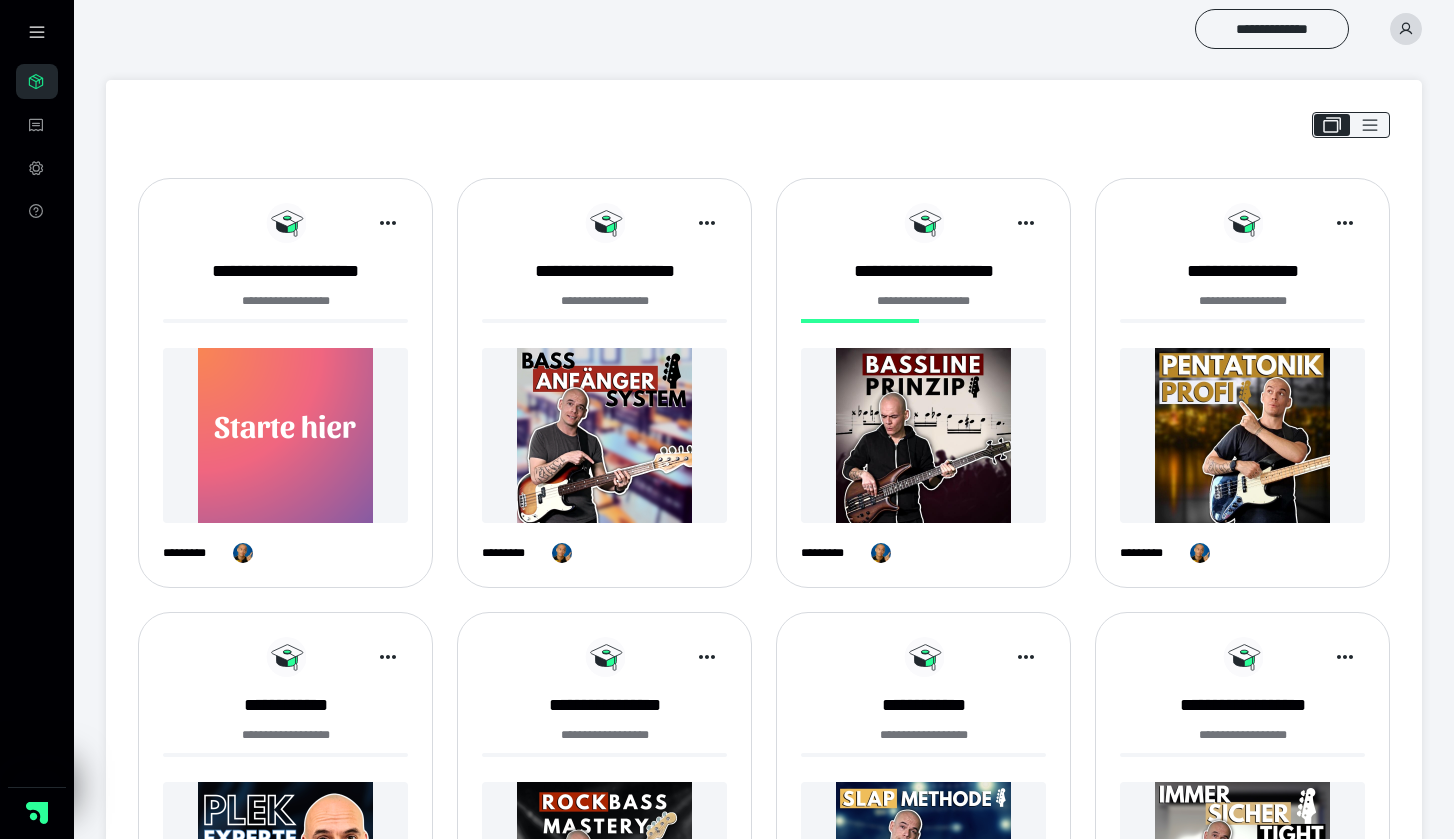 click at bounding box center (1242, 435) 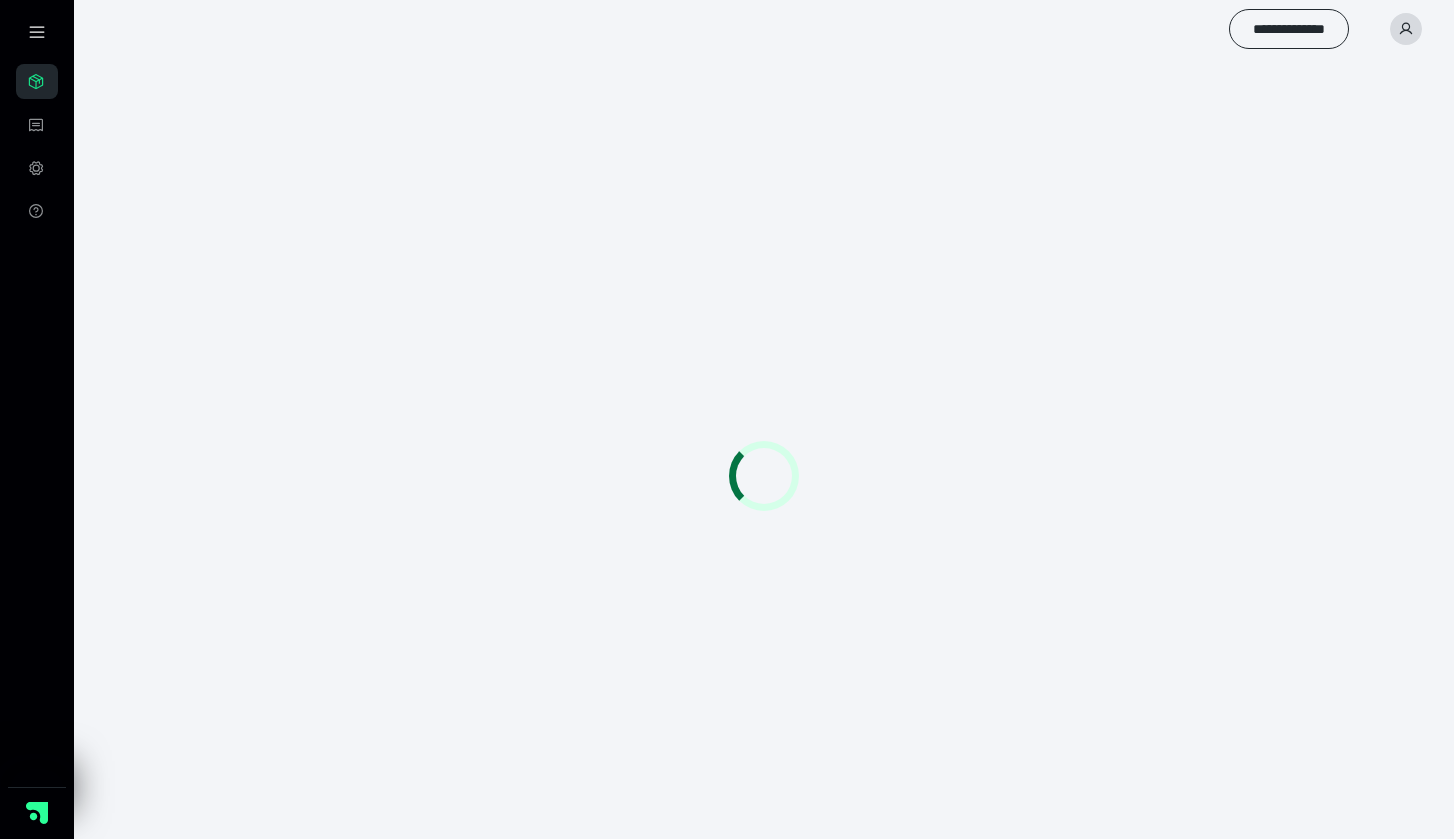 scroll, scrollTop: 0, scrollLeft: 0, axis: both 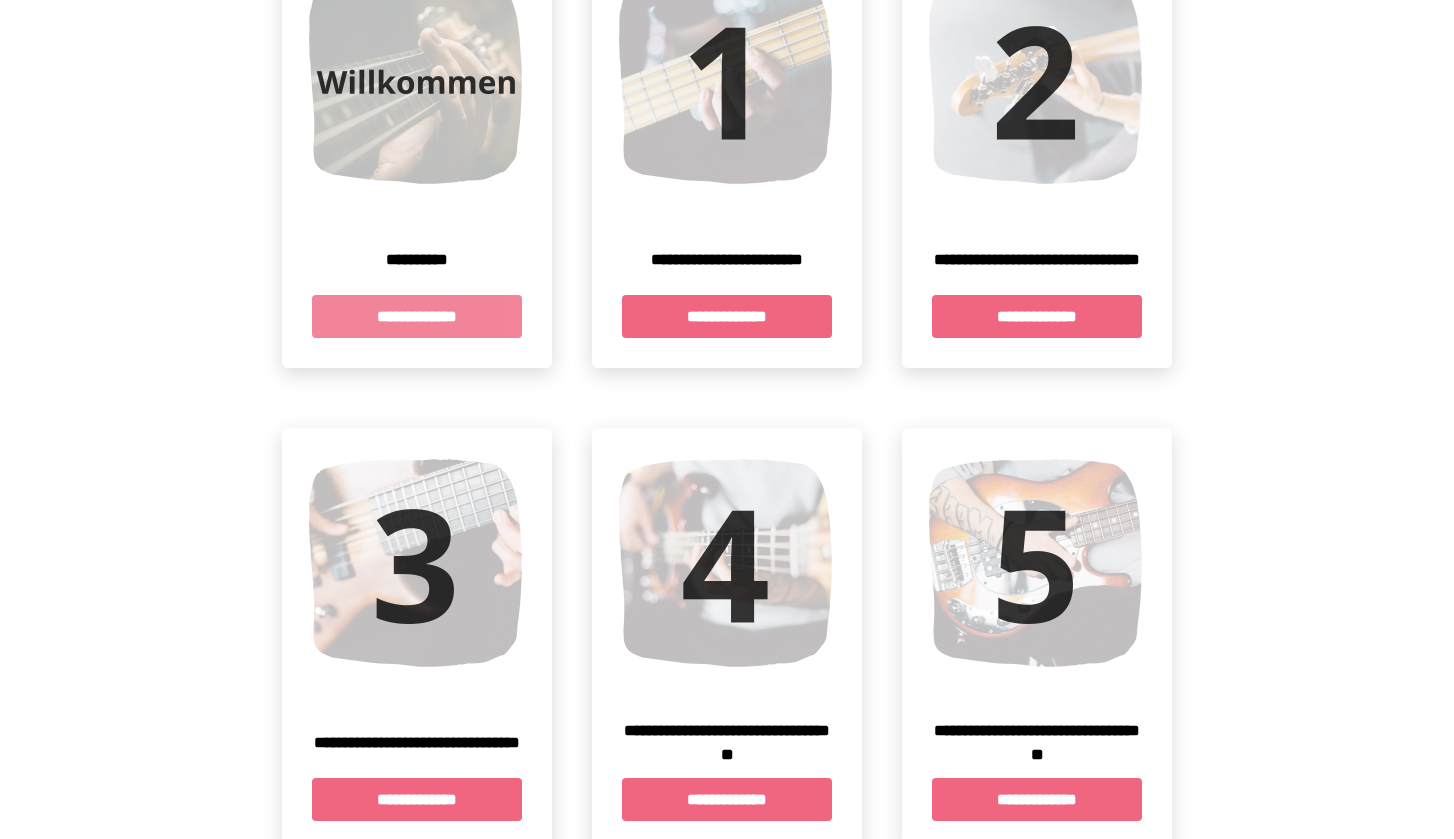 click on "**********" at bounding box center [417, 316] 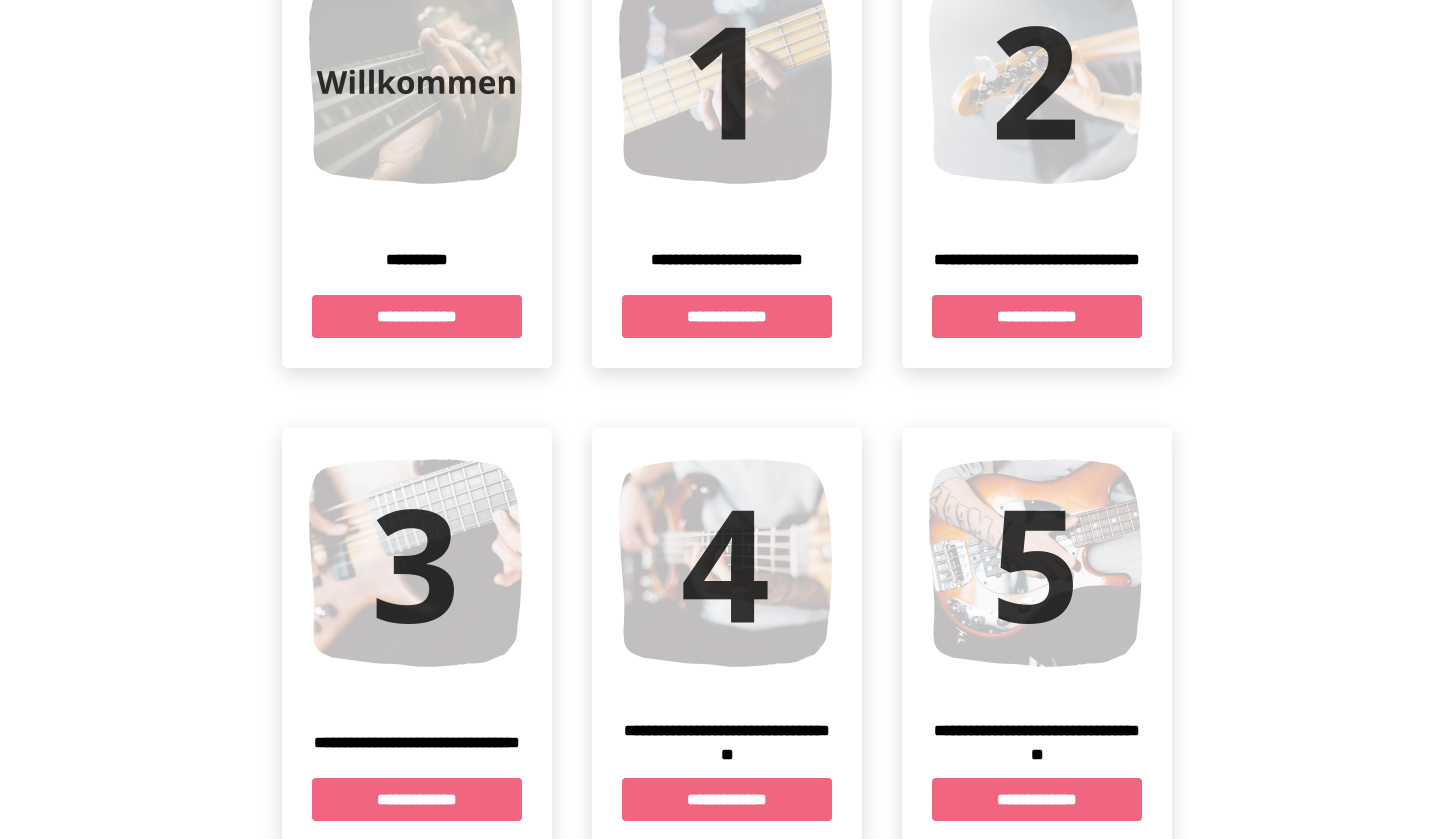 scroll, scrollTop: 0, scrollLeft: 0, axis: both 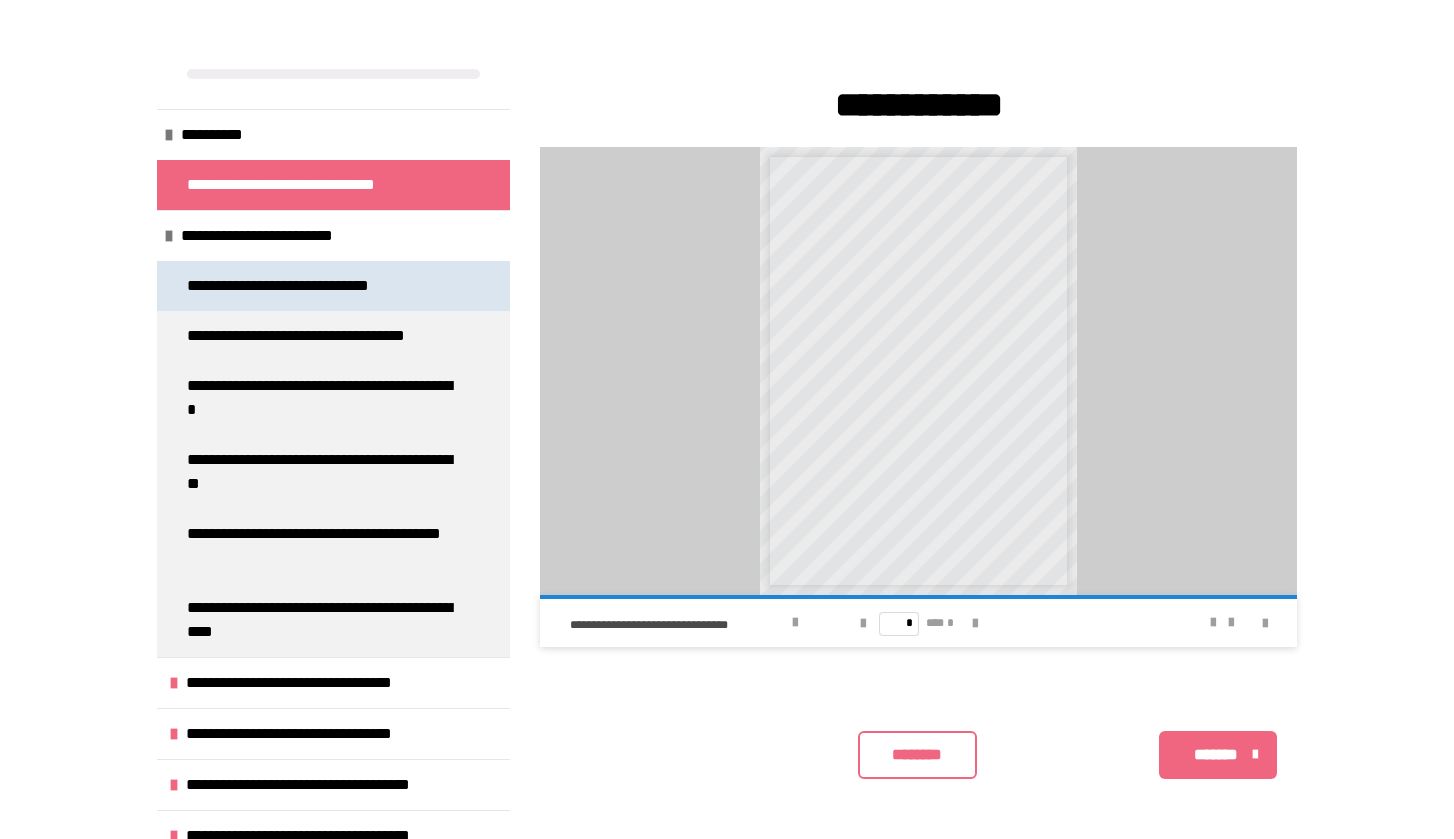 click on "**********" at bounding box center [305, 286] 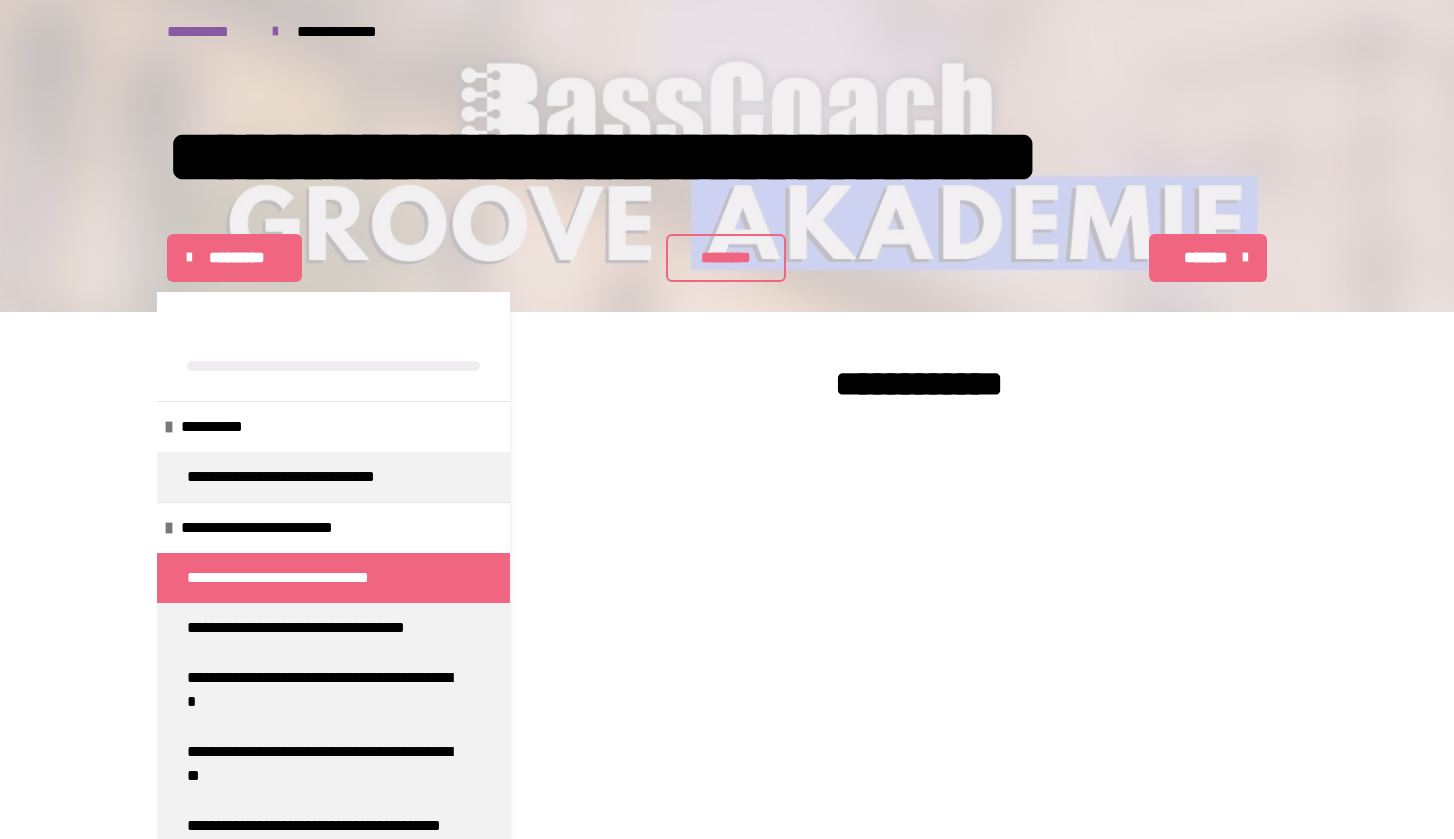 scroll, scrollTop: 0, scrollLeft: 0, axis: both 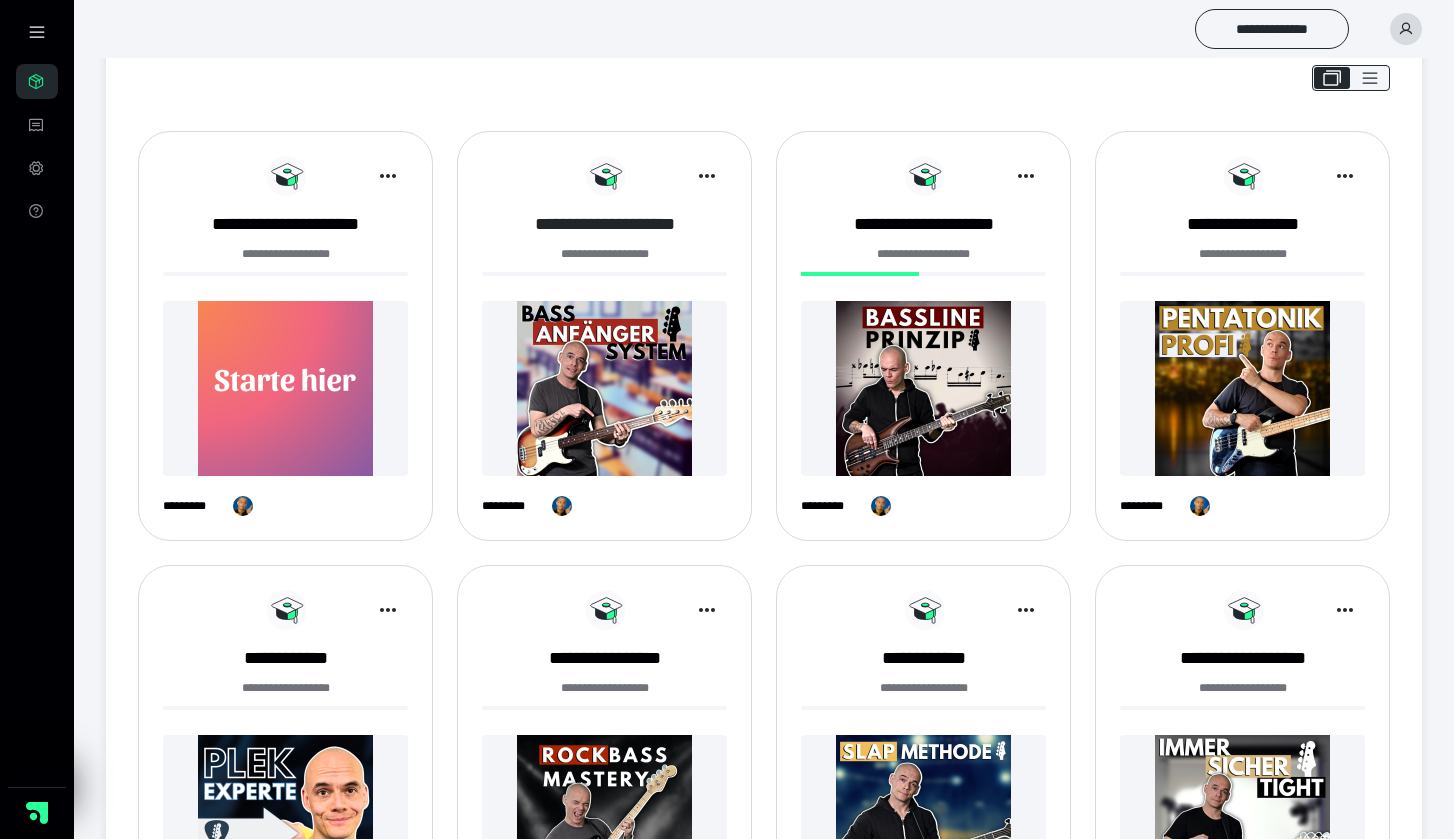 click on "**********" at bounding box center [604, 224] 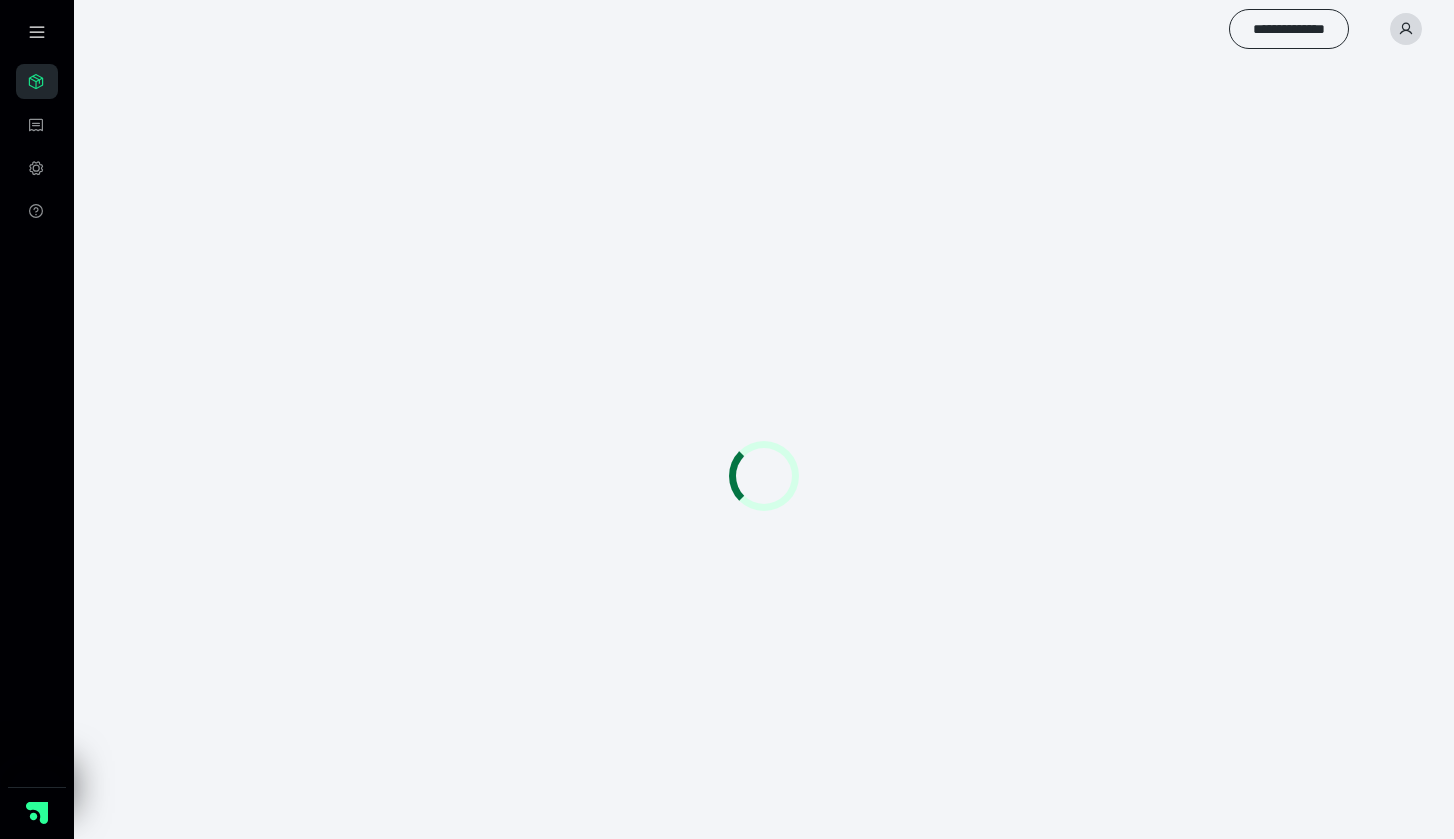 scroll, scrollTop: 0, scrollLeft: 0, axis: both 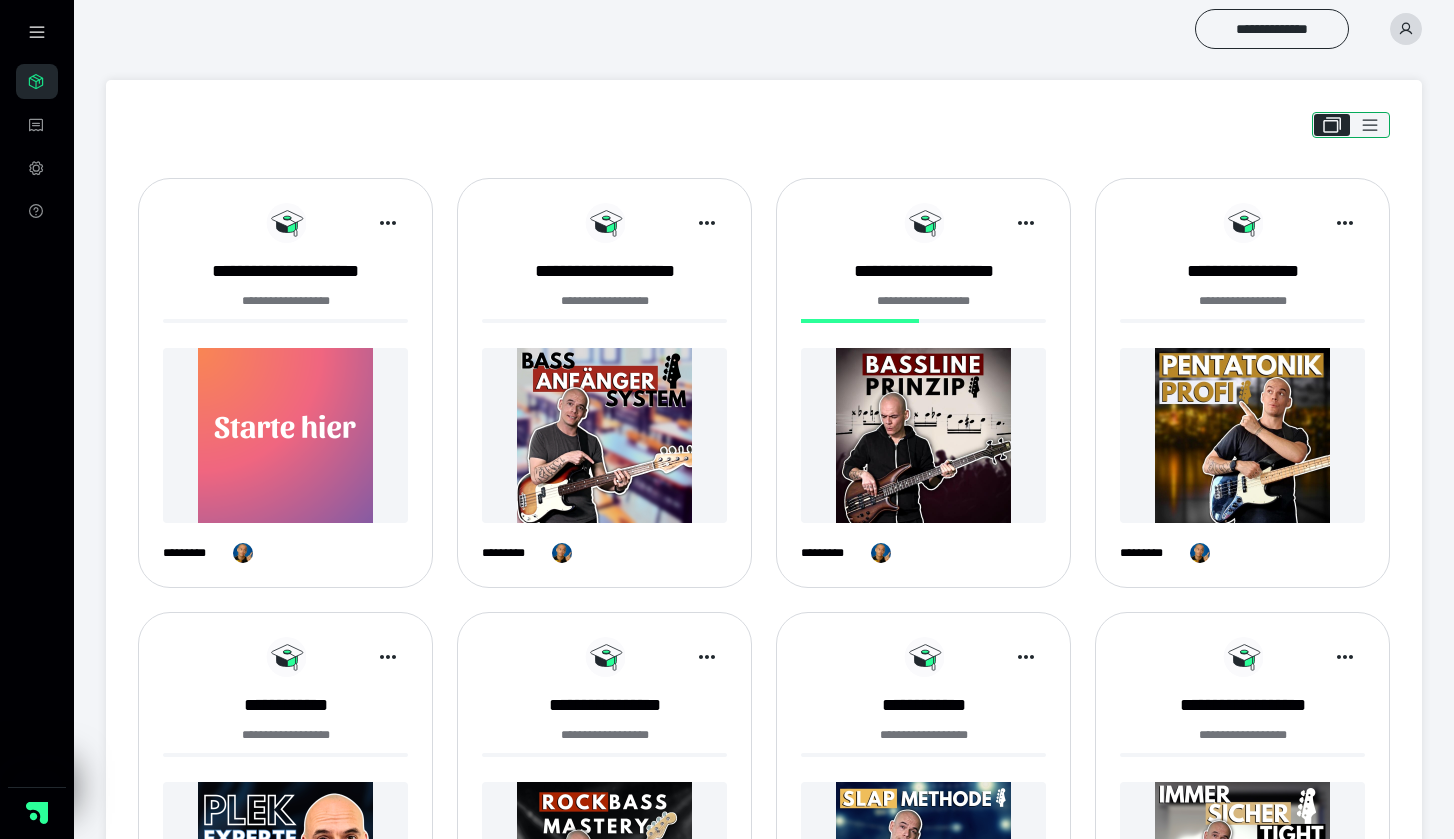 click 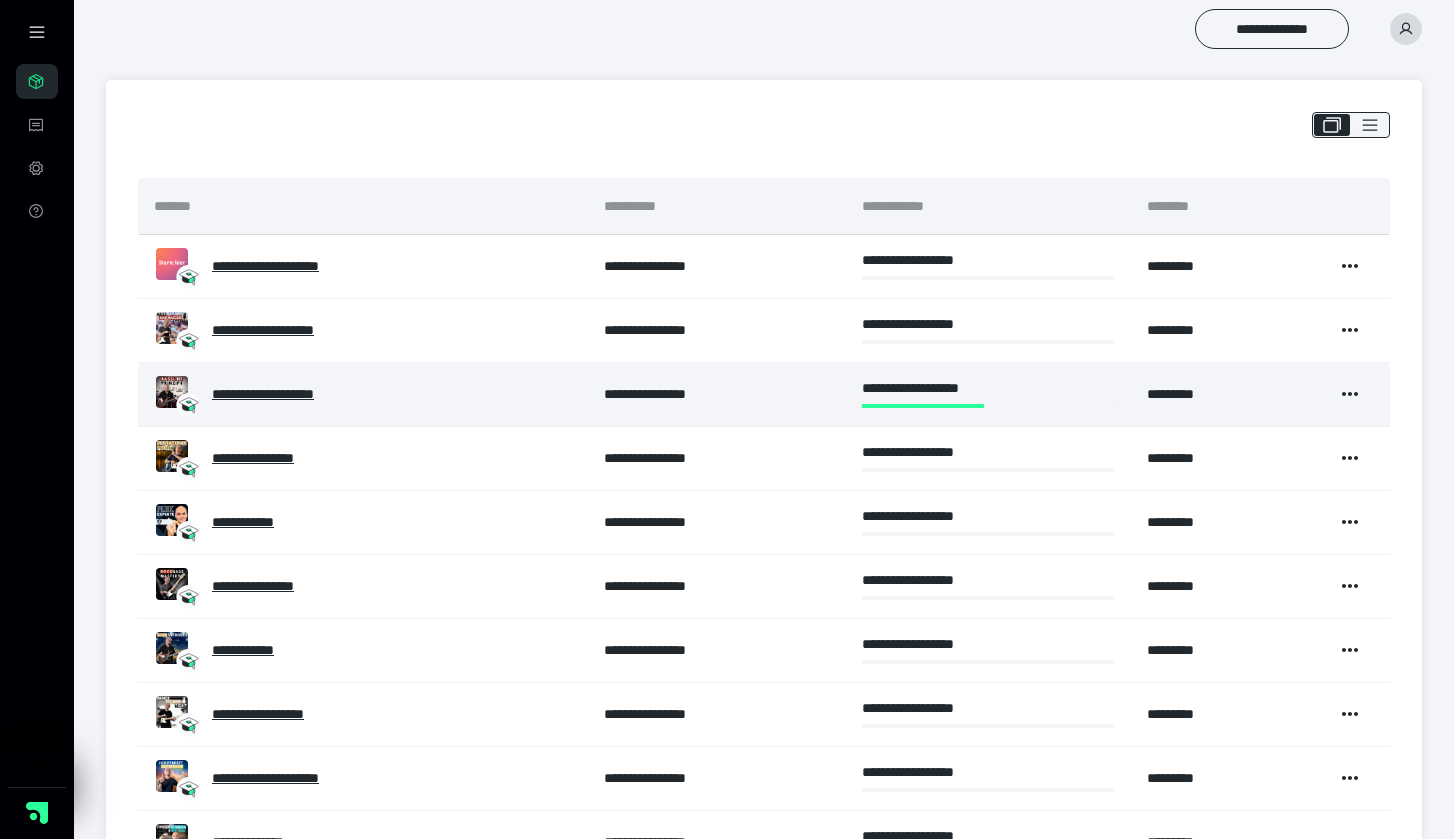 scroll, scrollTop: 0, scrollLeft: 0, axis: both 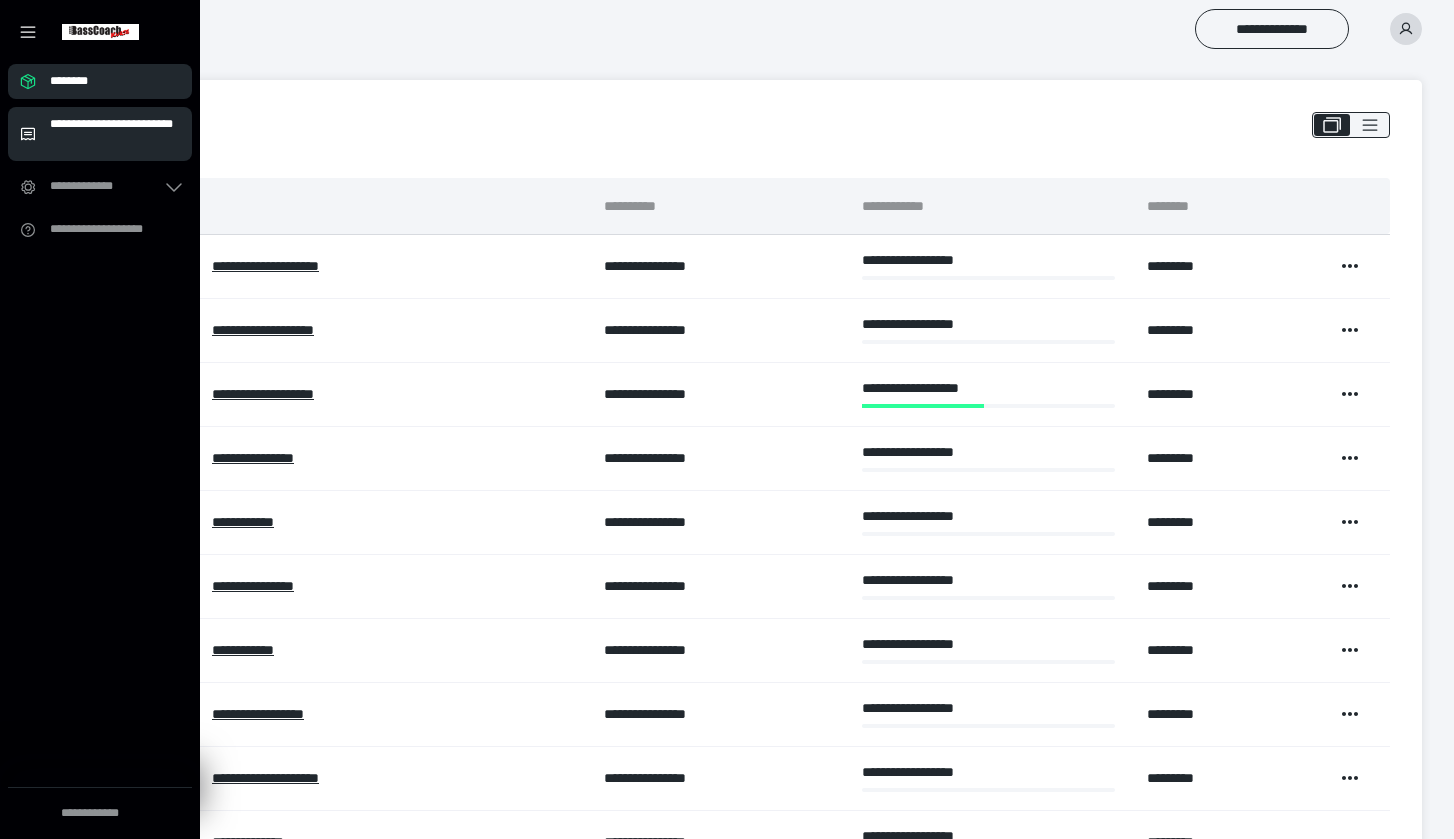 click on "**********" at bounding box center [115, 134] 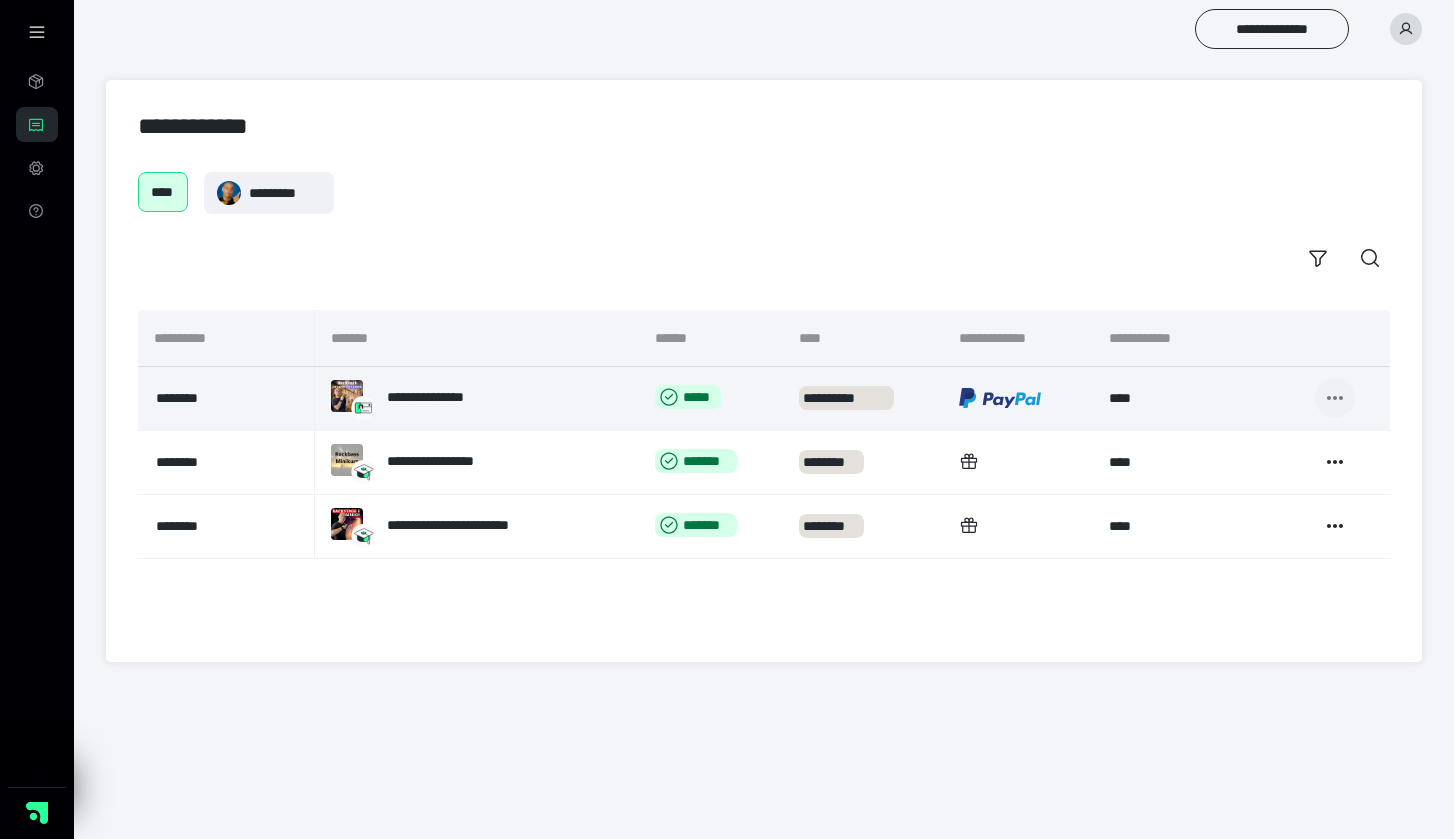 click 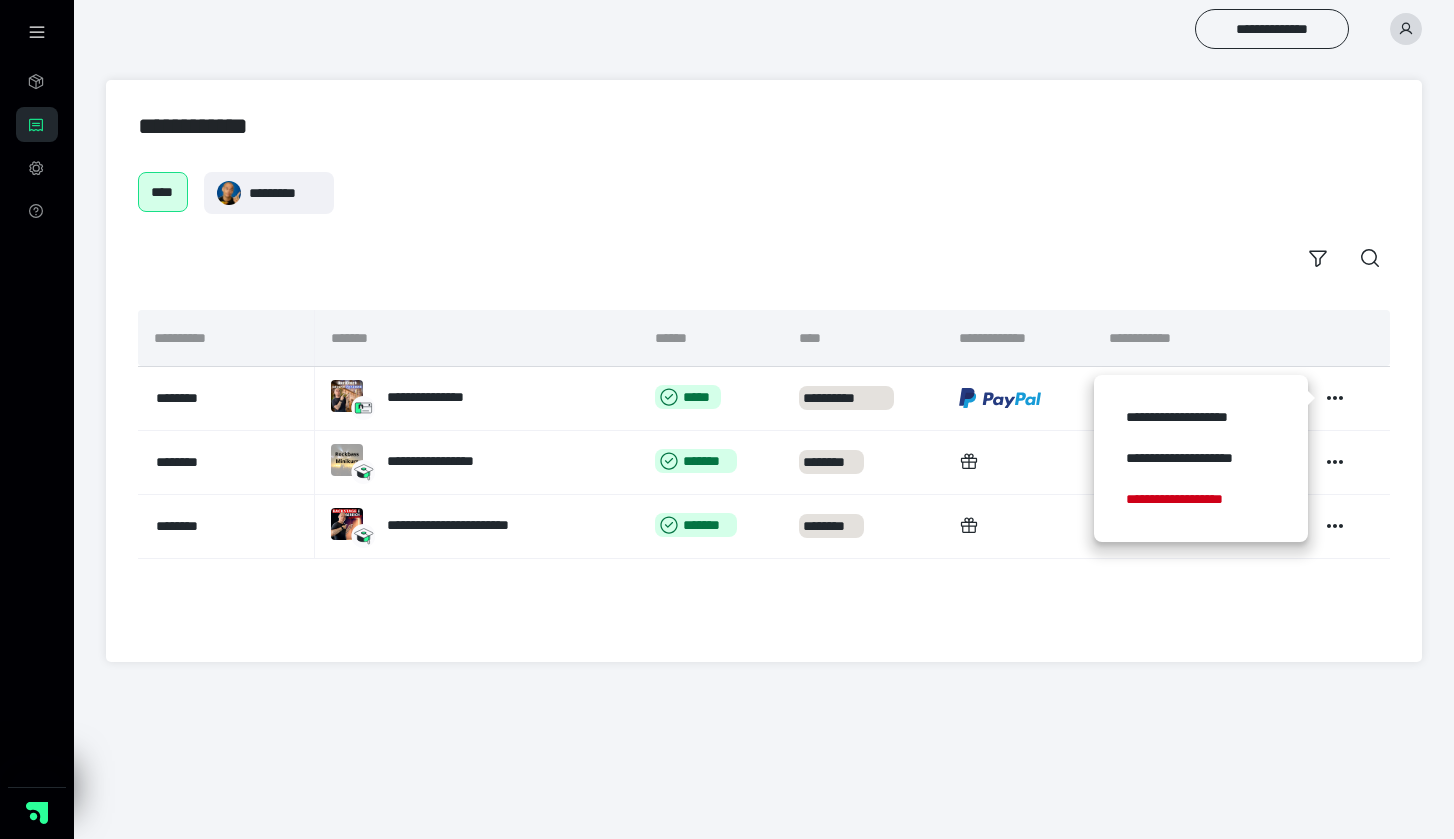 click on "**********" at bounding box center [764, 470] 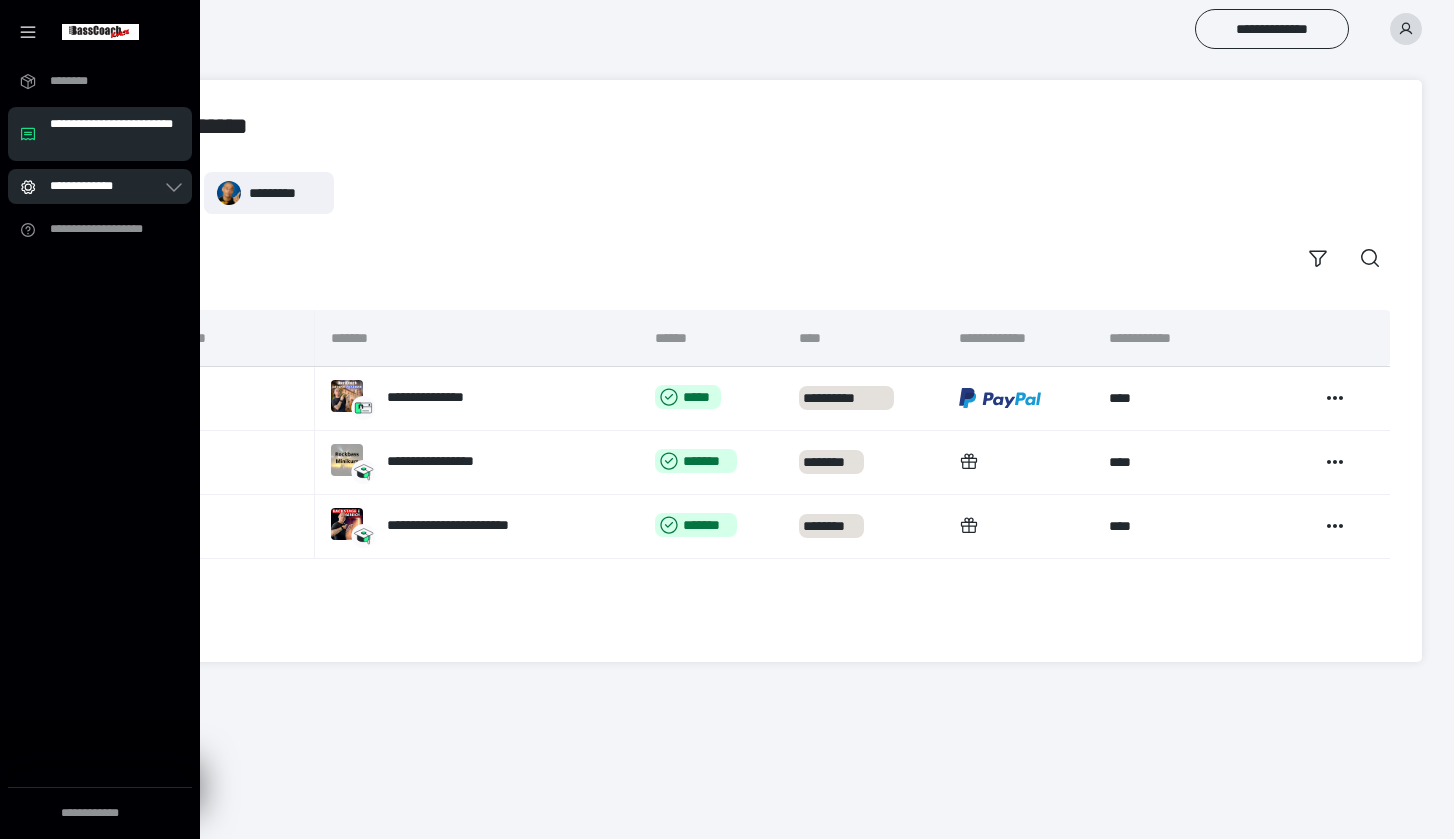 click on "**********" at bounding box center [106, 186] 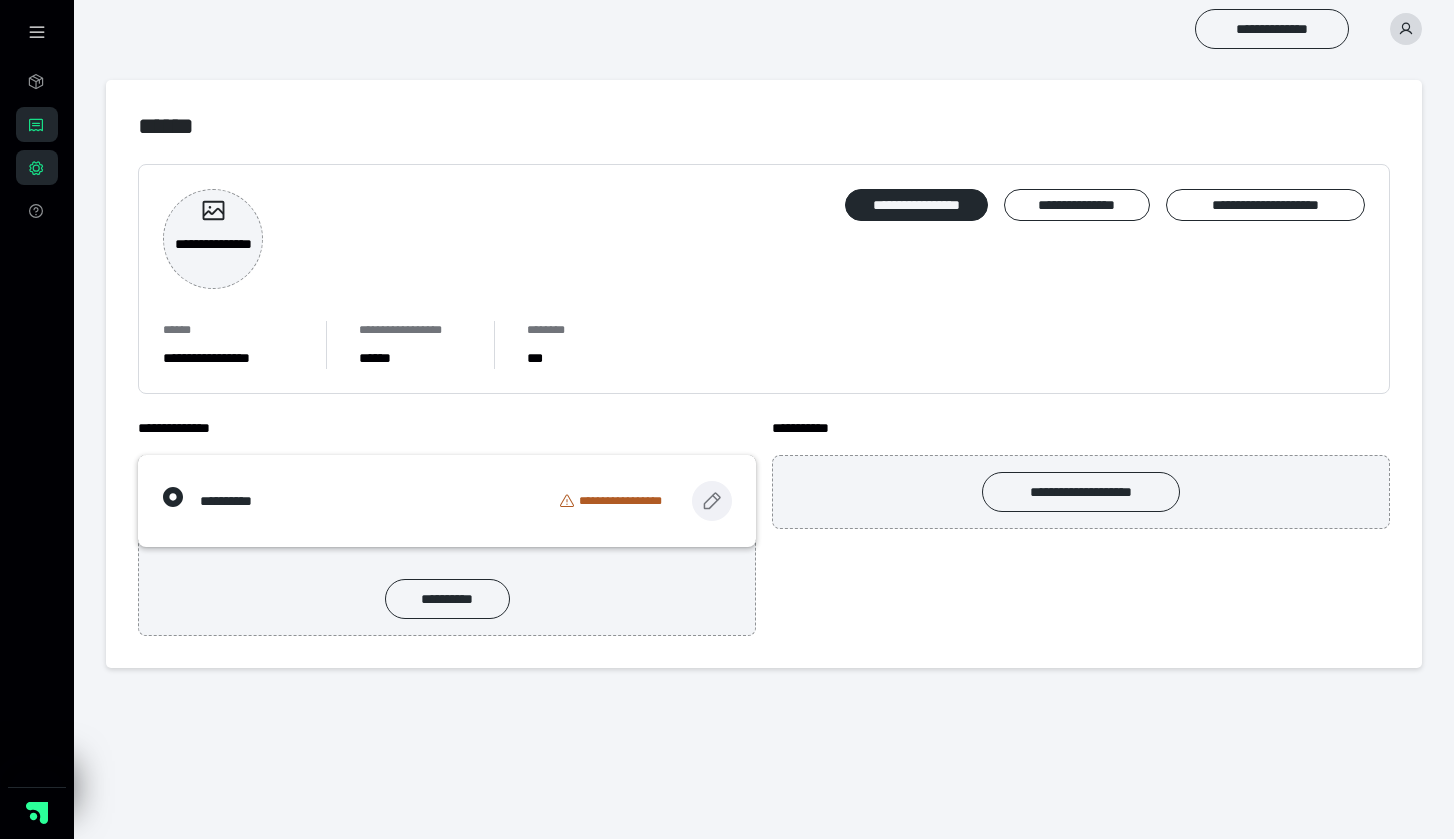 click 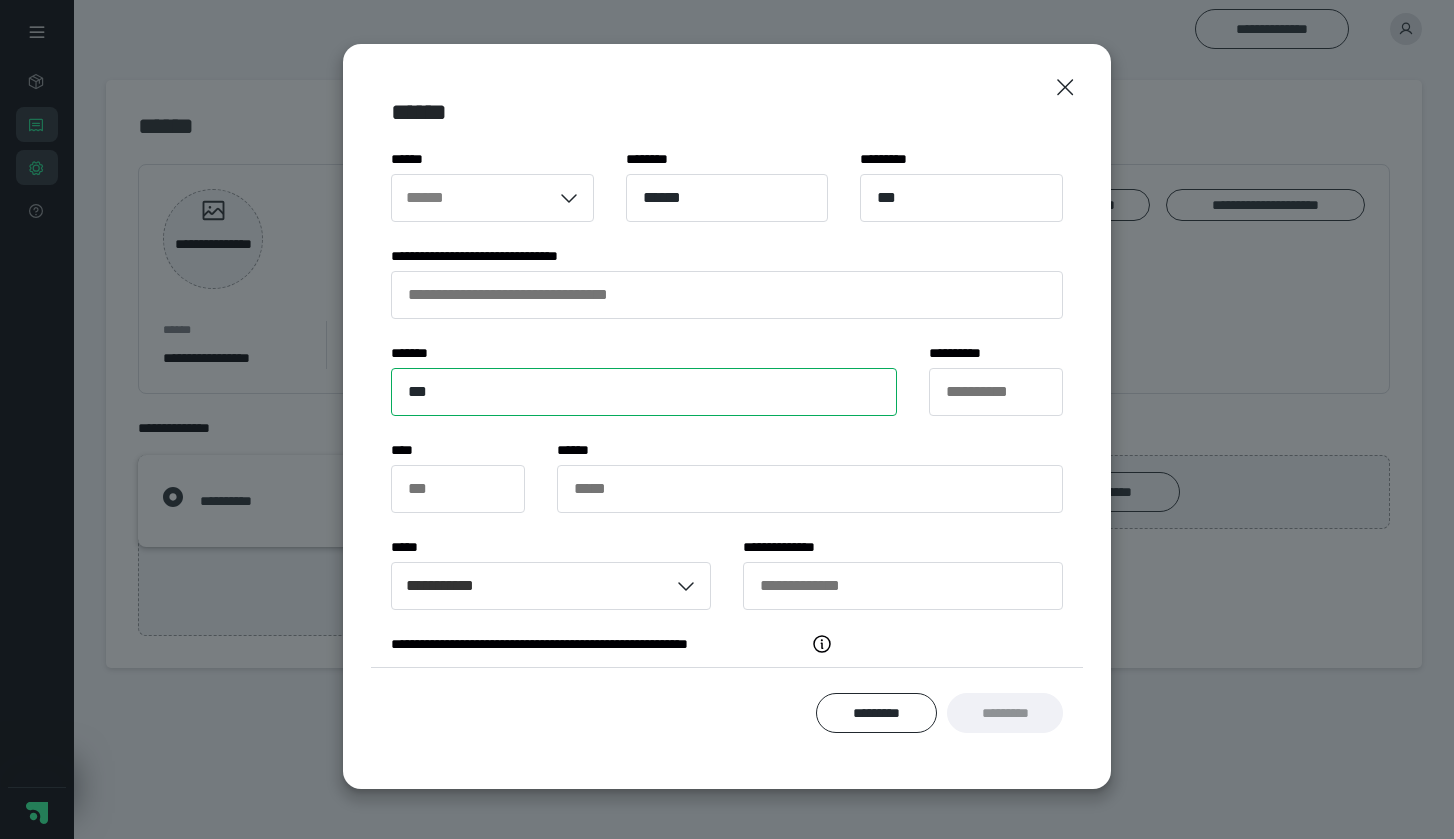 type on "****" 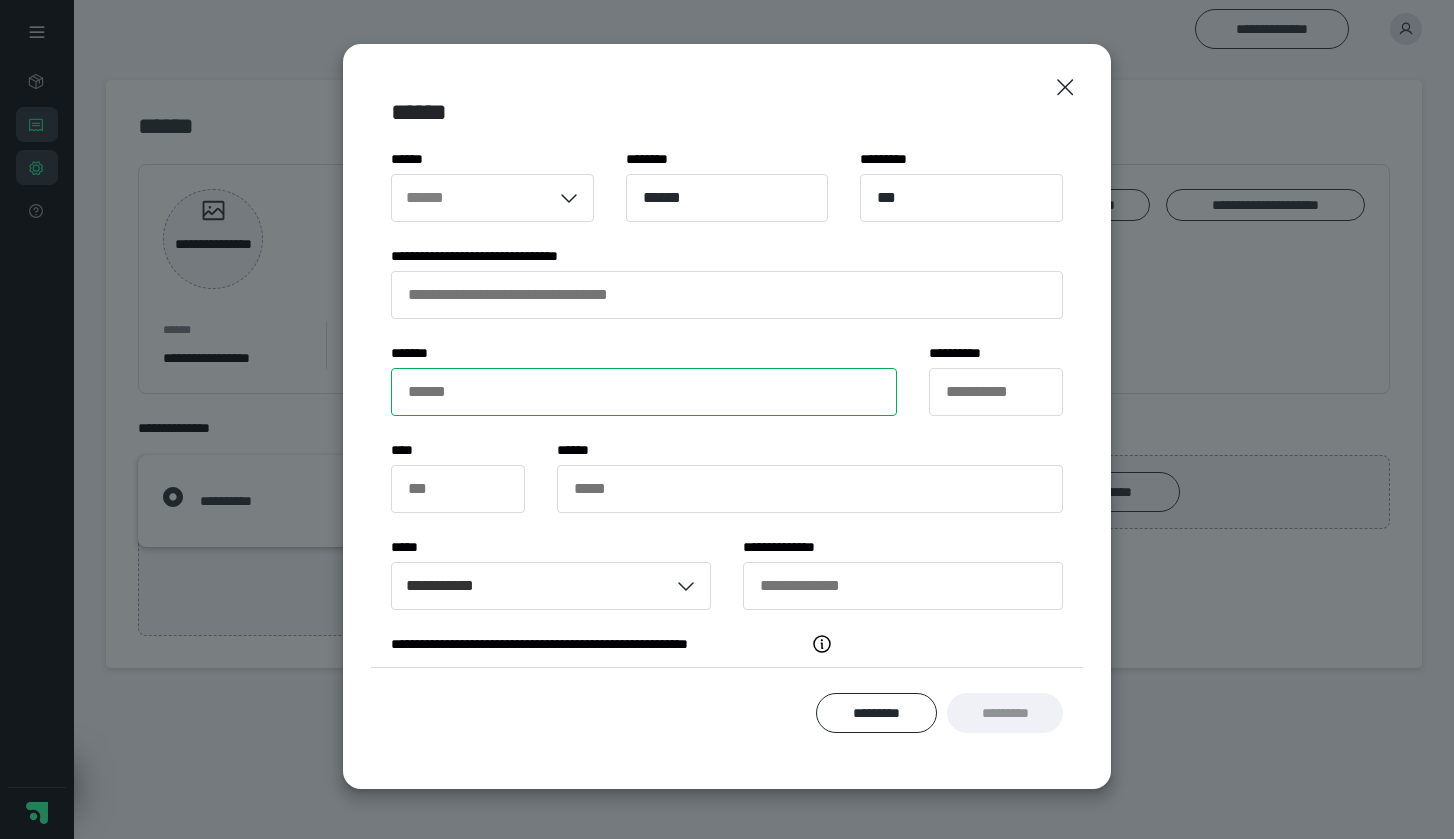 type on "**********" 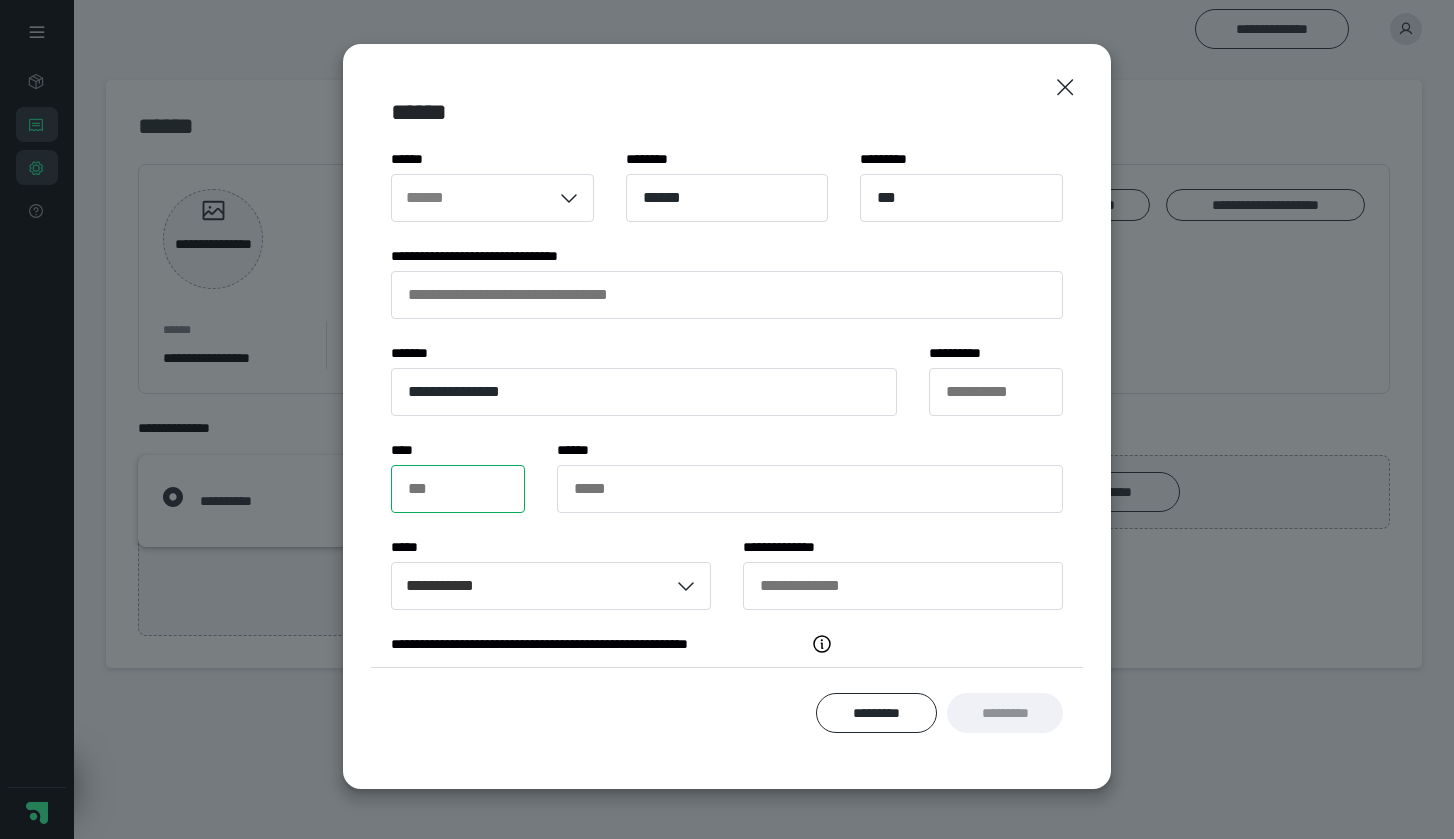 type on "*****" 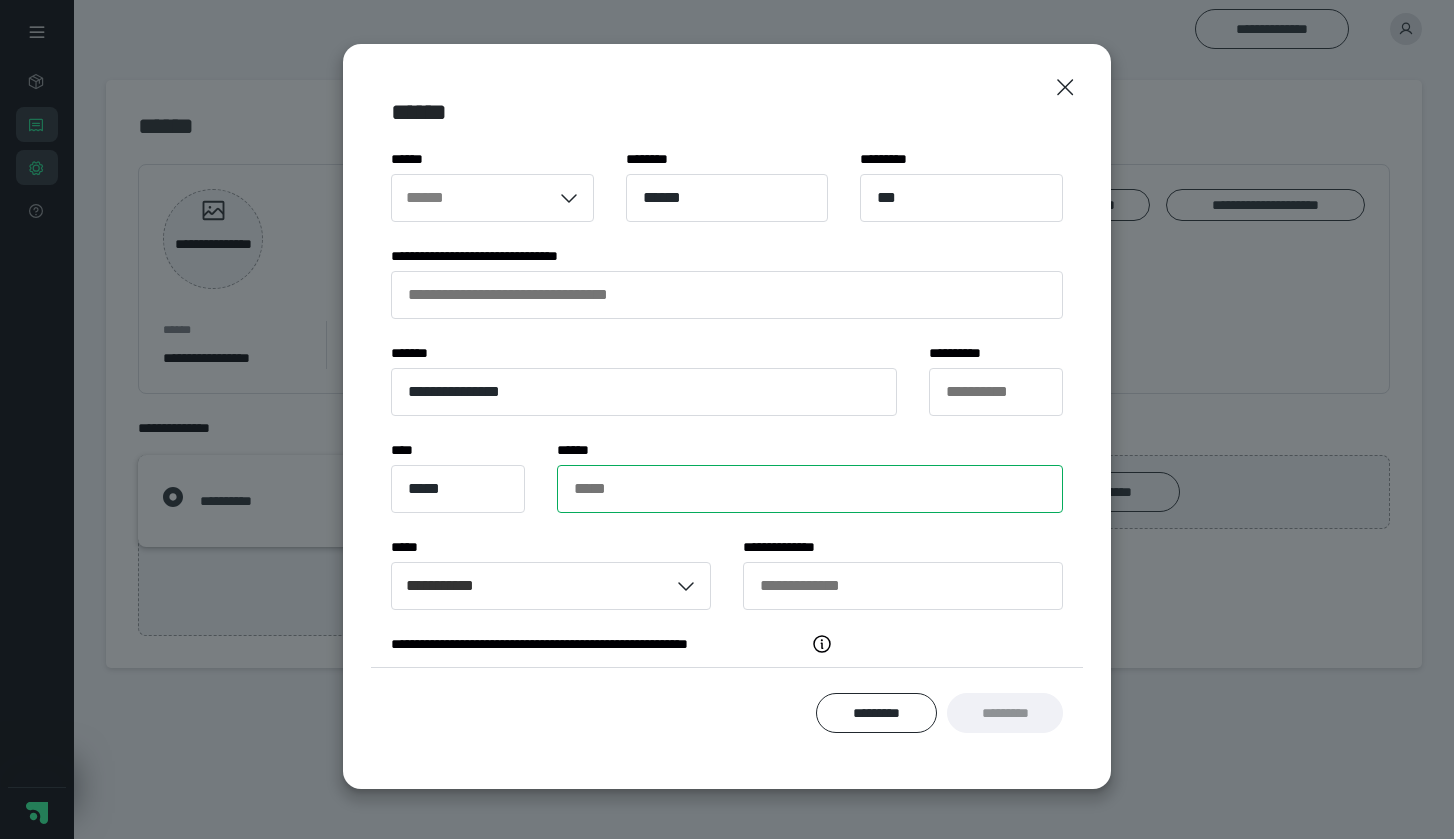 type on "*******" 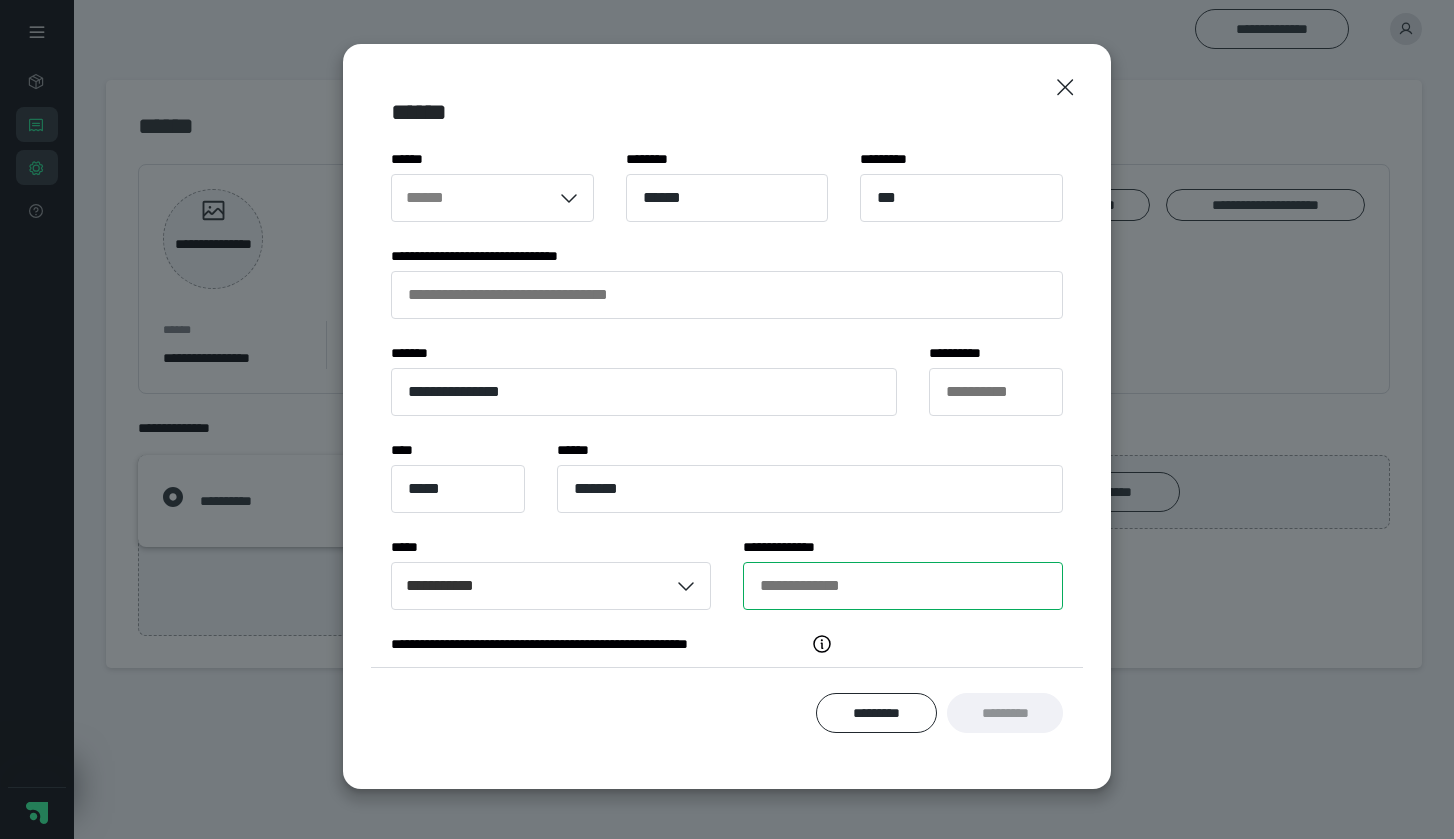 type on "**********" 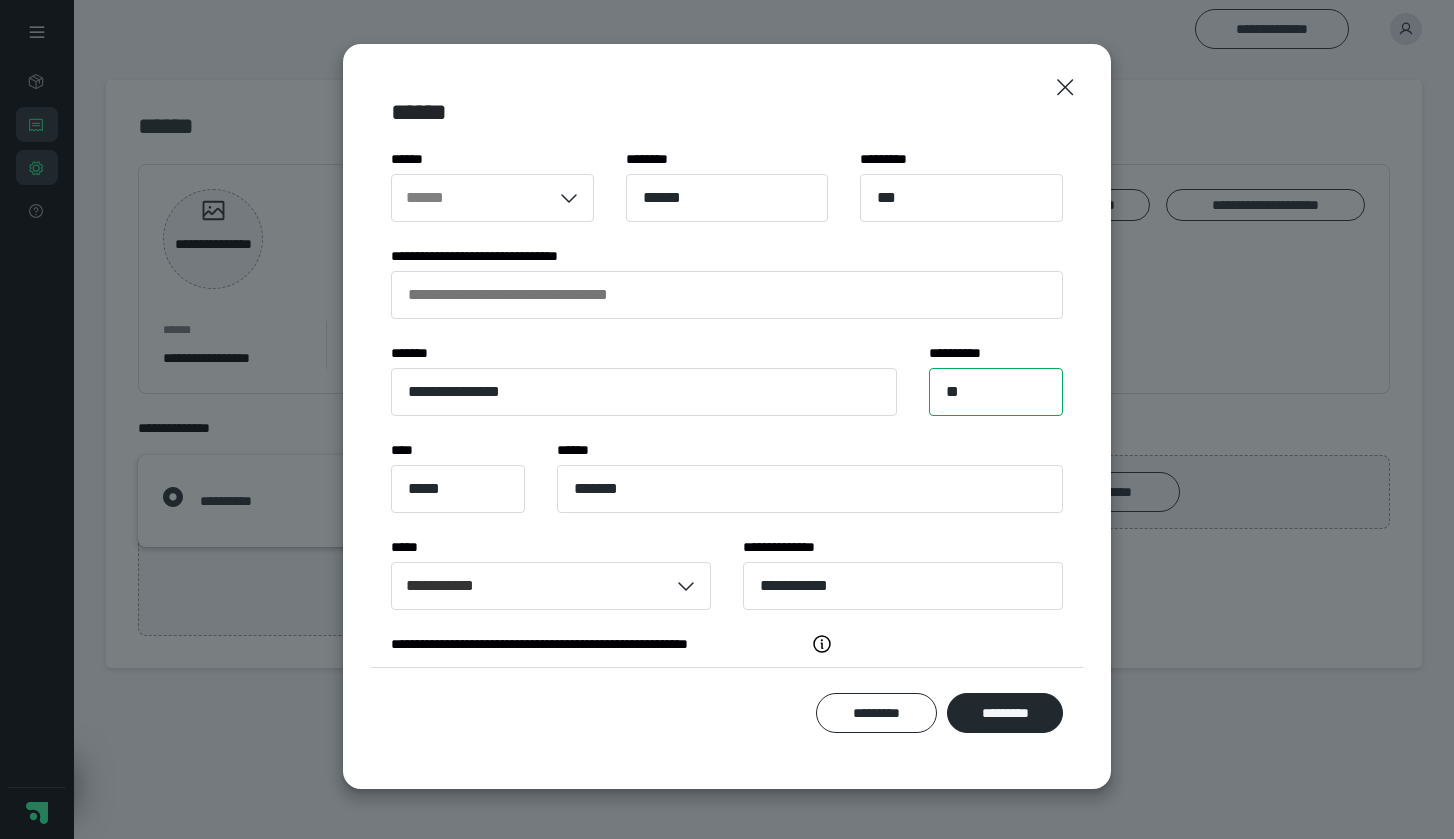type on "**" 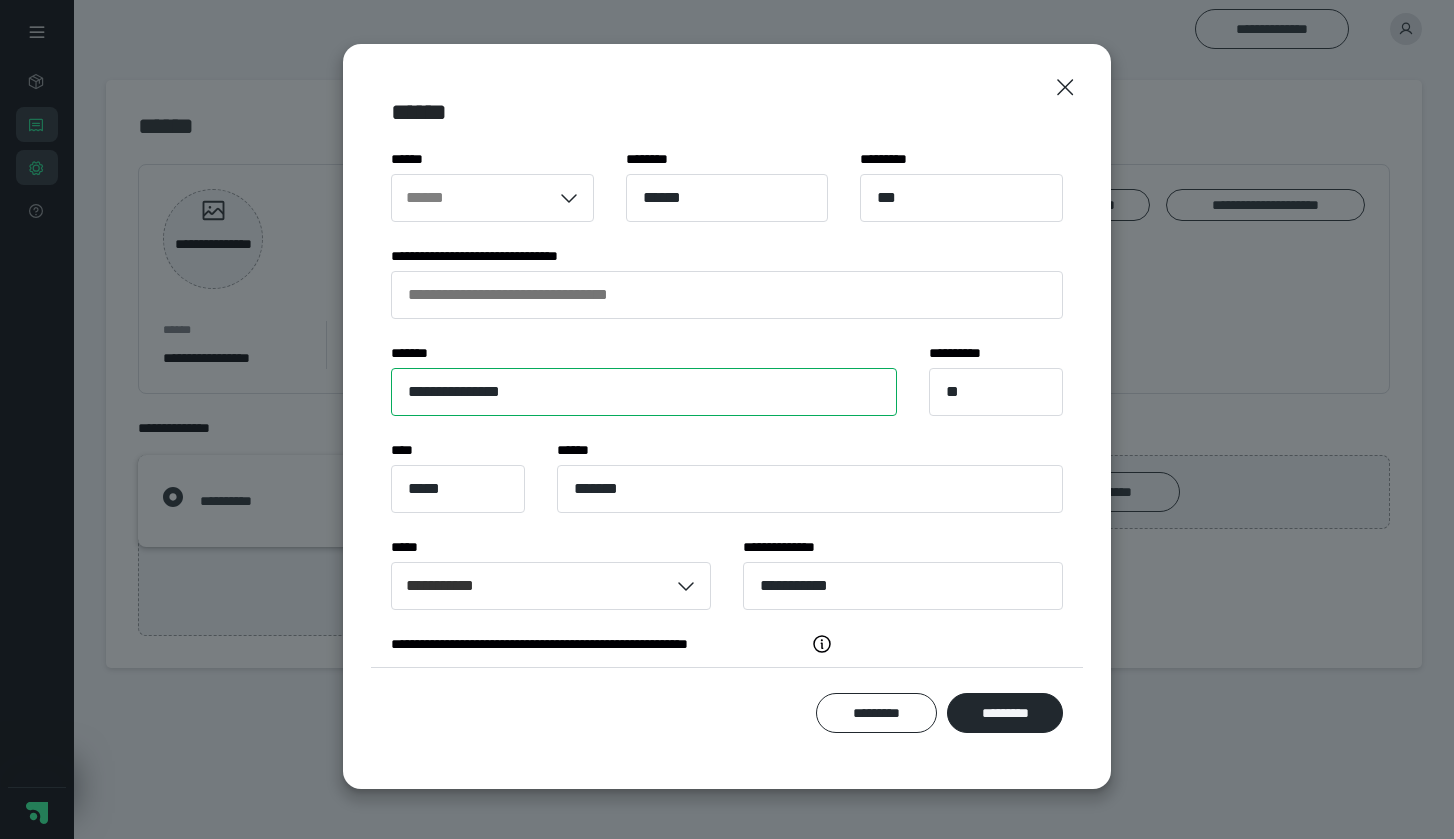 click on "**********" at bounding box center (644, 392) 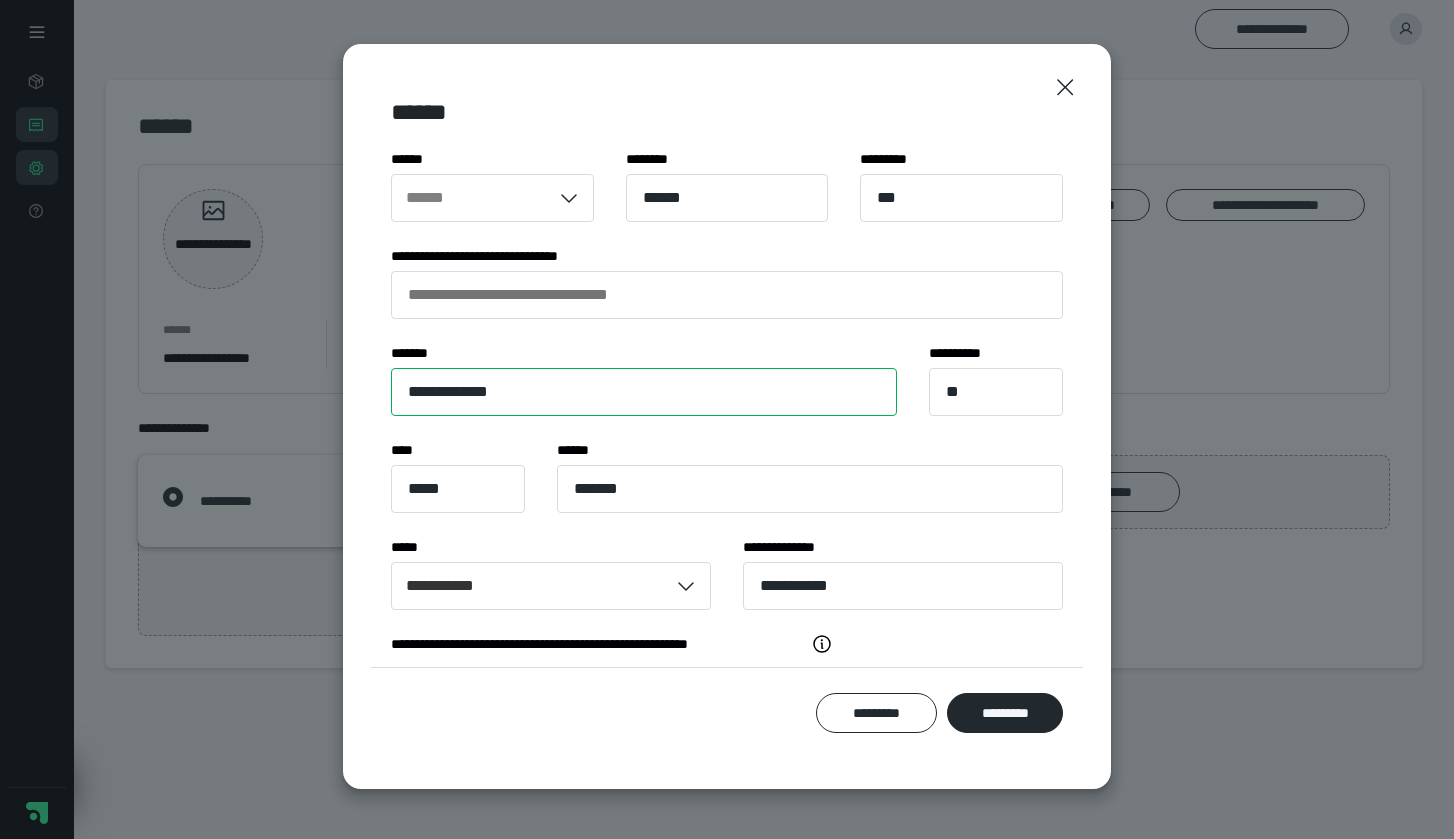 type on "**********" 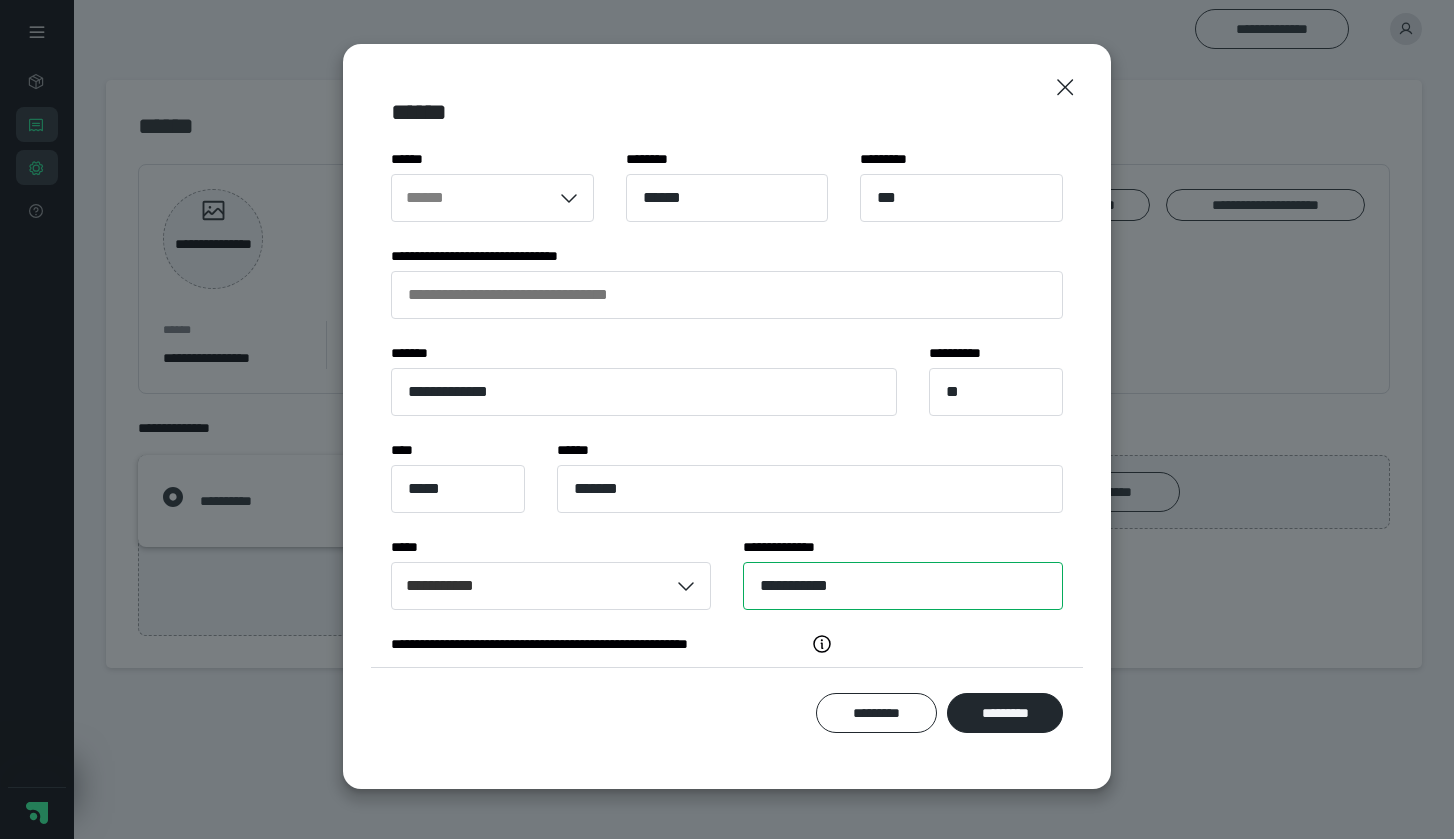 click on "**********" at bounding box center (903, 586) 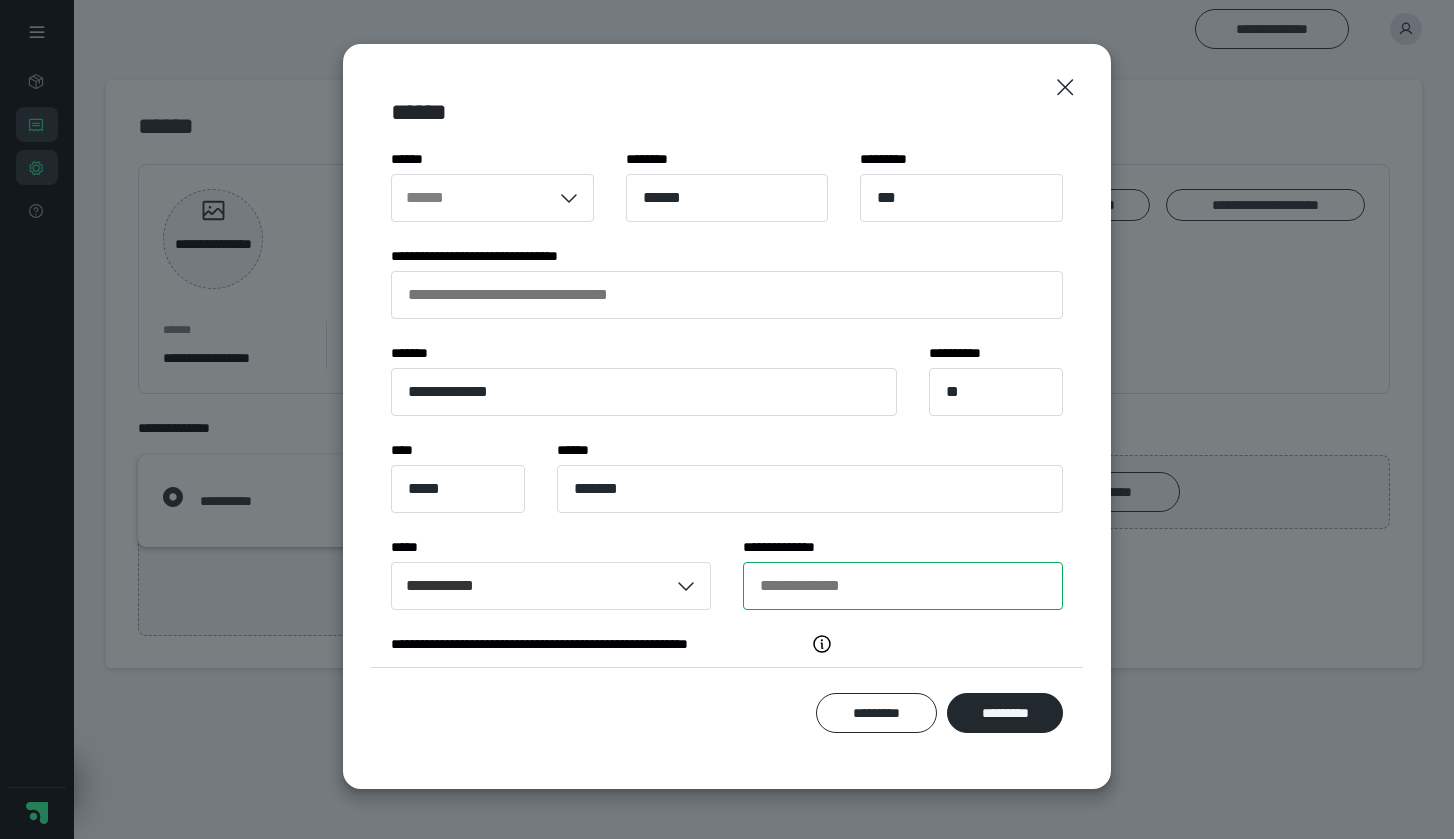 type on "**********" 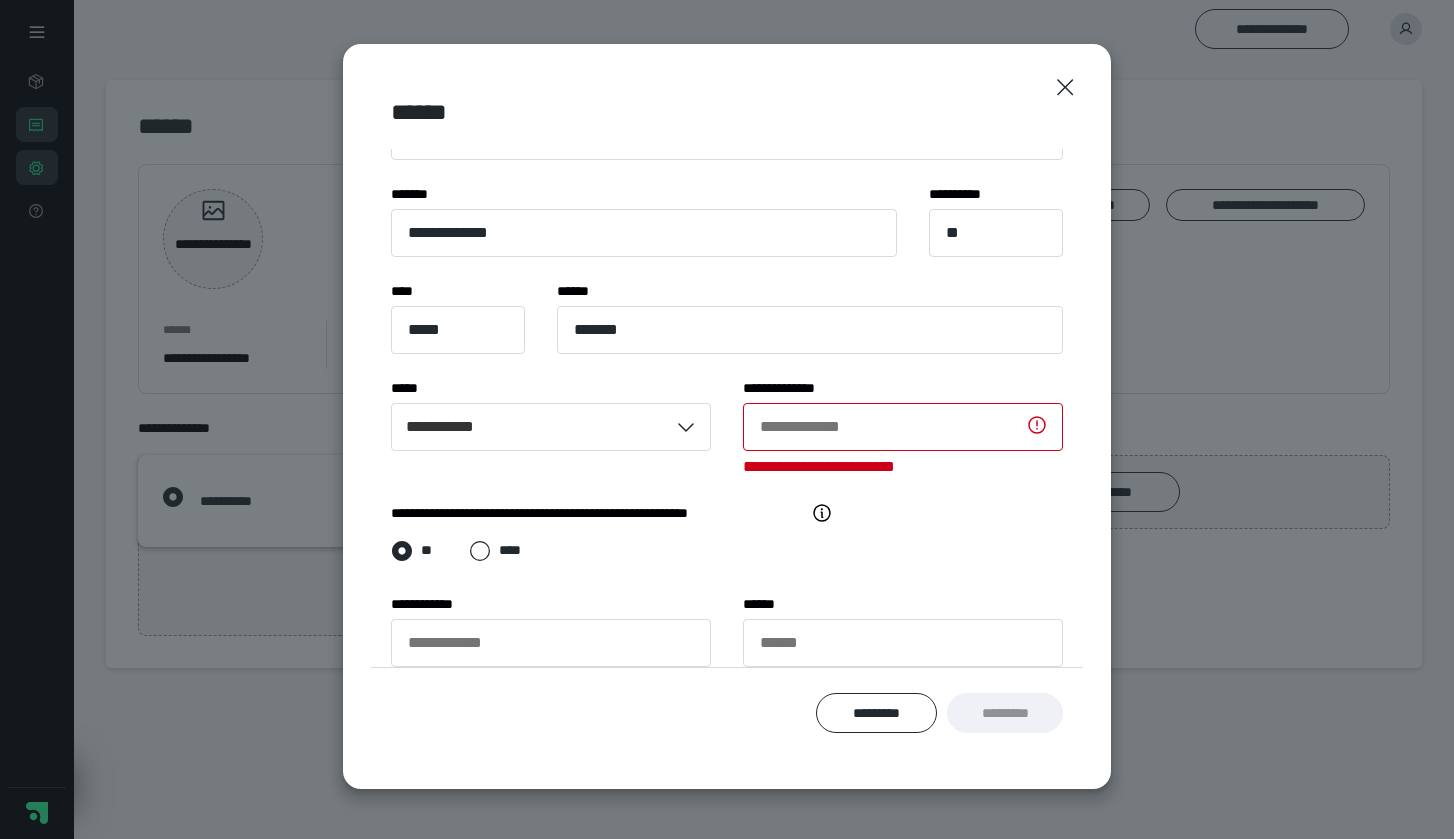 scroll, scrollTop: 160, scrollLeft: 0, axis: vertical 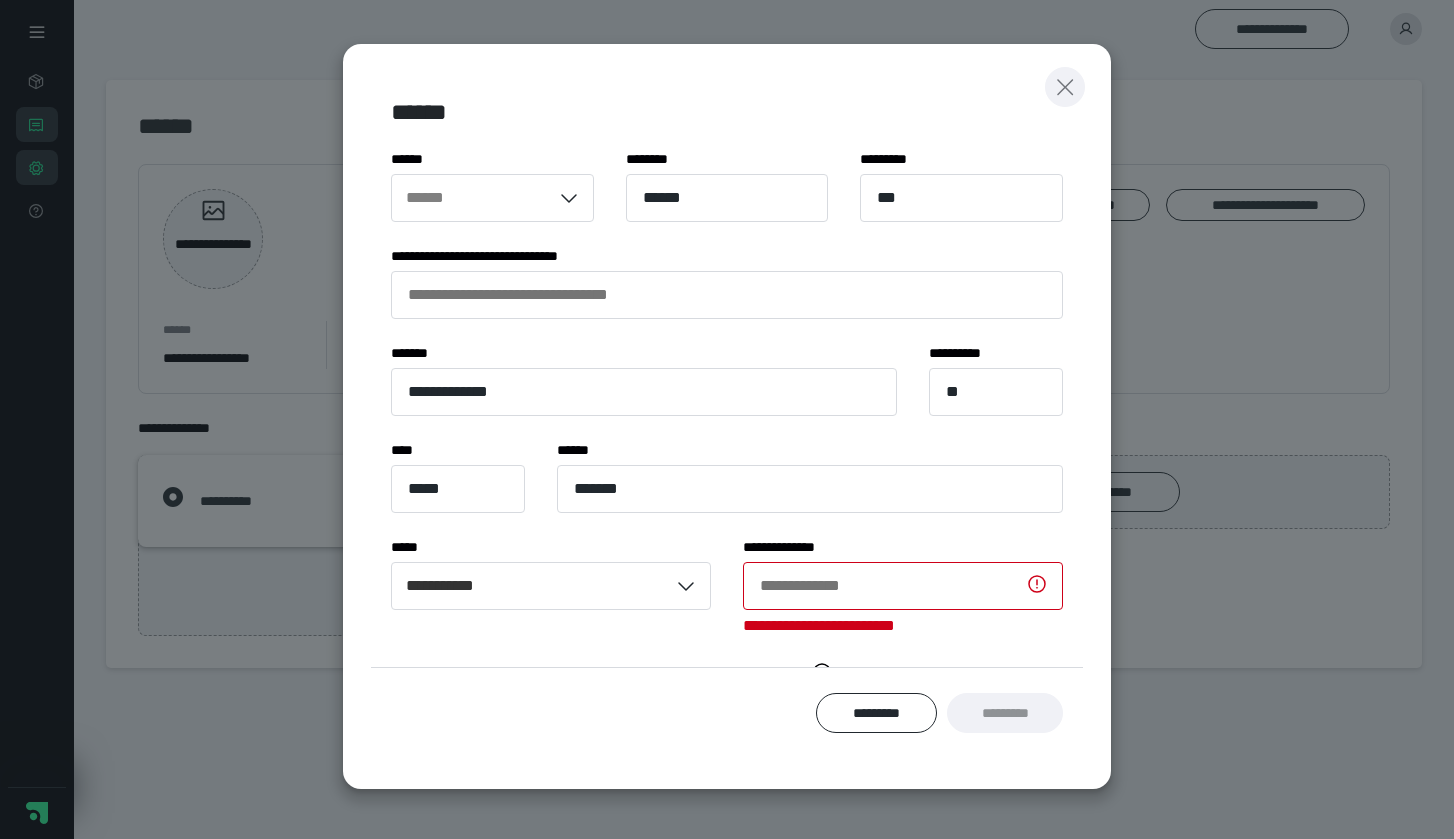 click 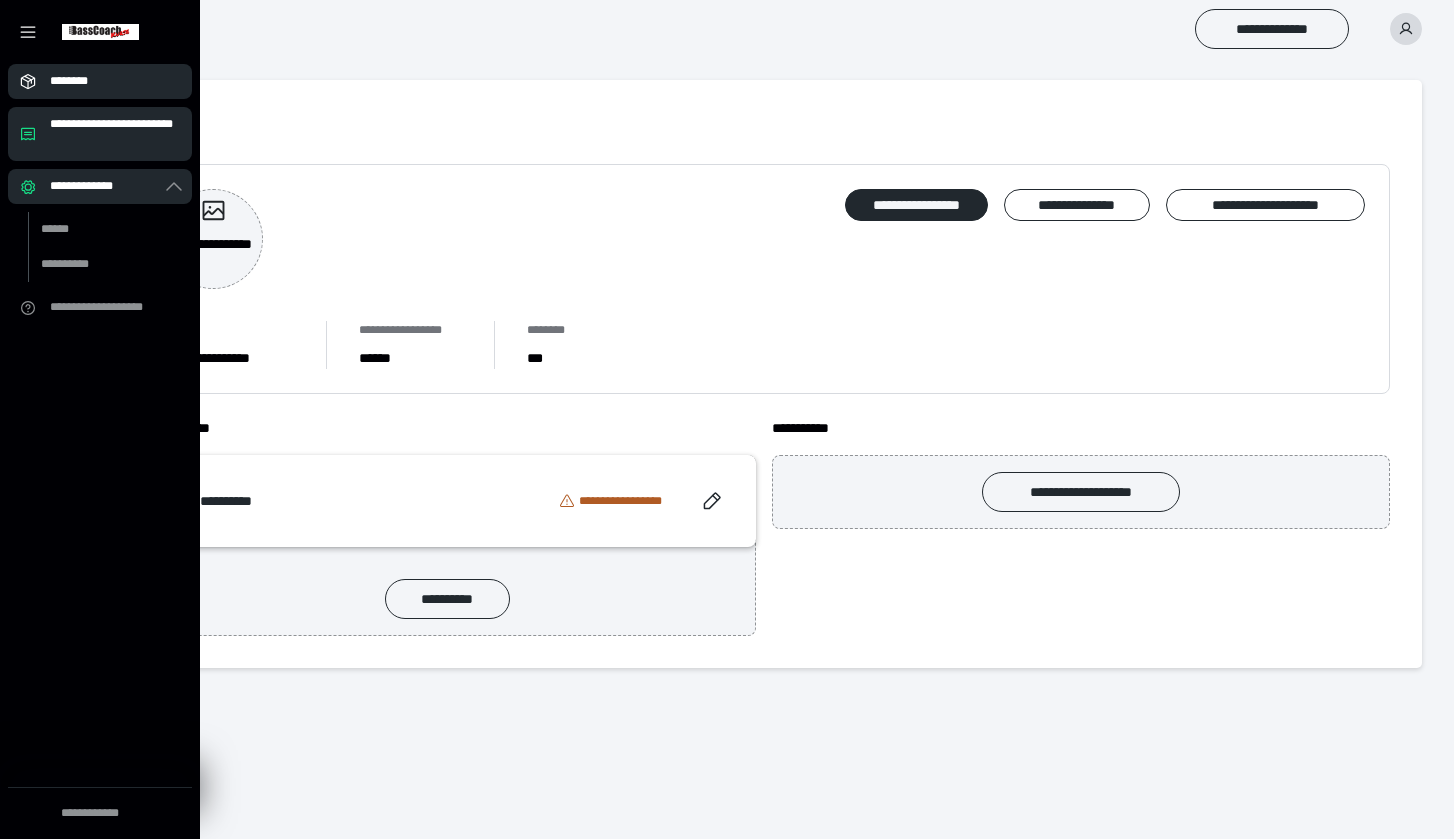 click on "********" at bounding box center (106, 81) 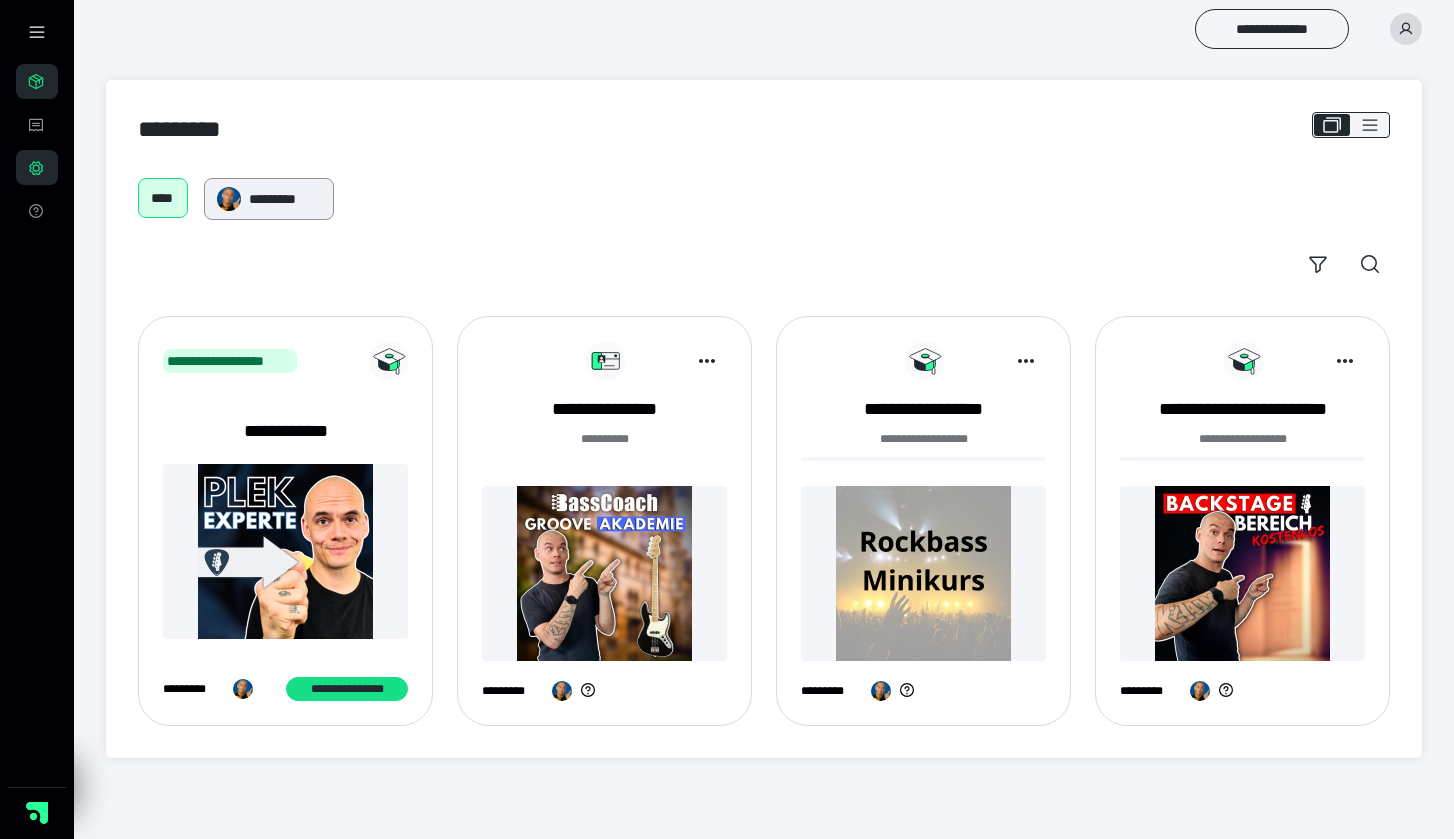click on "*********" at bounding box center (284, 199) 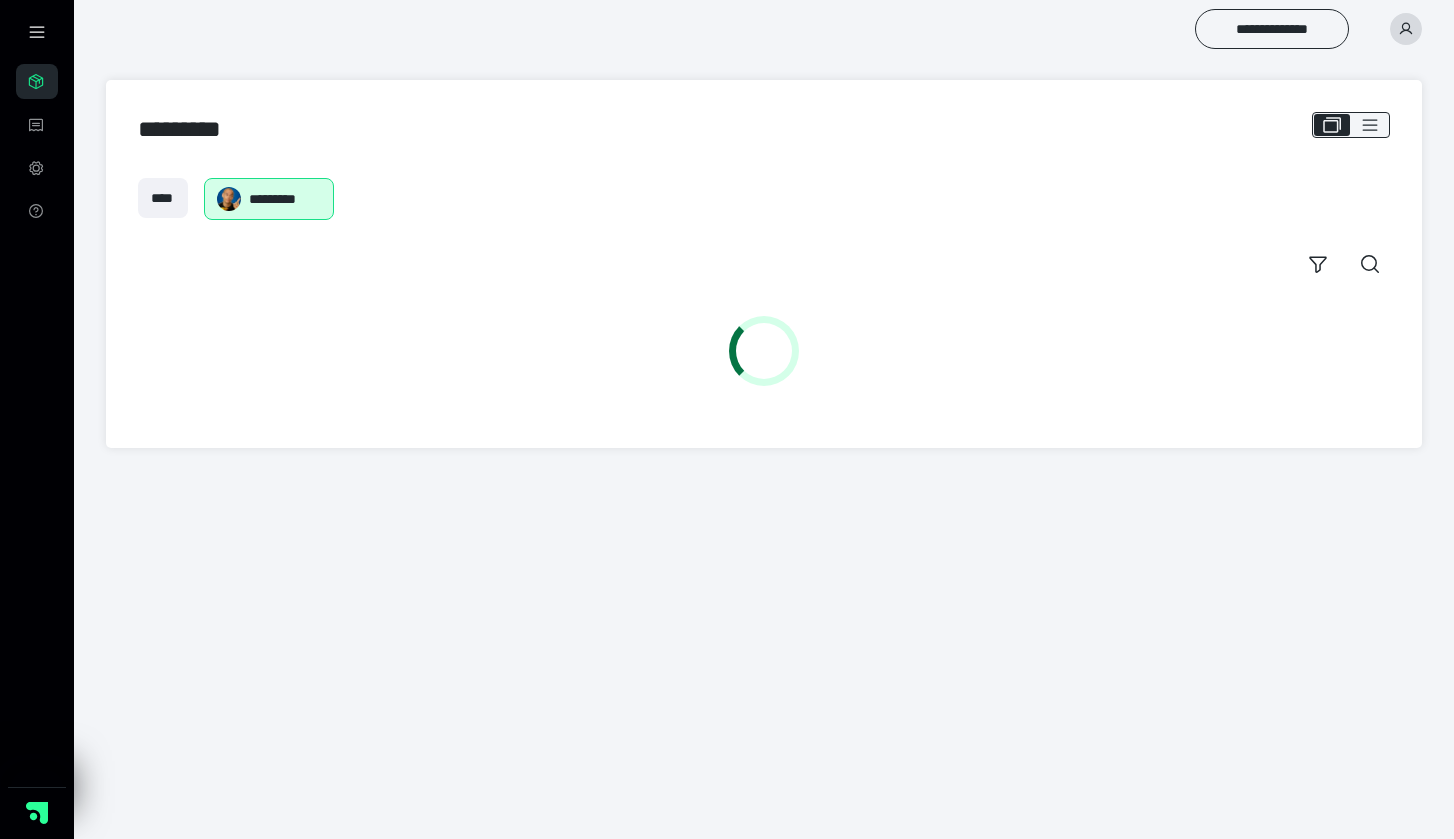 scroll, scrollTop: 0, scrollLeft: 0, axis: both 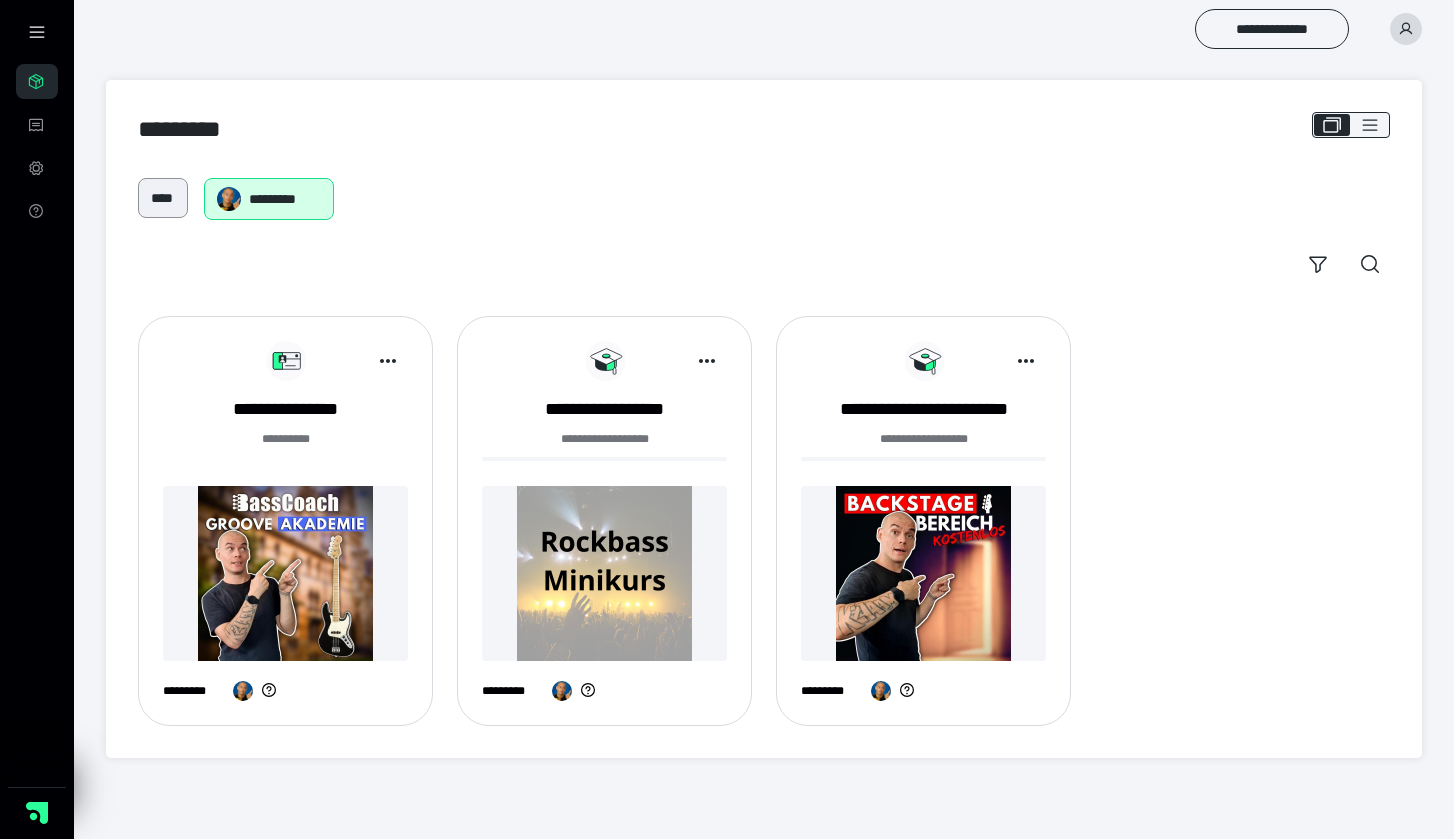 click on "****" at bounding box center (163, 198) 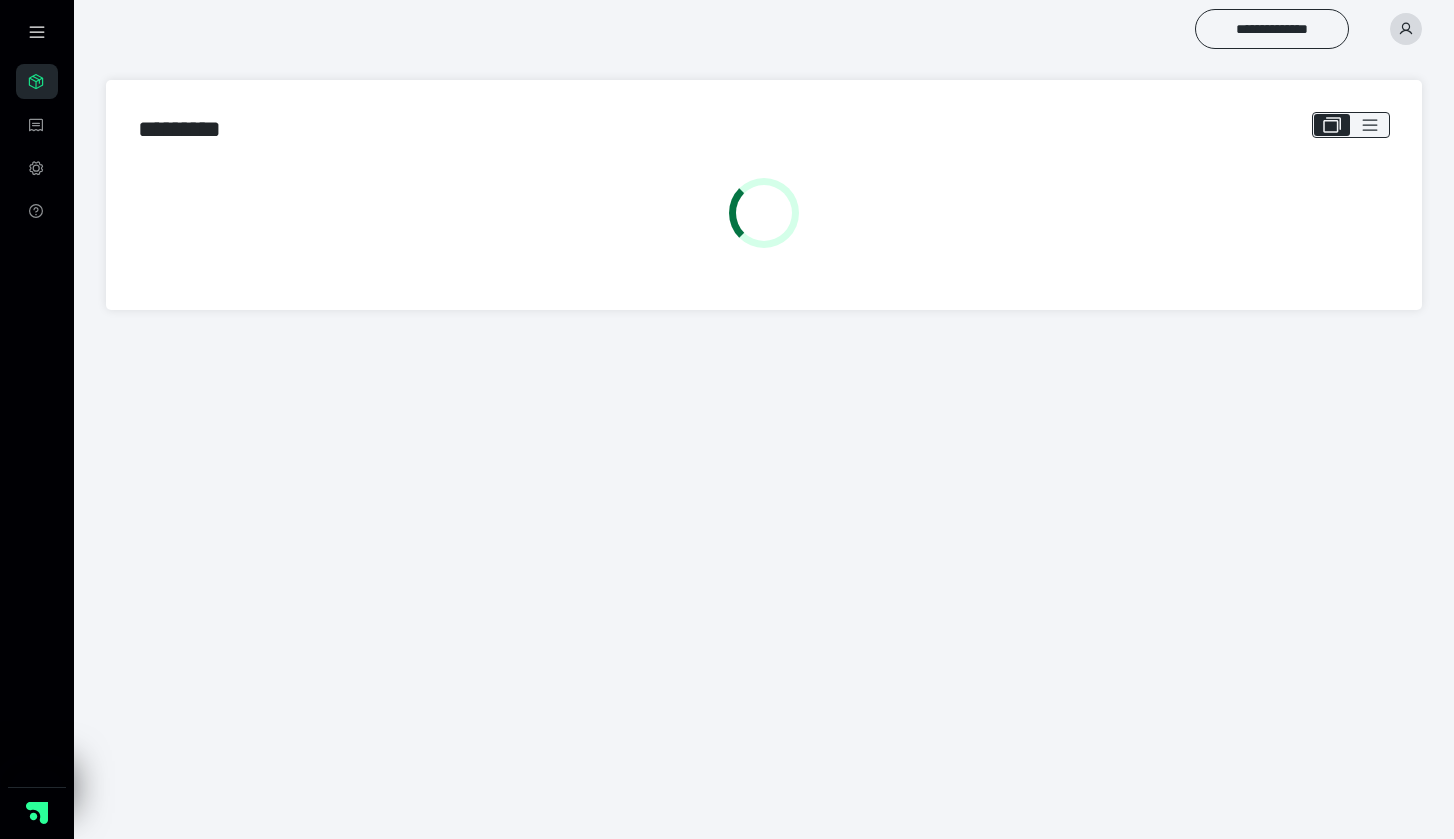 scroll, scrollTop: 0, scrollLeft: 0, axis: both 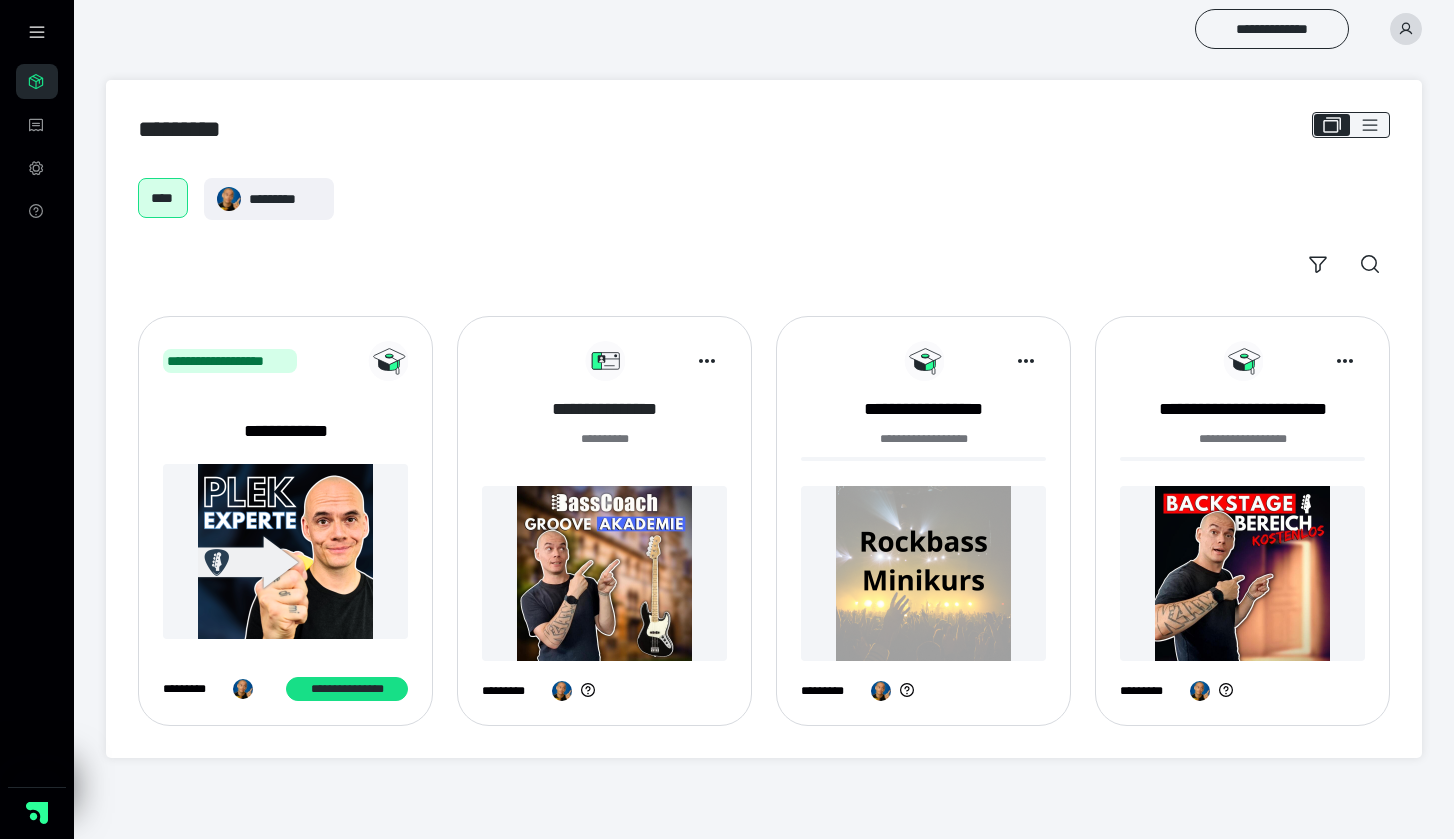 click on "**********" at bounding box center [604, 409] 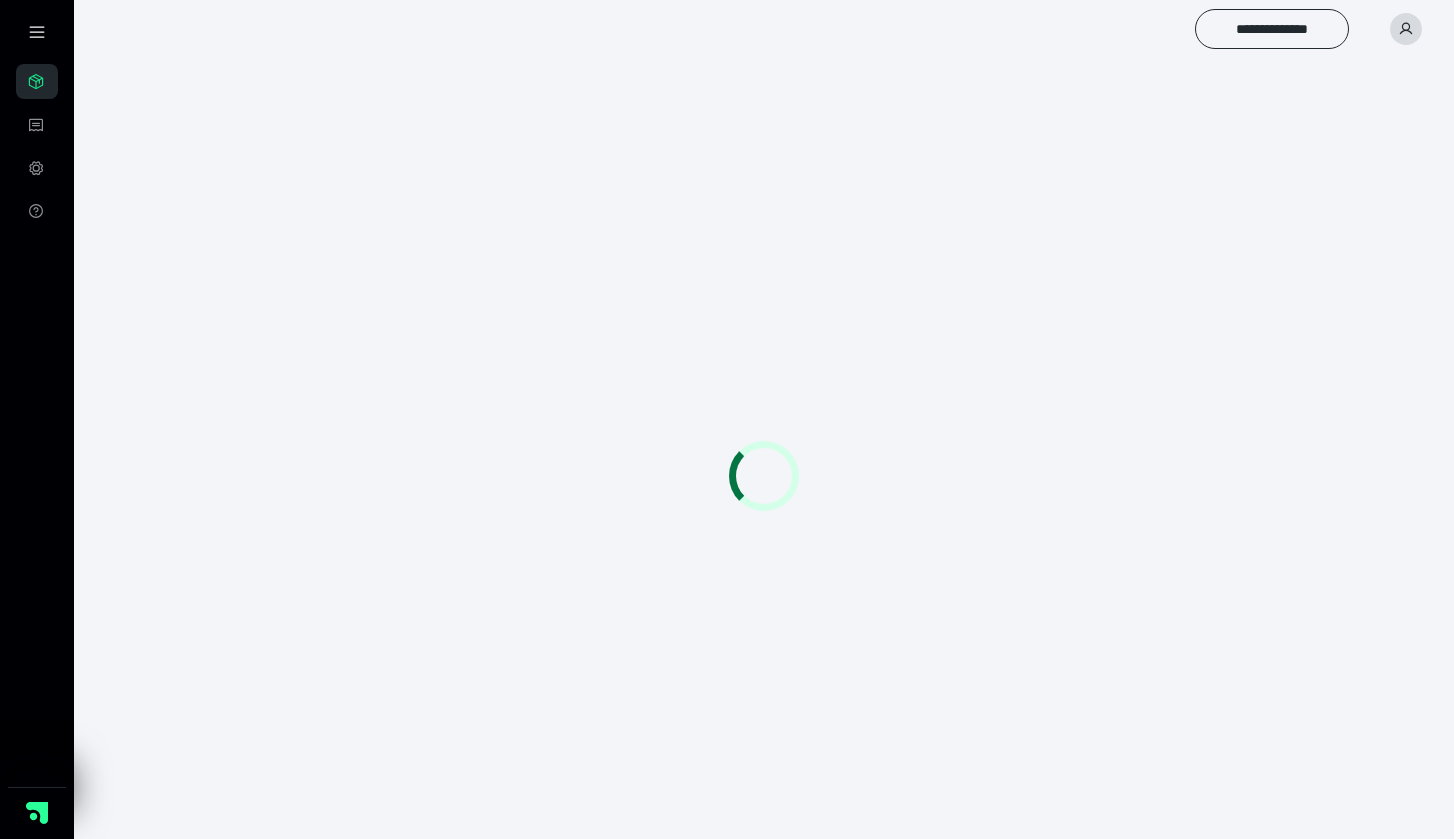 scroll, scrollTop: 0, scrollLeft: 0, axis: both 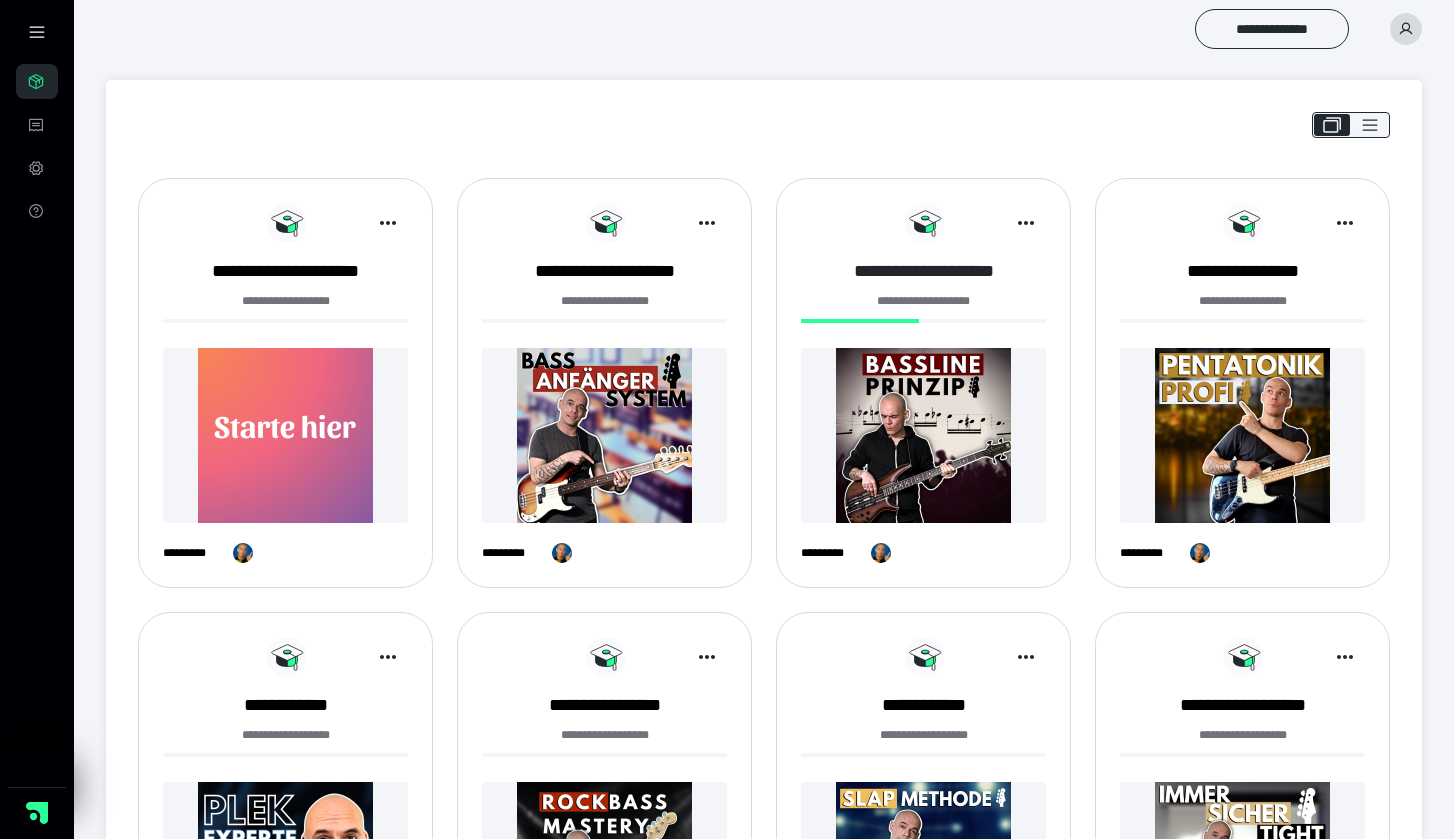 click on "**********" at bounding box center [923, 271] 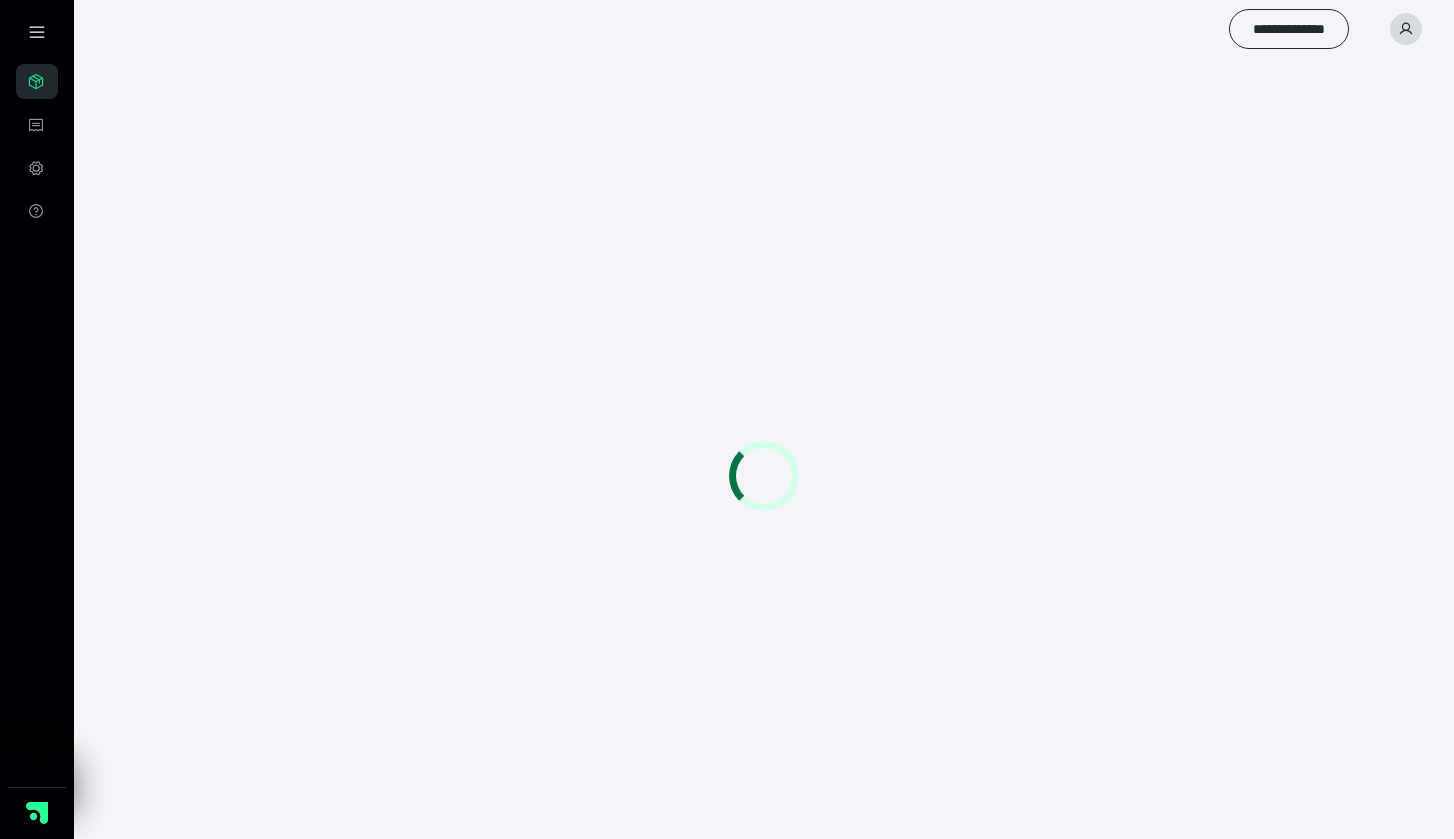 scroll, scrollTop: 0, scrollLeft: 0, axis: both 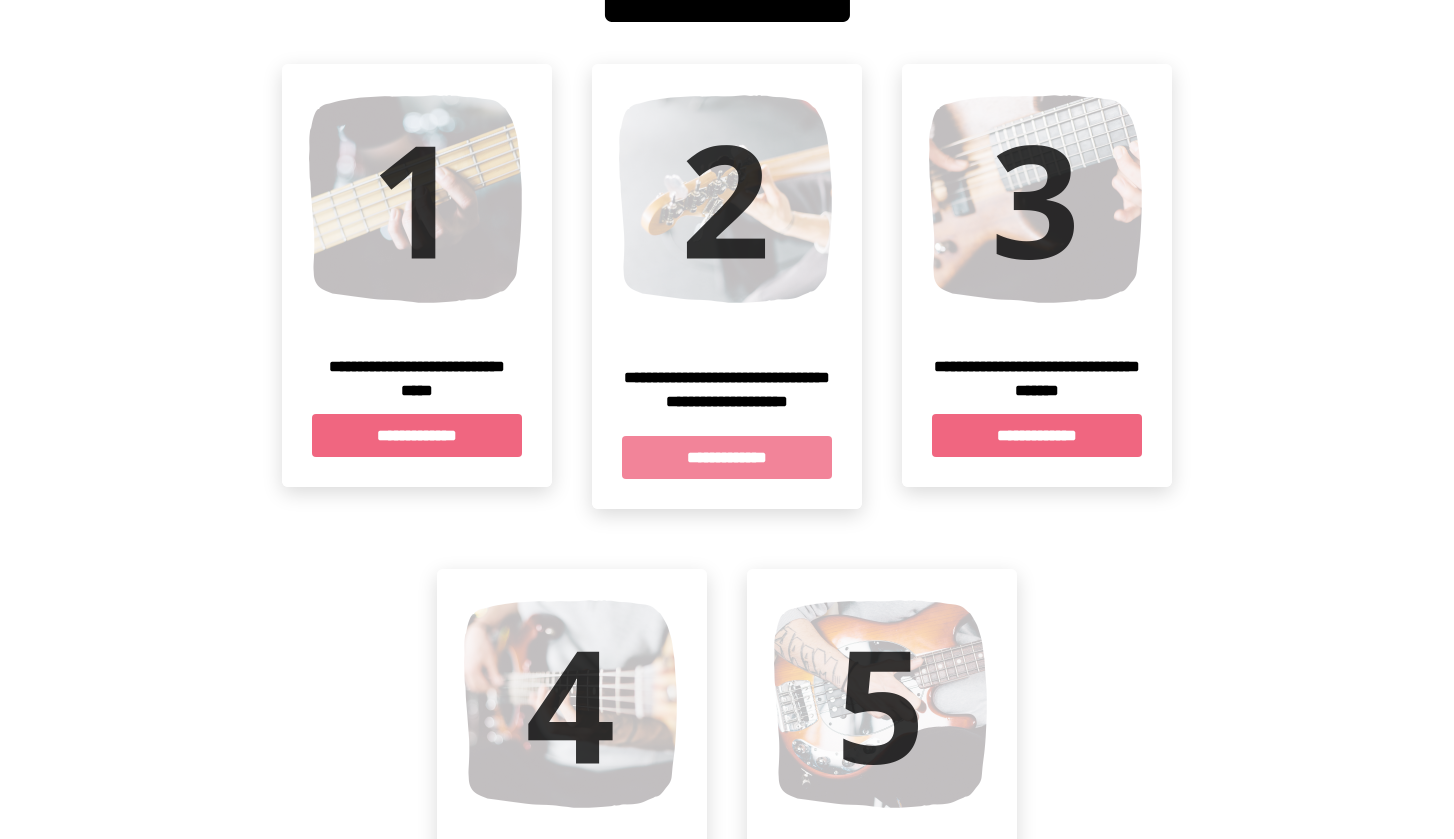 click on "**********" at bounding box center [727, 457] 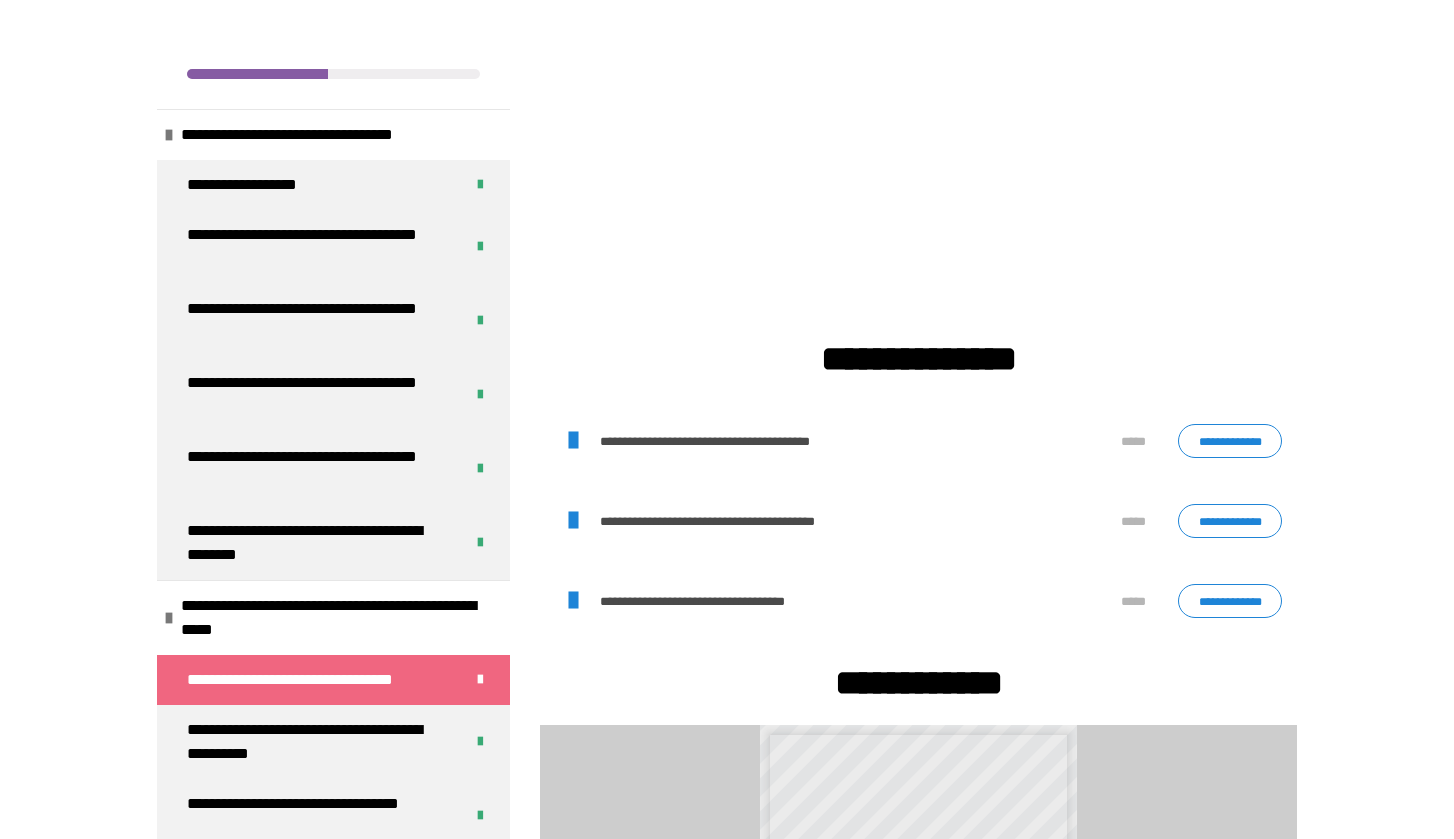 scroll, scrollTop: 631, scrollLeft: 0, axis: vertical 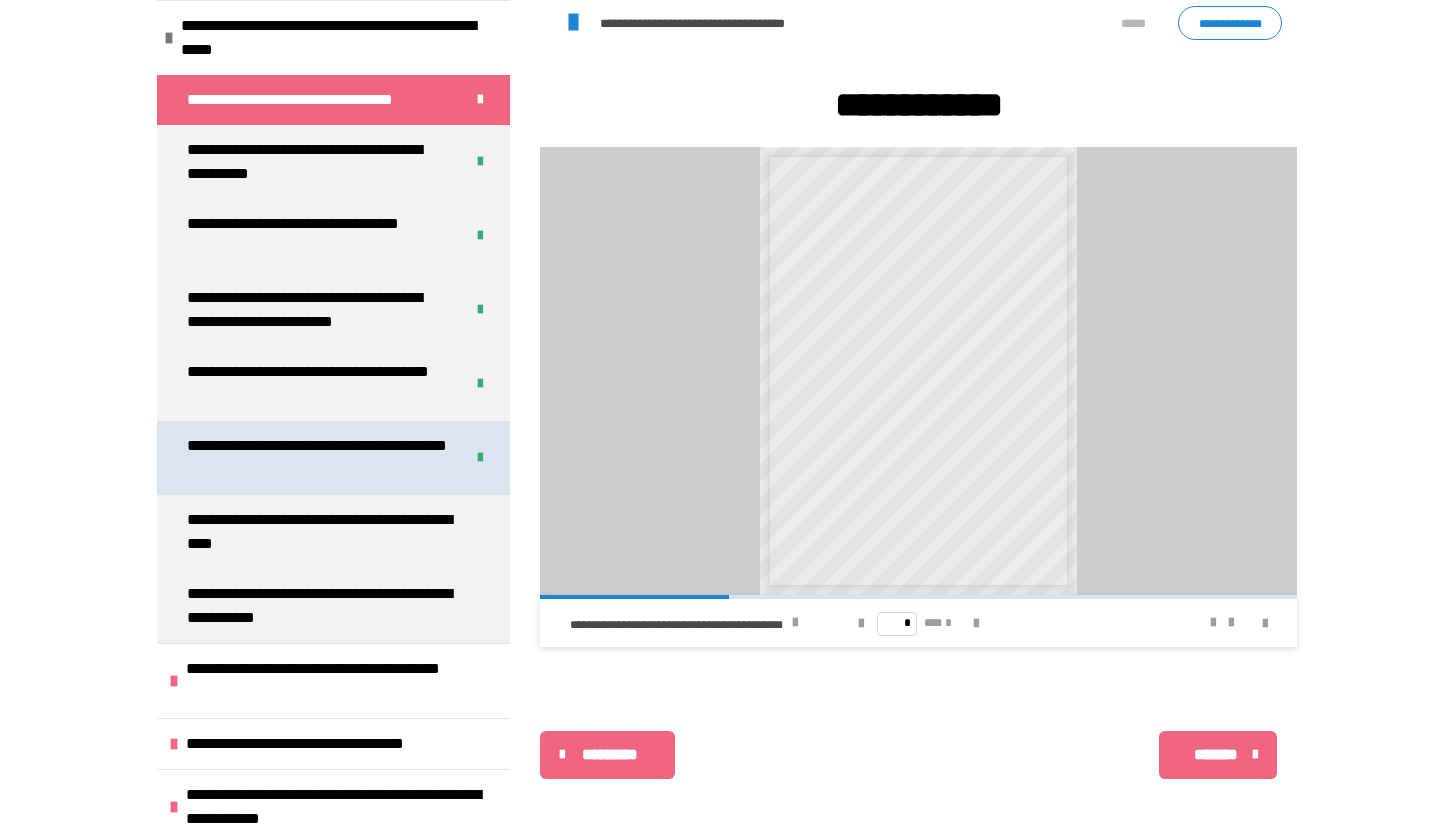 click on "**********" at bounding box center (317, 458) 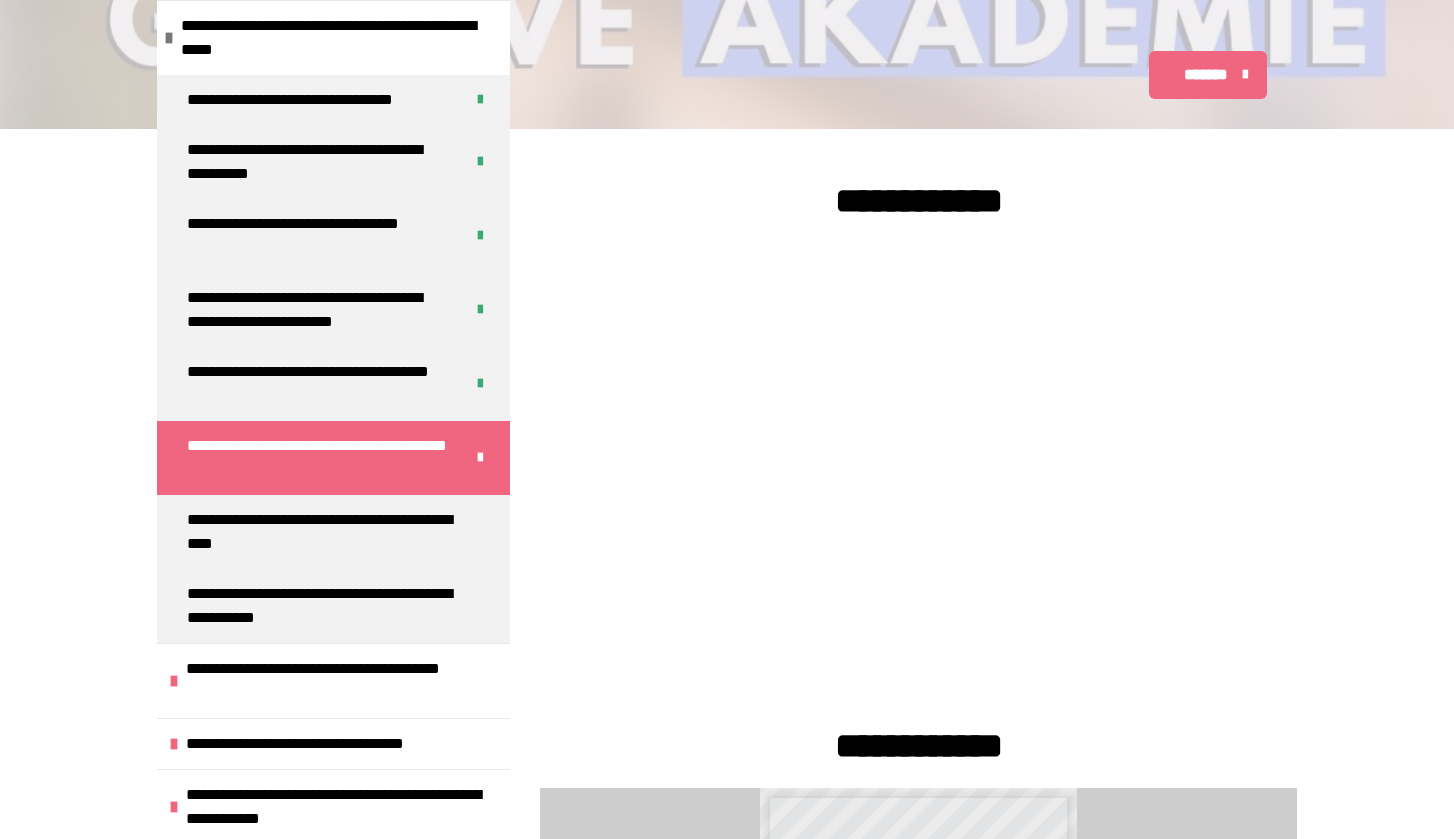 scroll, scrollTop: 39, scrollLeft: 0, axis: vertical 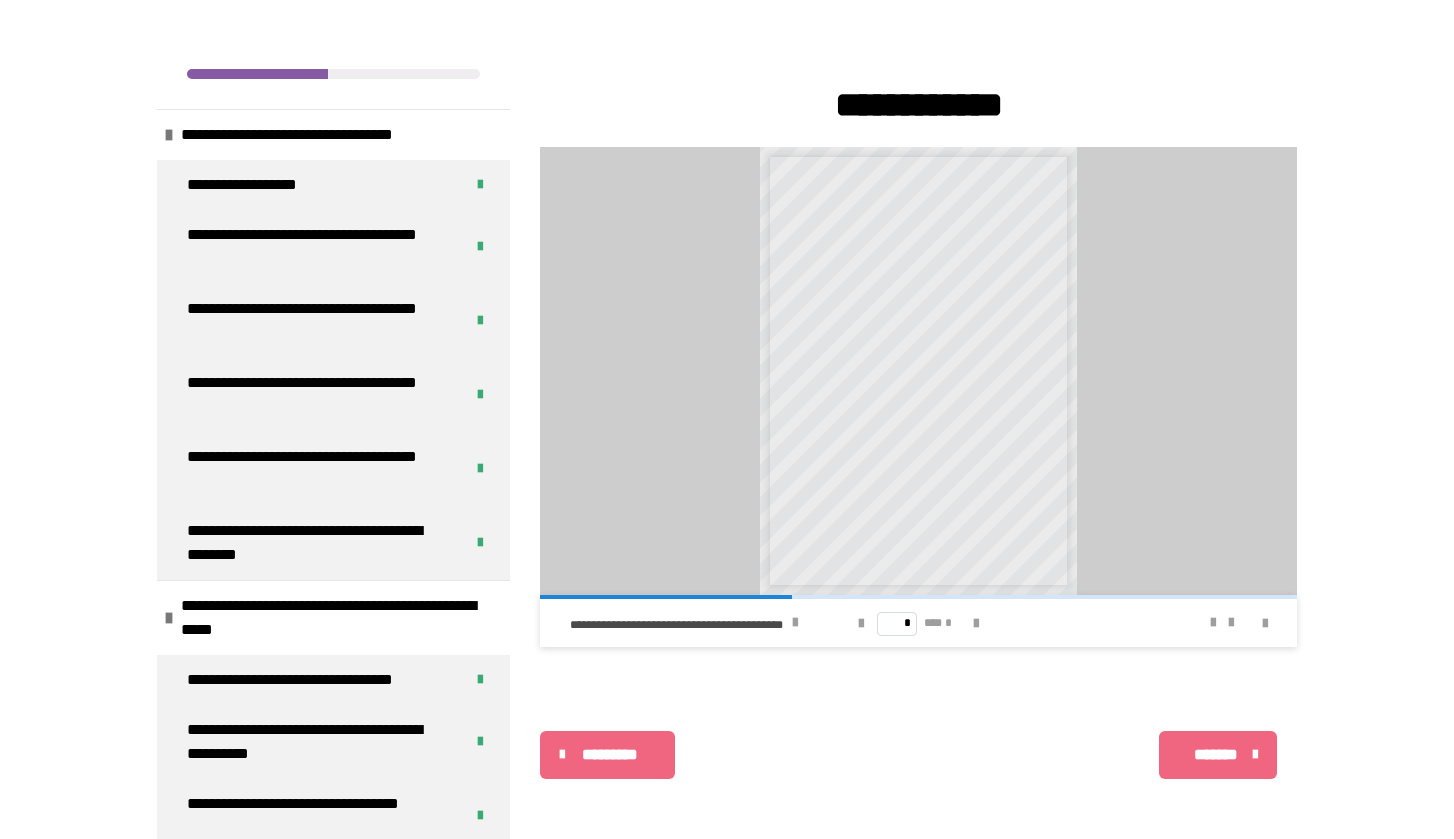 click on "*******" at bounding box center (1216, 755) 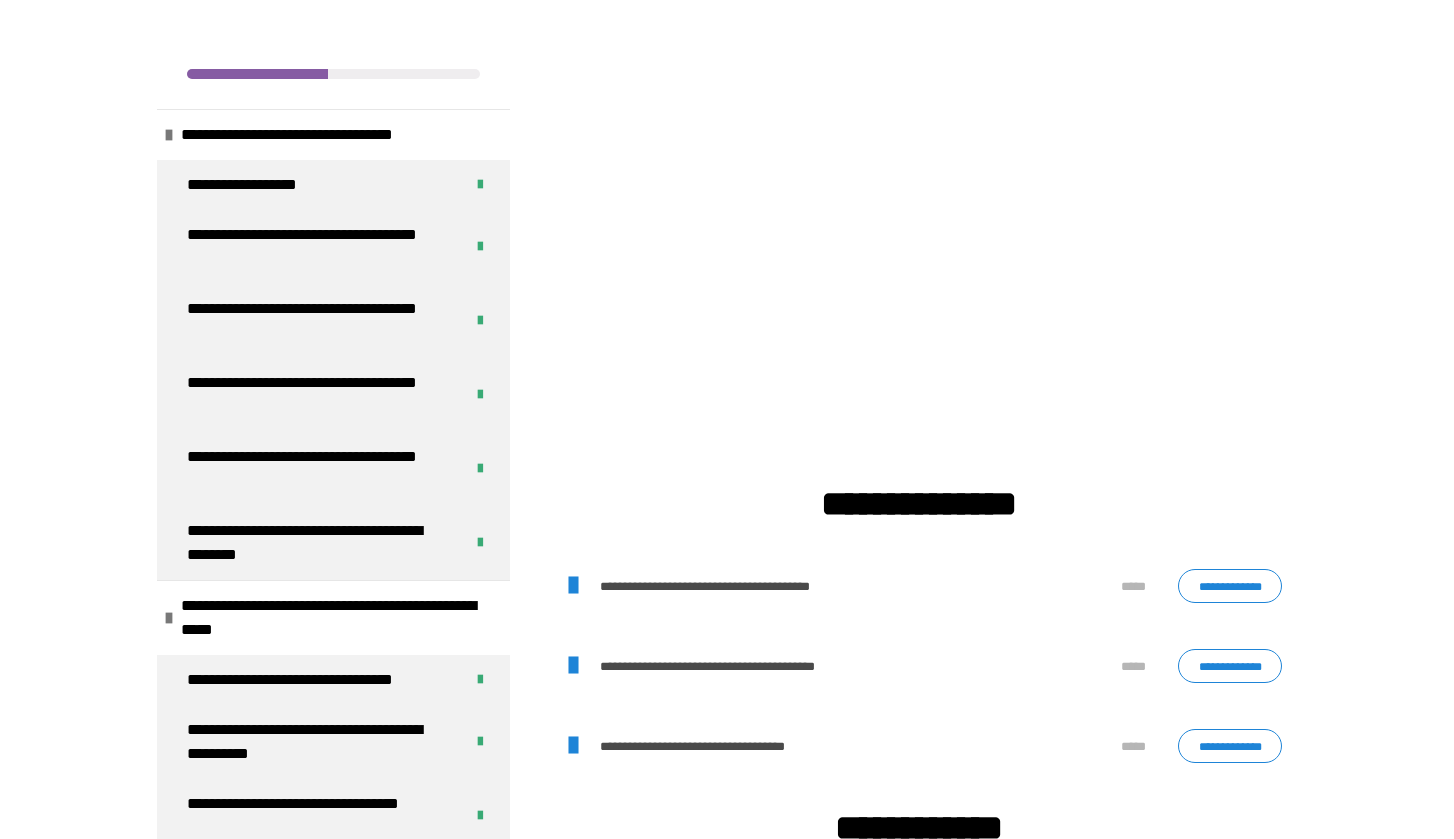 scroll, scrollTop: 476, scrollLeft: 0, axis: vertical 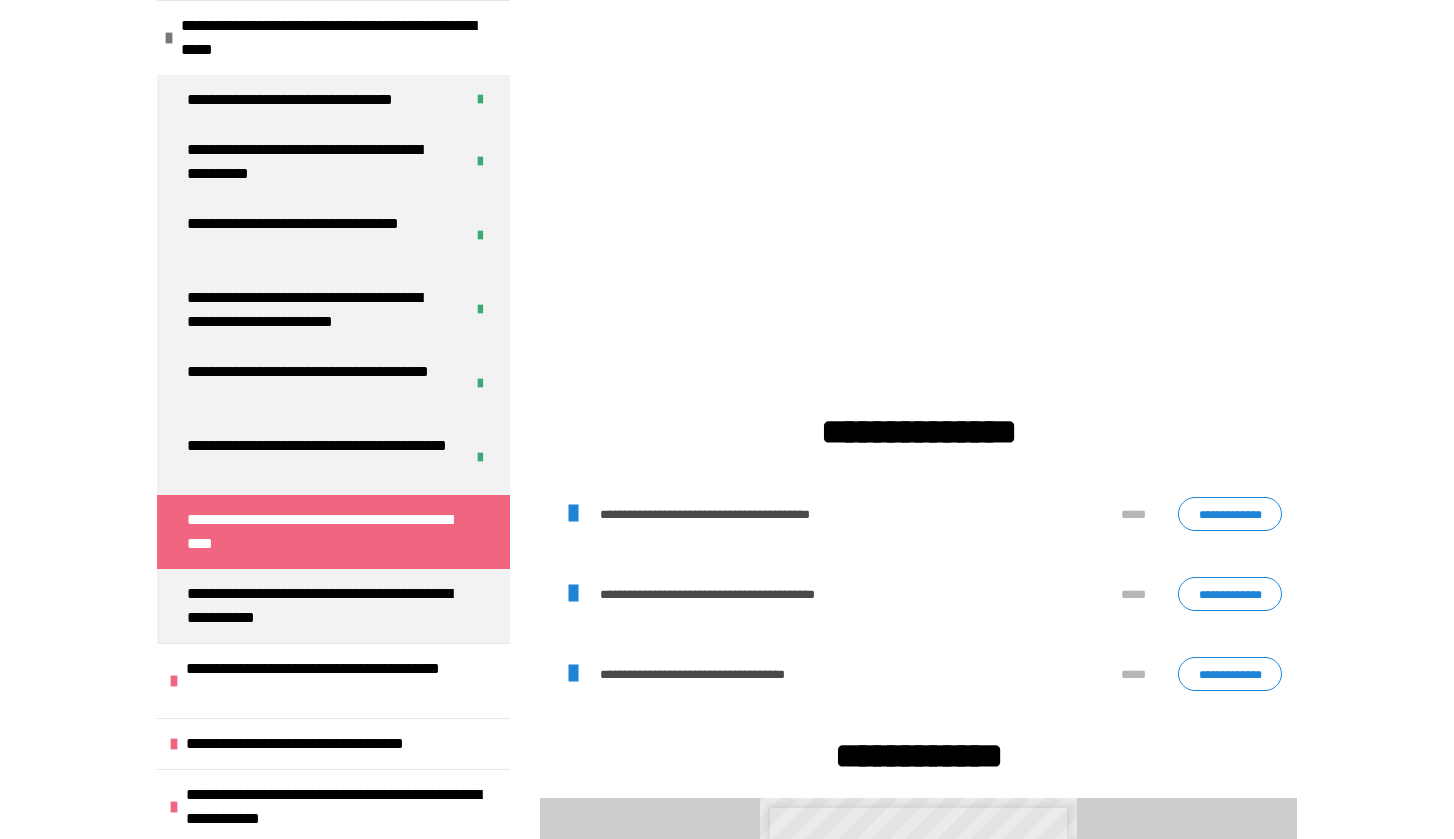 click at bounding box center (572, 514) 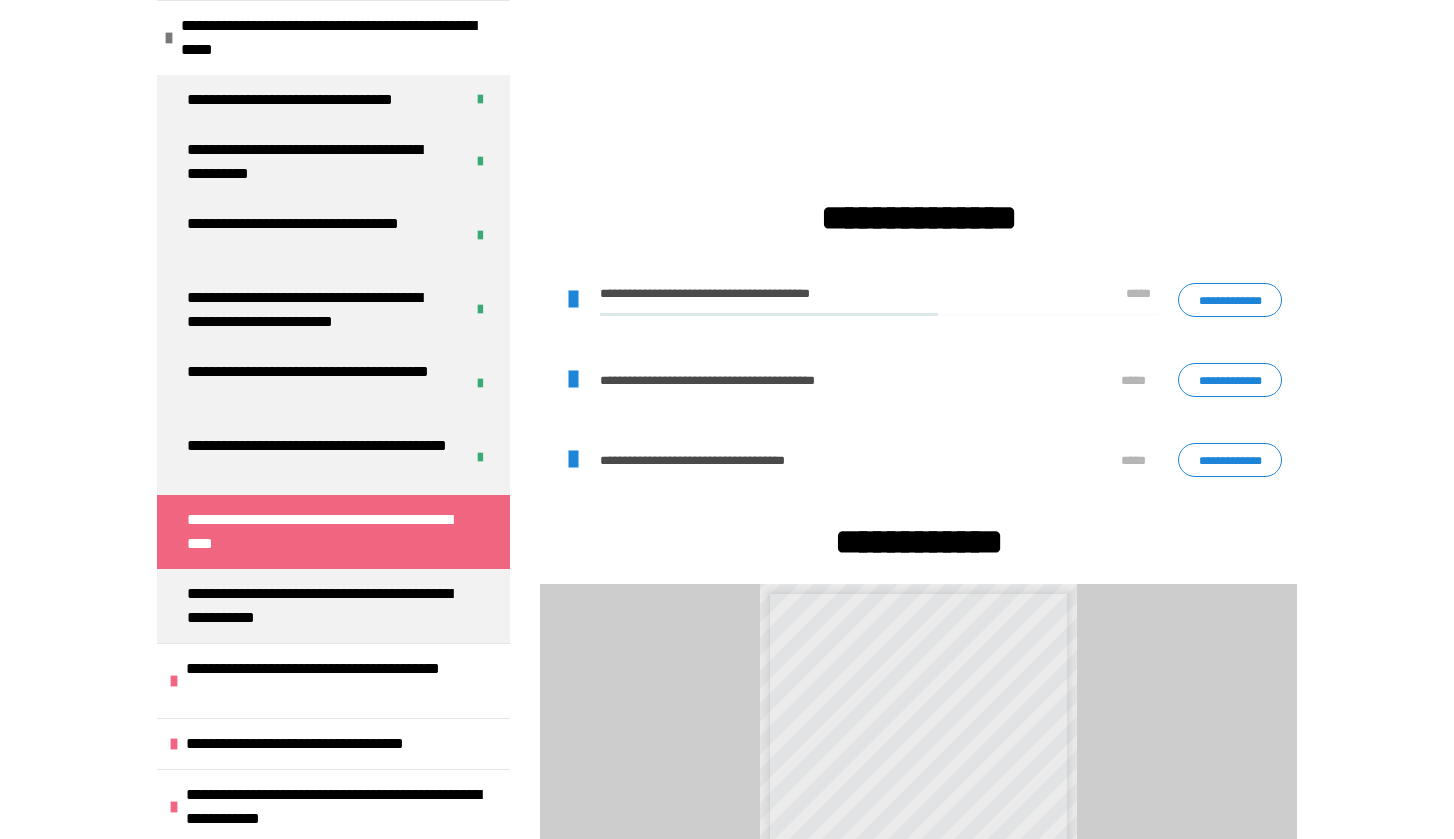 scroll, scrollTop: 739, scrollLeft: 0, axis: vertical 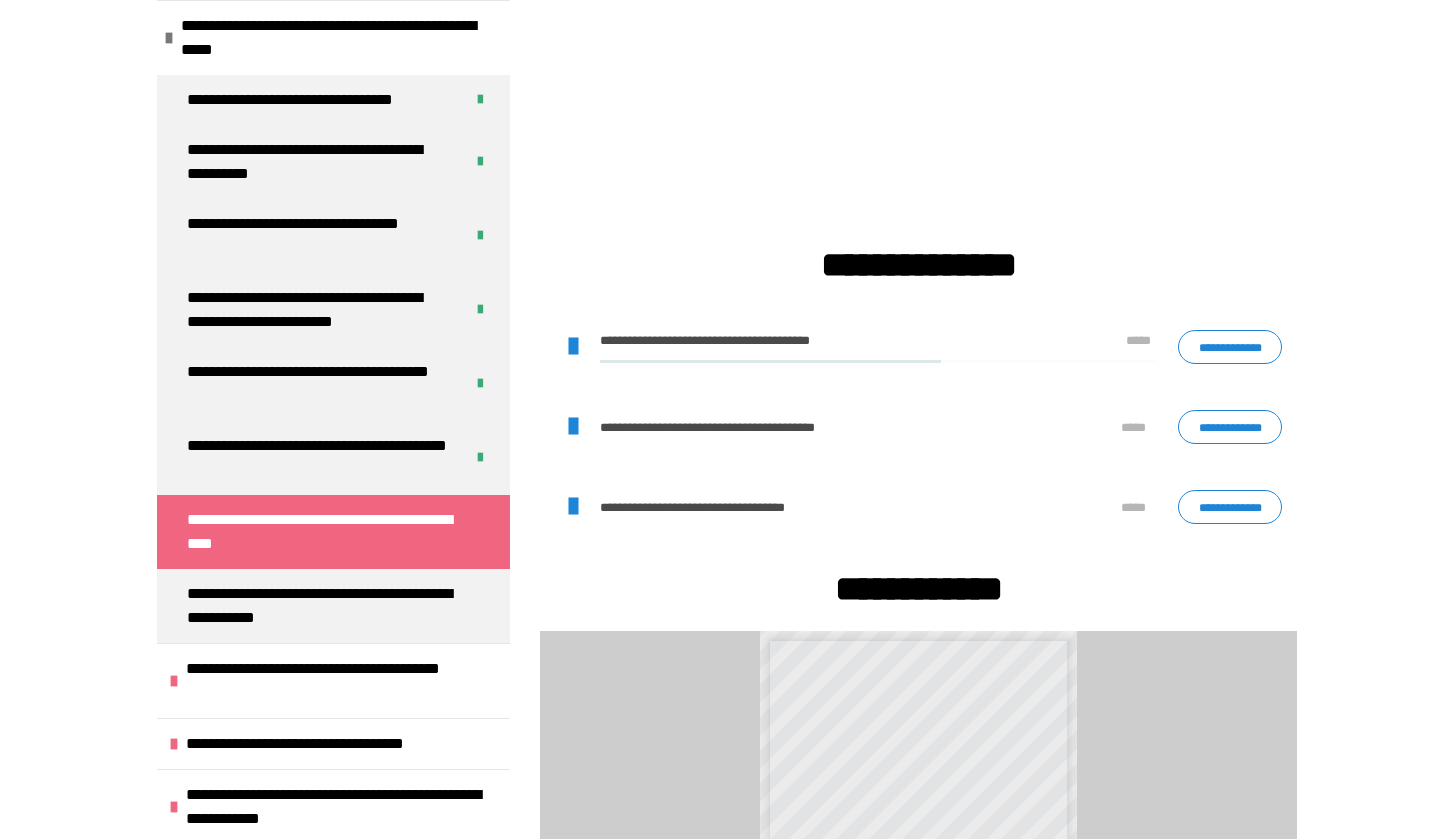 click at bounding box center [572, 347] 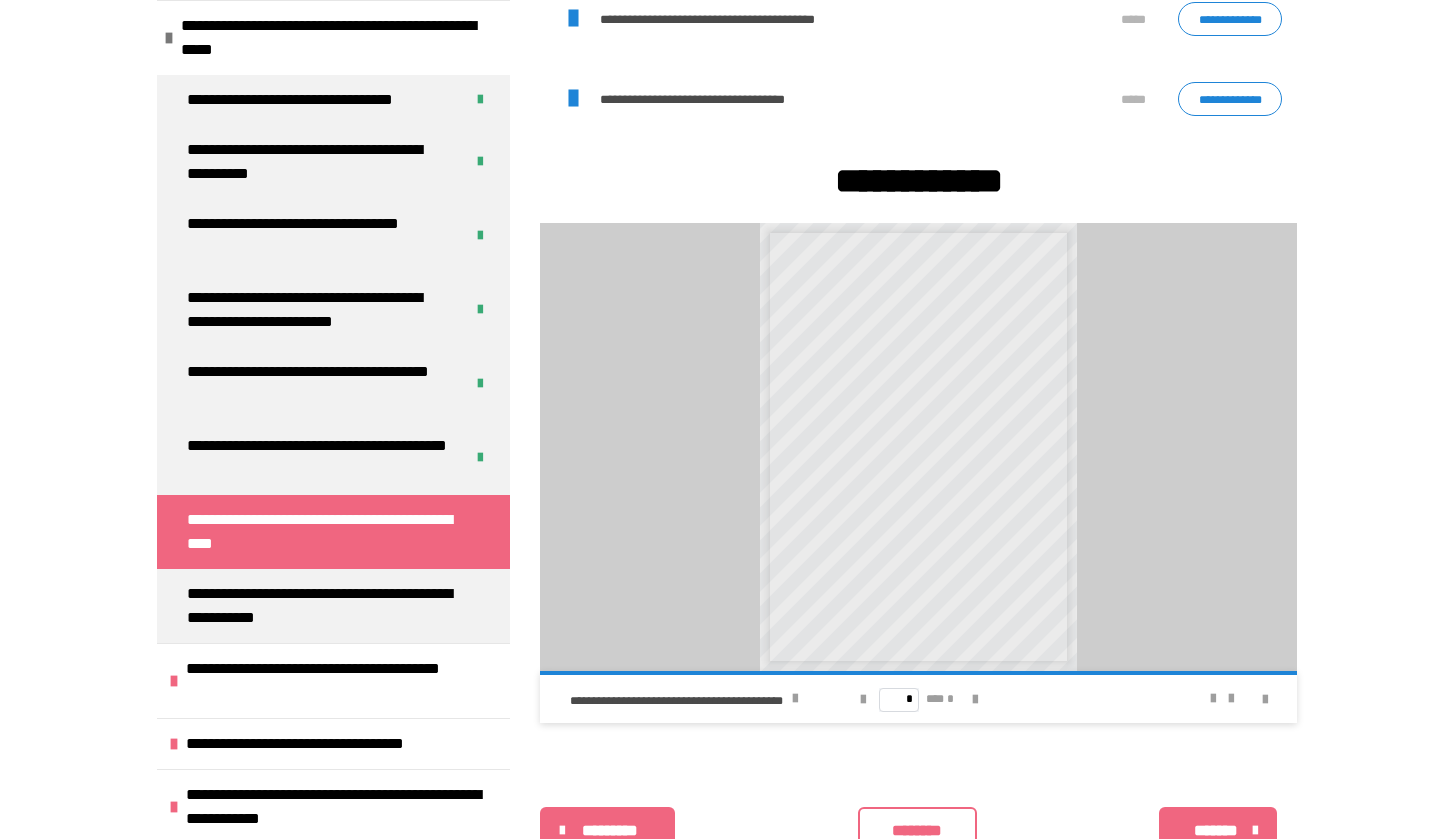 scroll, scrollTop: 1154, scrollLeft: 0, axis: vertical 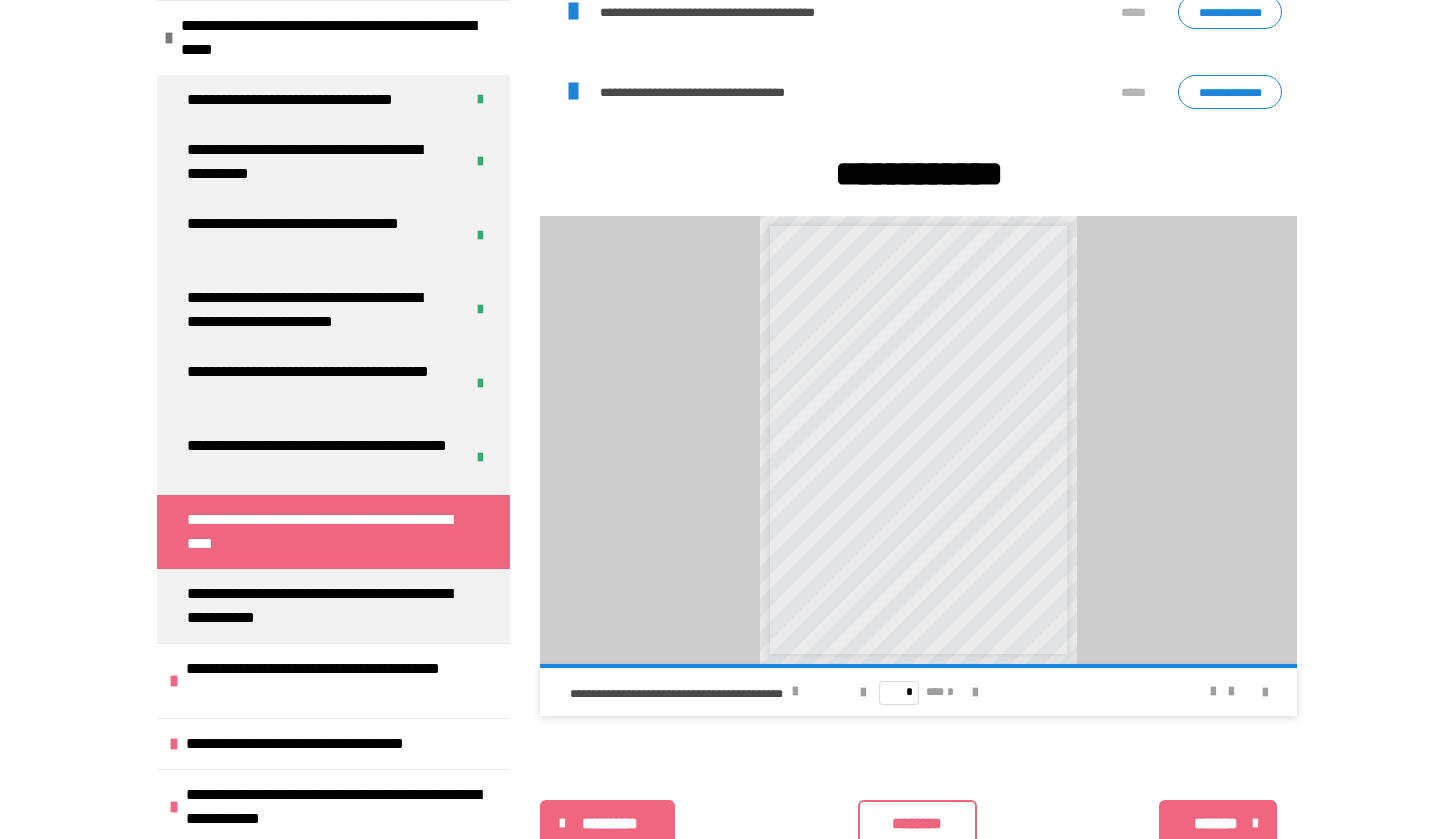 click on "**********" at bounding box center (925, 537) 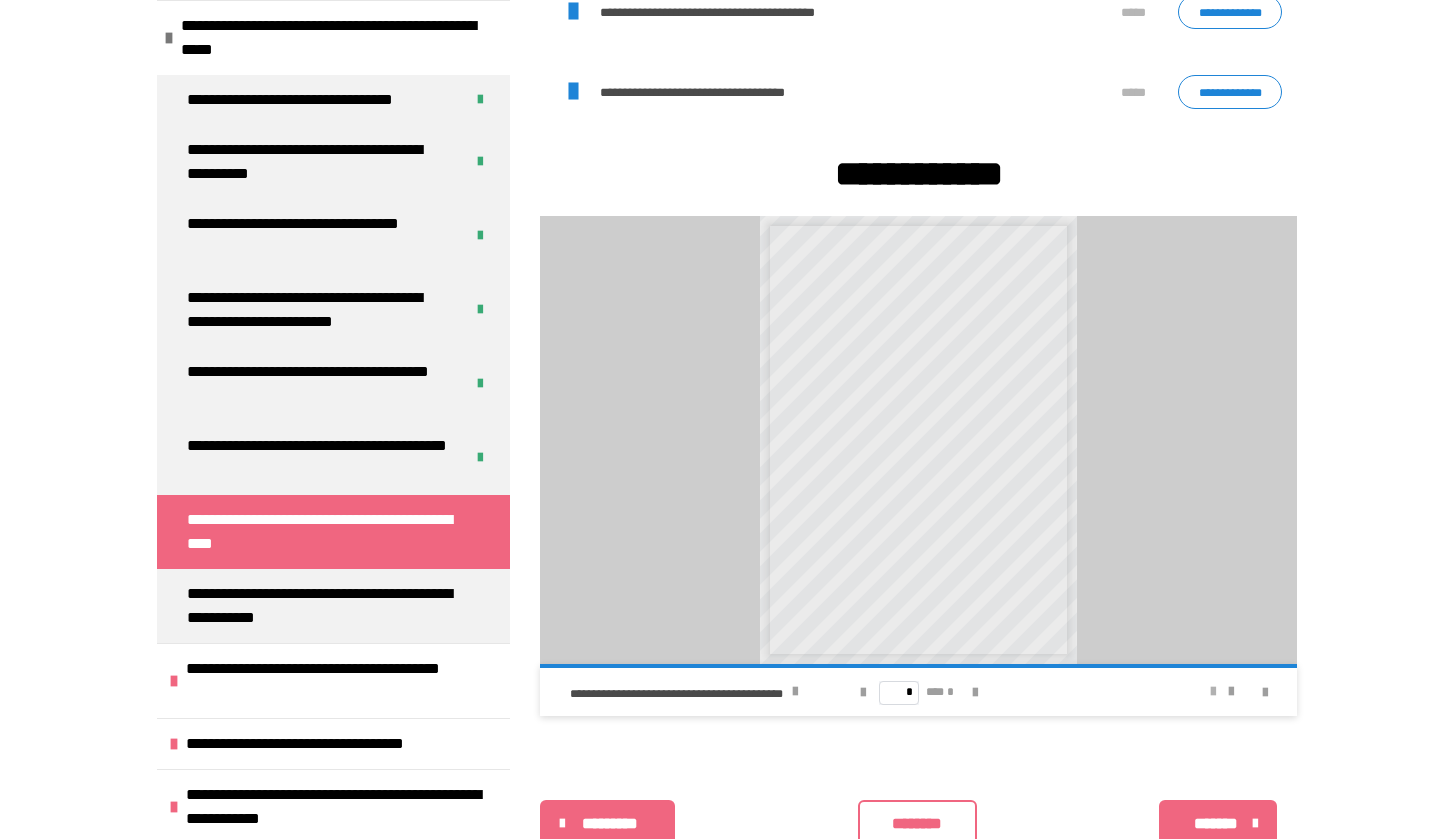 click at bounding box center [1213, 692] 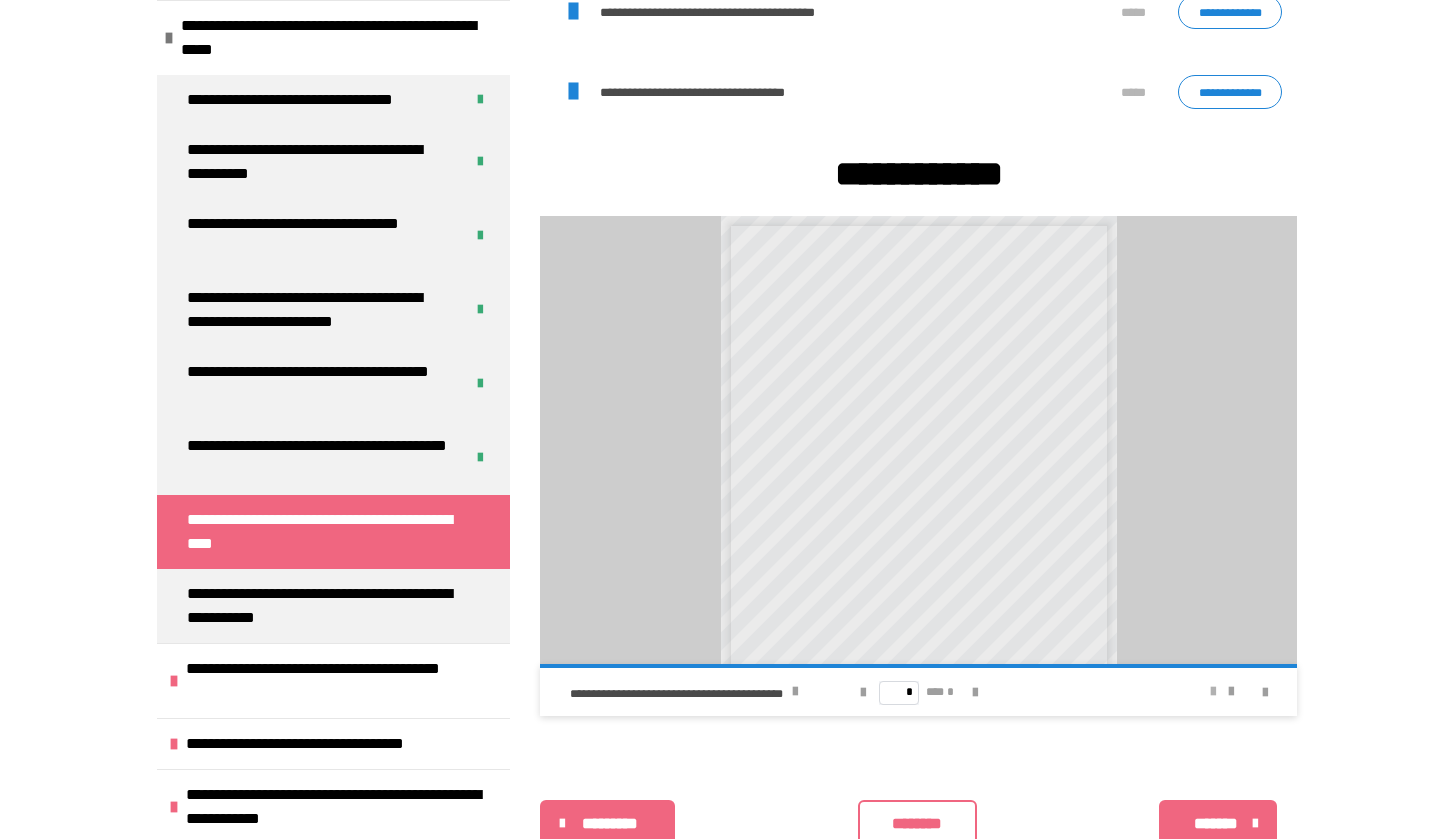 click at bounding box center [1213, 692] 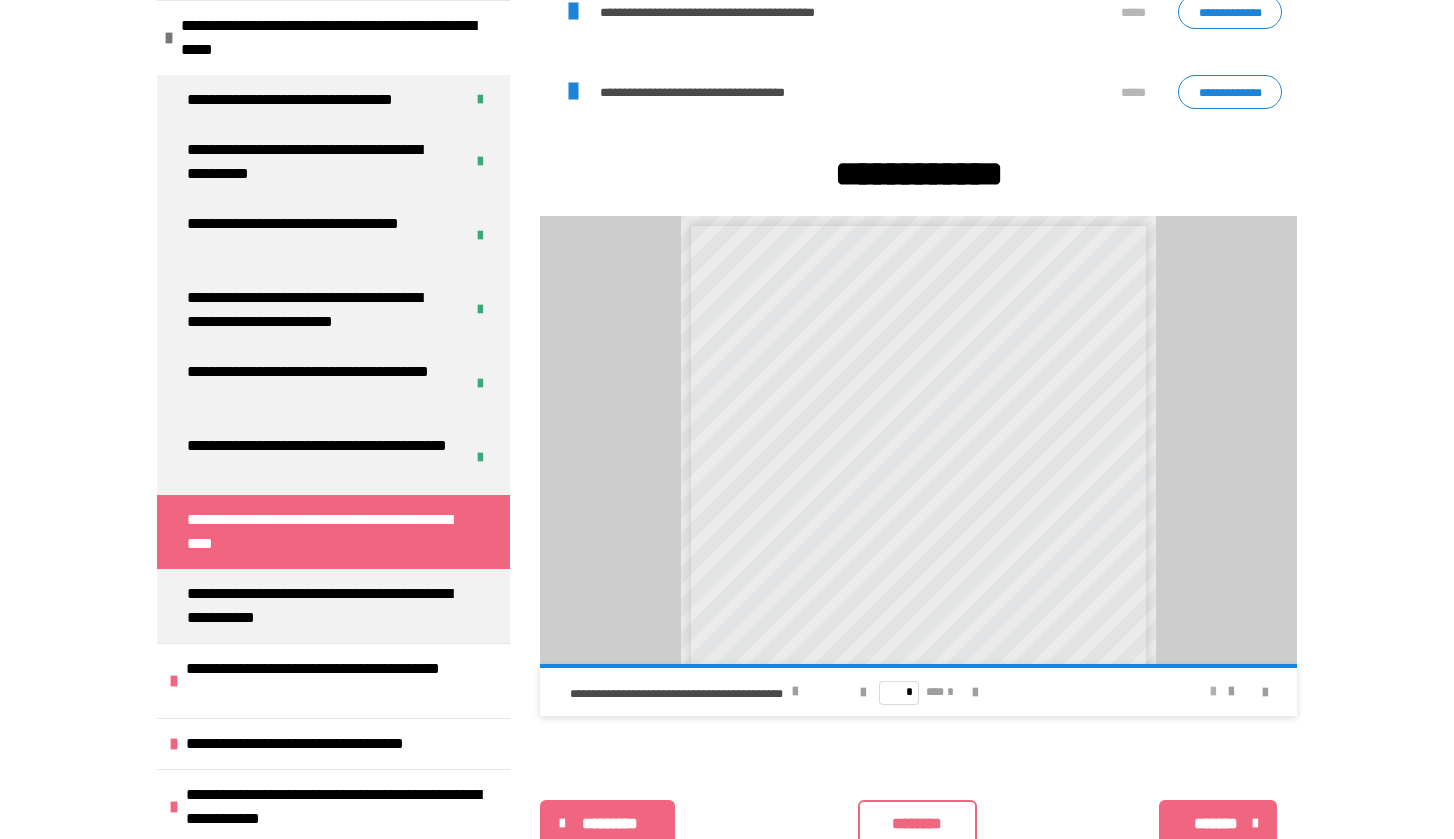 click at bounding box center (1213, 692) 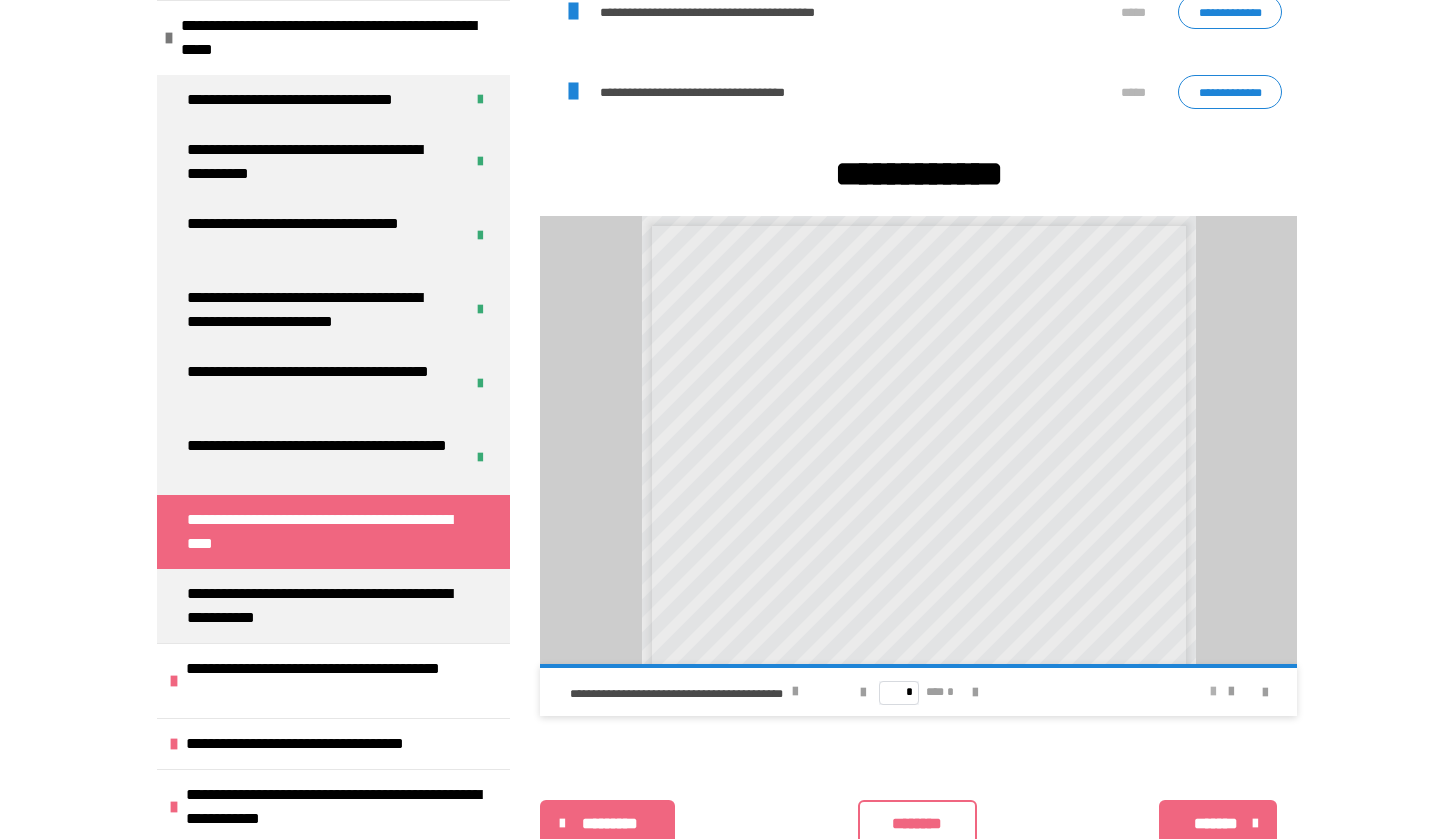click at bounding box center [1213, 692] 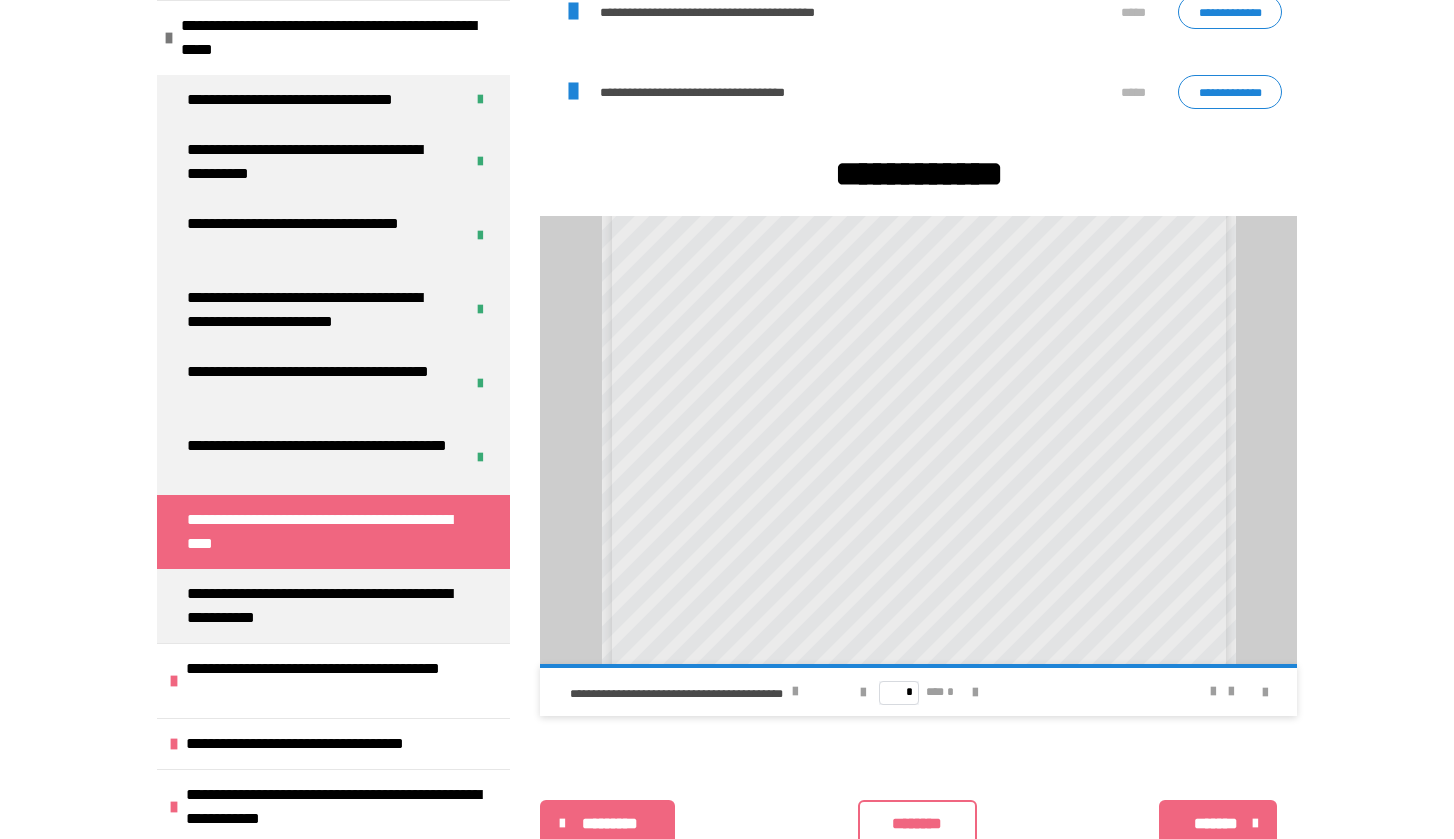 scroll, scrollTop: 154, scrollLeft: 0, axis: vertical 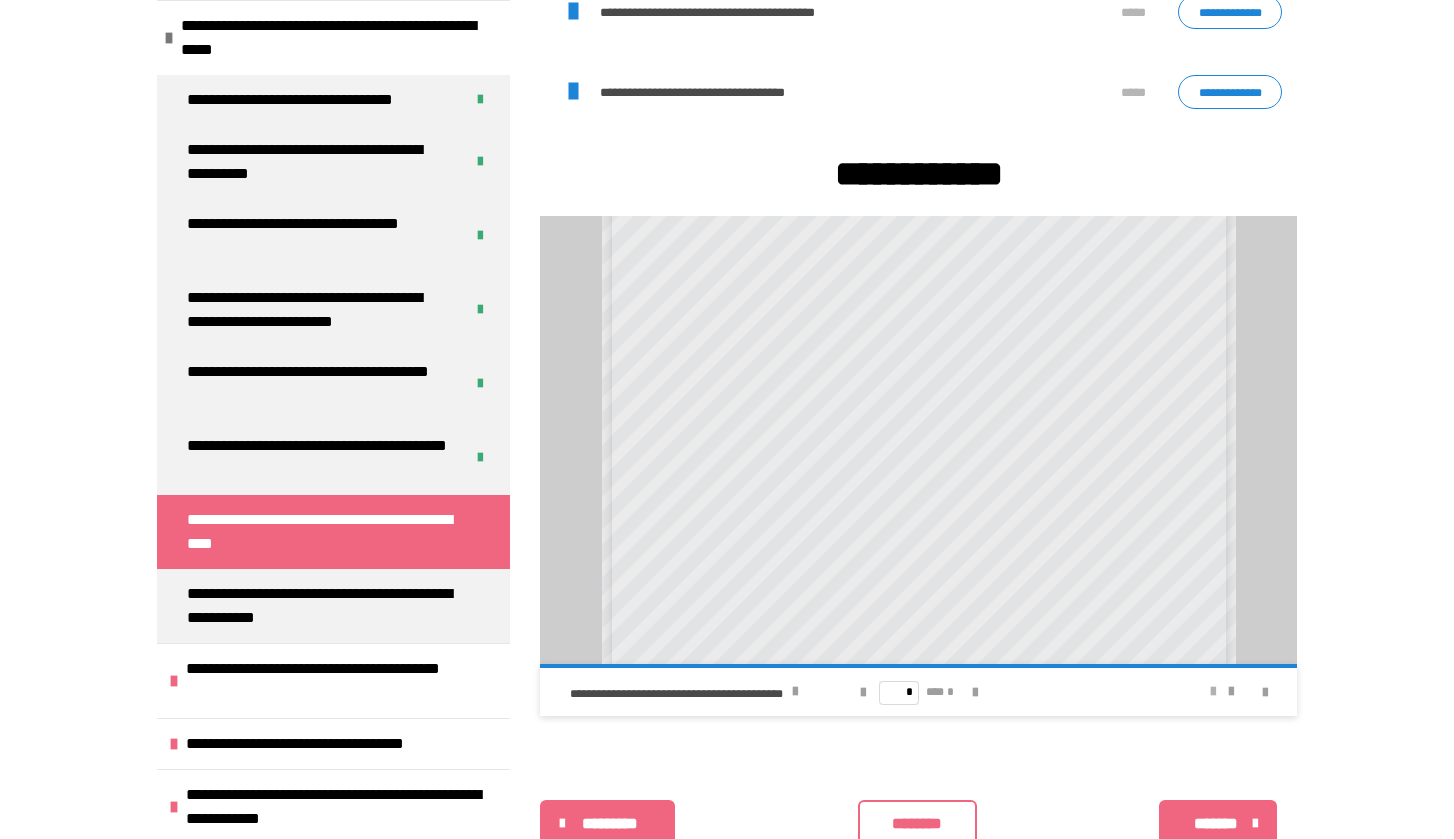click at bounding box center [1213, 692] 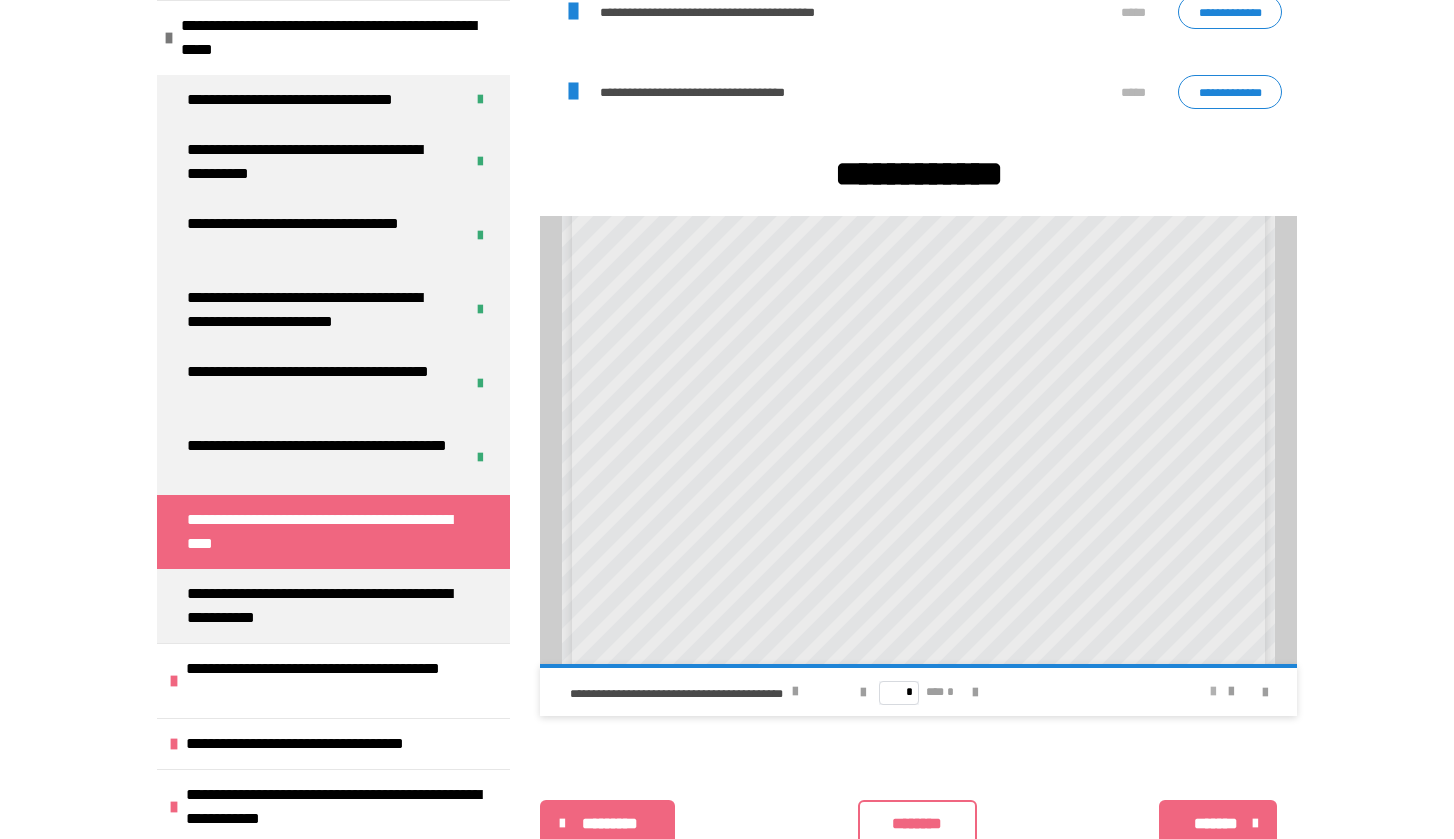 click at bounding box center (1213, 692) 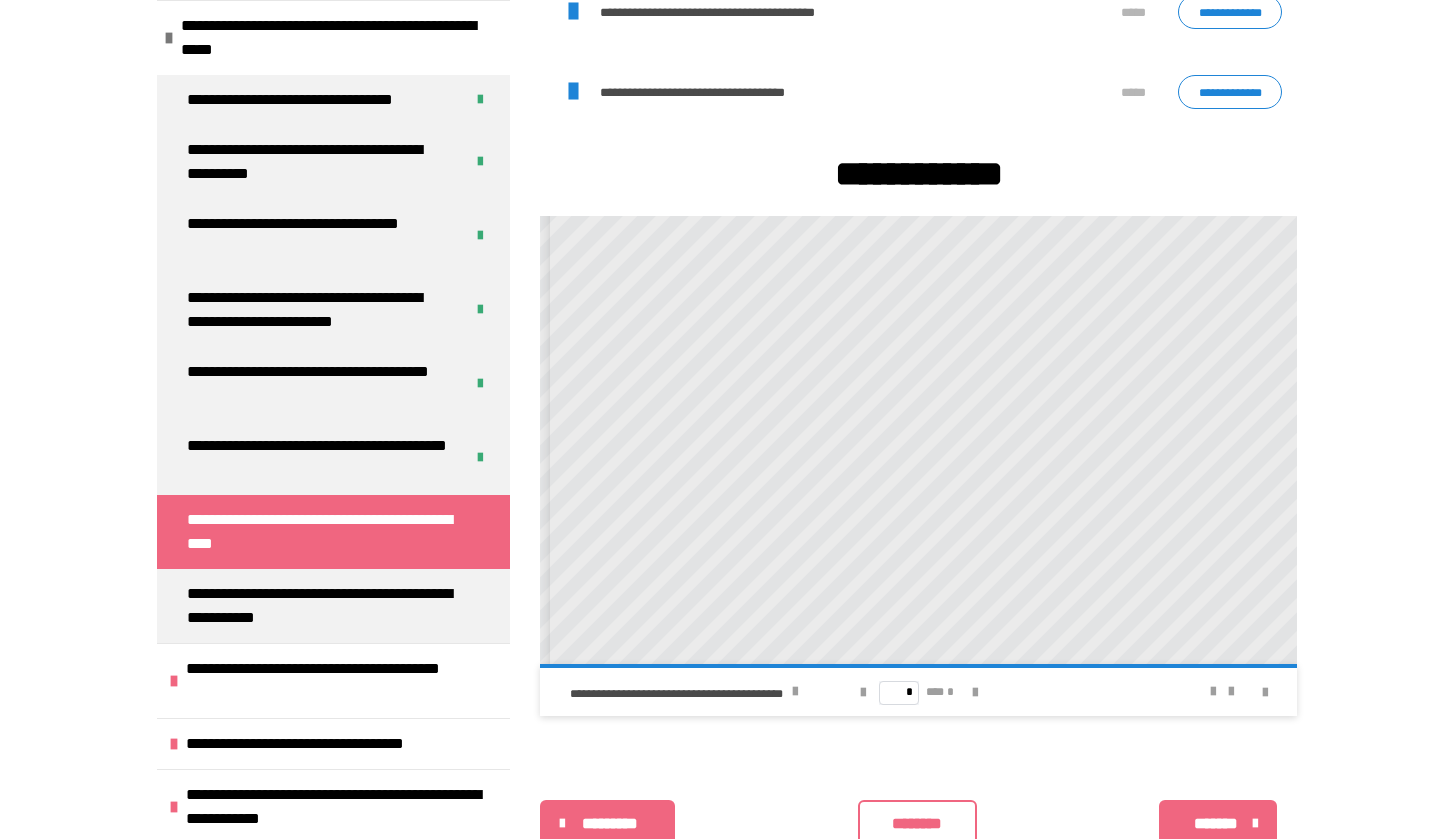 scroll, scrollTop: 321, scrollLeft: 0, axis: vertical 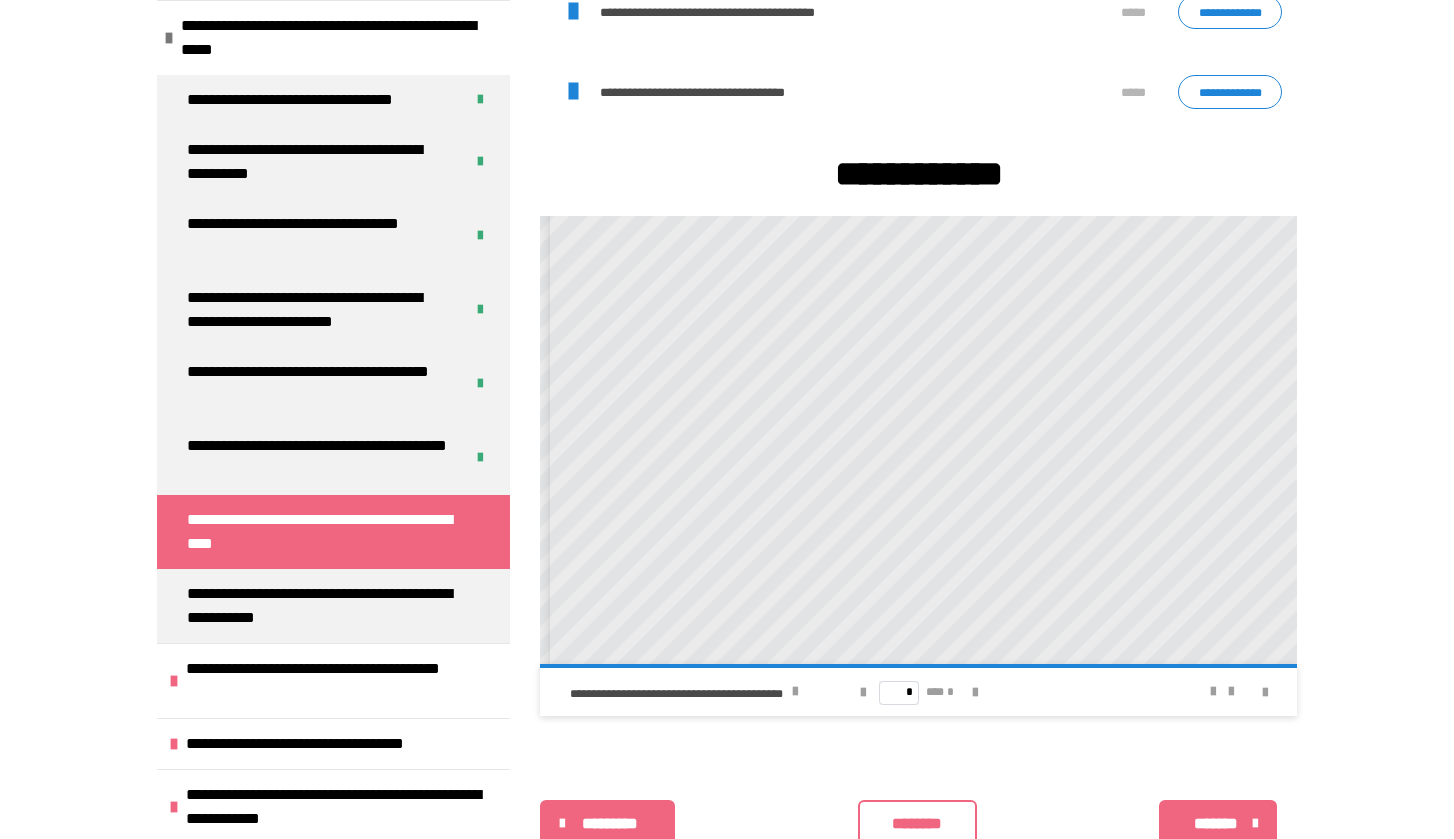 drag, startPoint x: 1401, startPoint y: 402, endPoint x: 1400, endPoint y: 268, distance: 134.00374 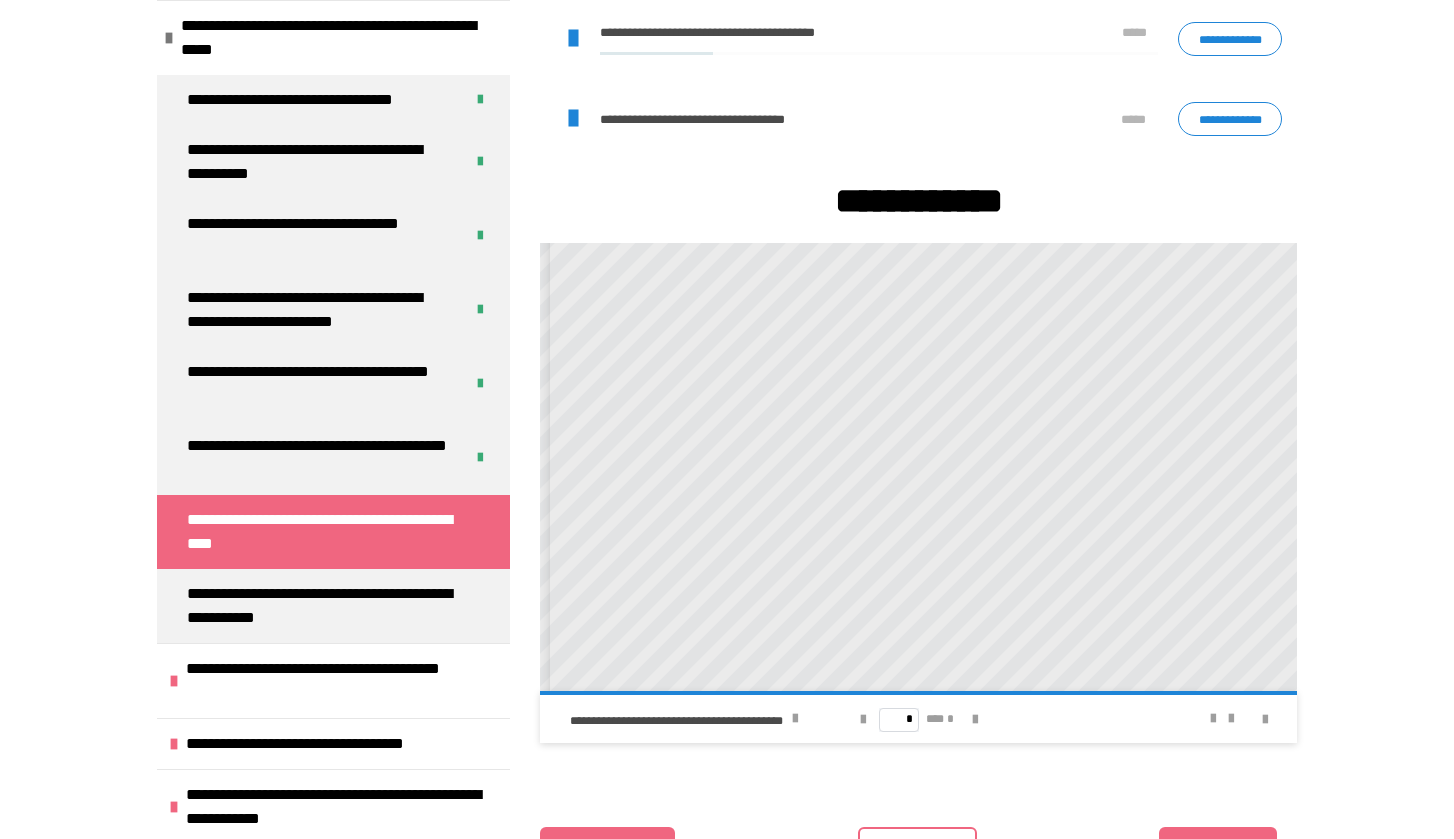 scroll, scrollTop: 1120, scrollLeft: 0, axis: vertical 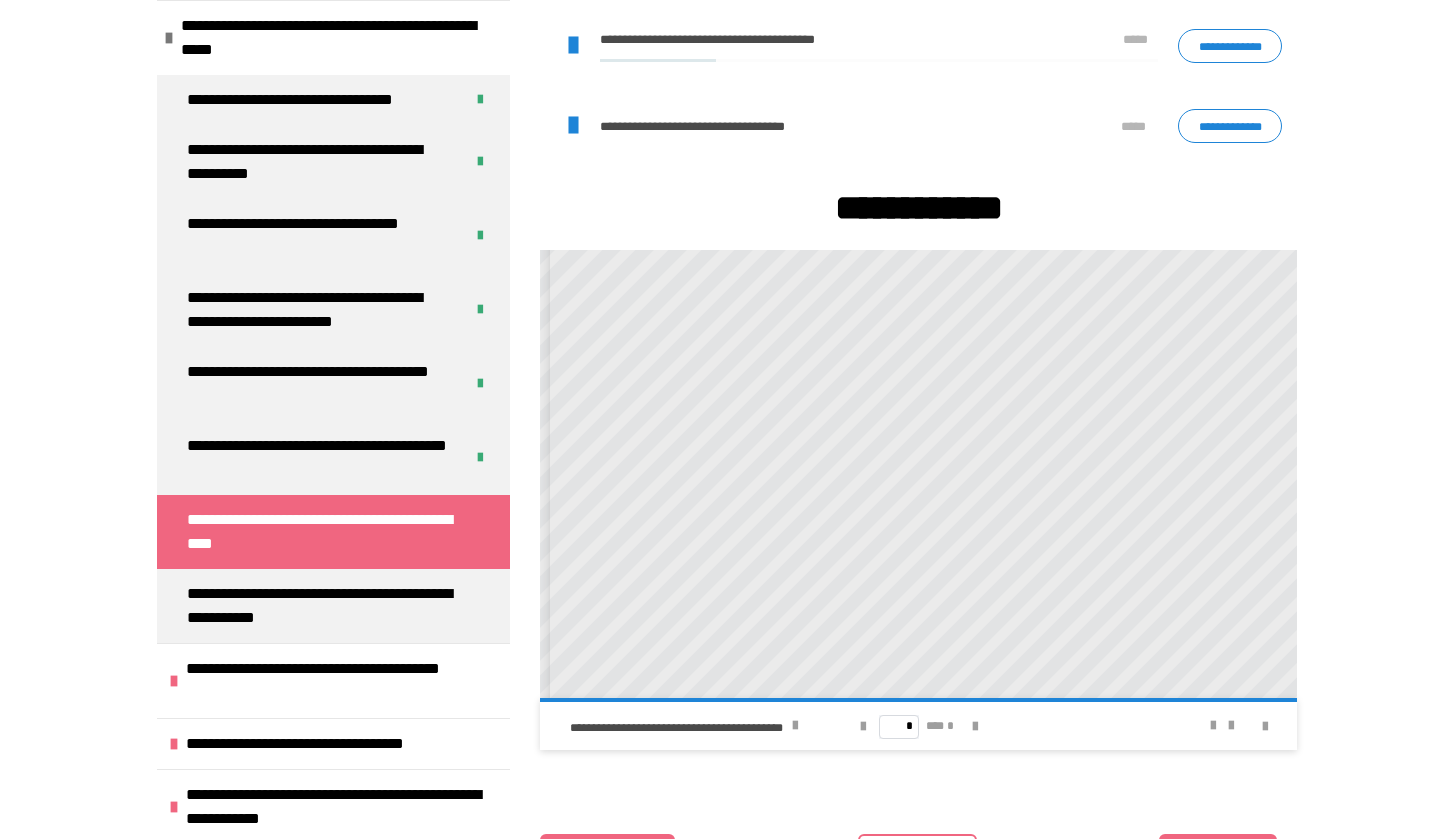 click at bounding box center [572, 46] 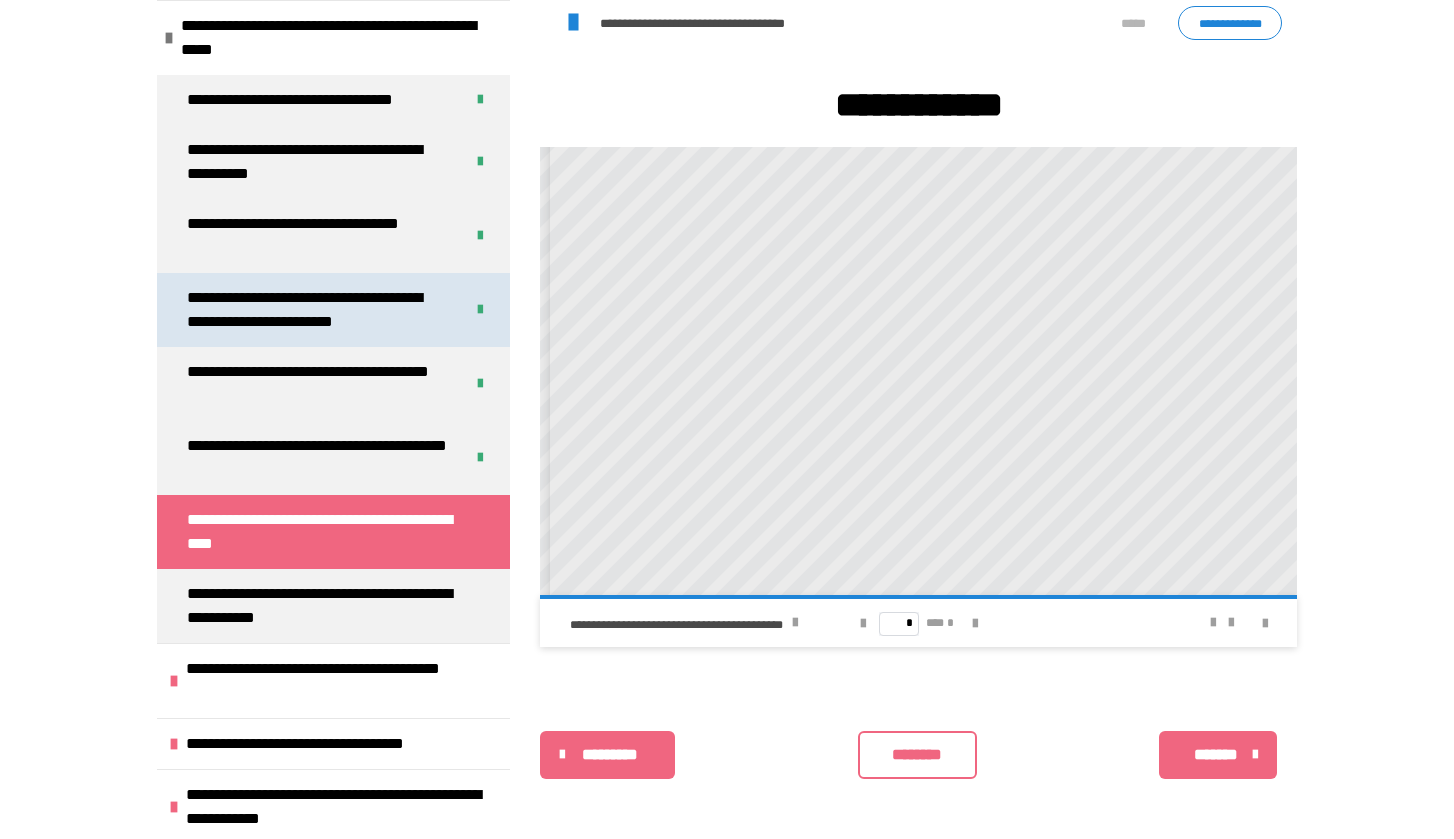 scroll, scrollTop: 1223, scrollLeft: 0, axis: vertical 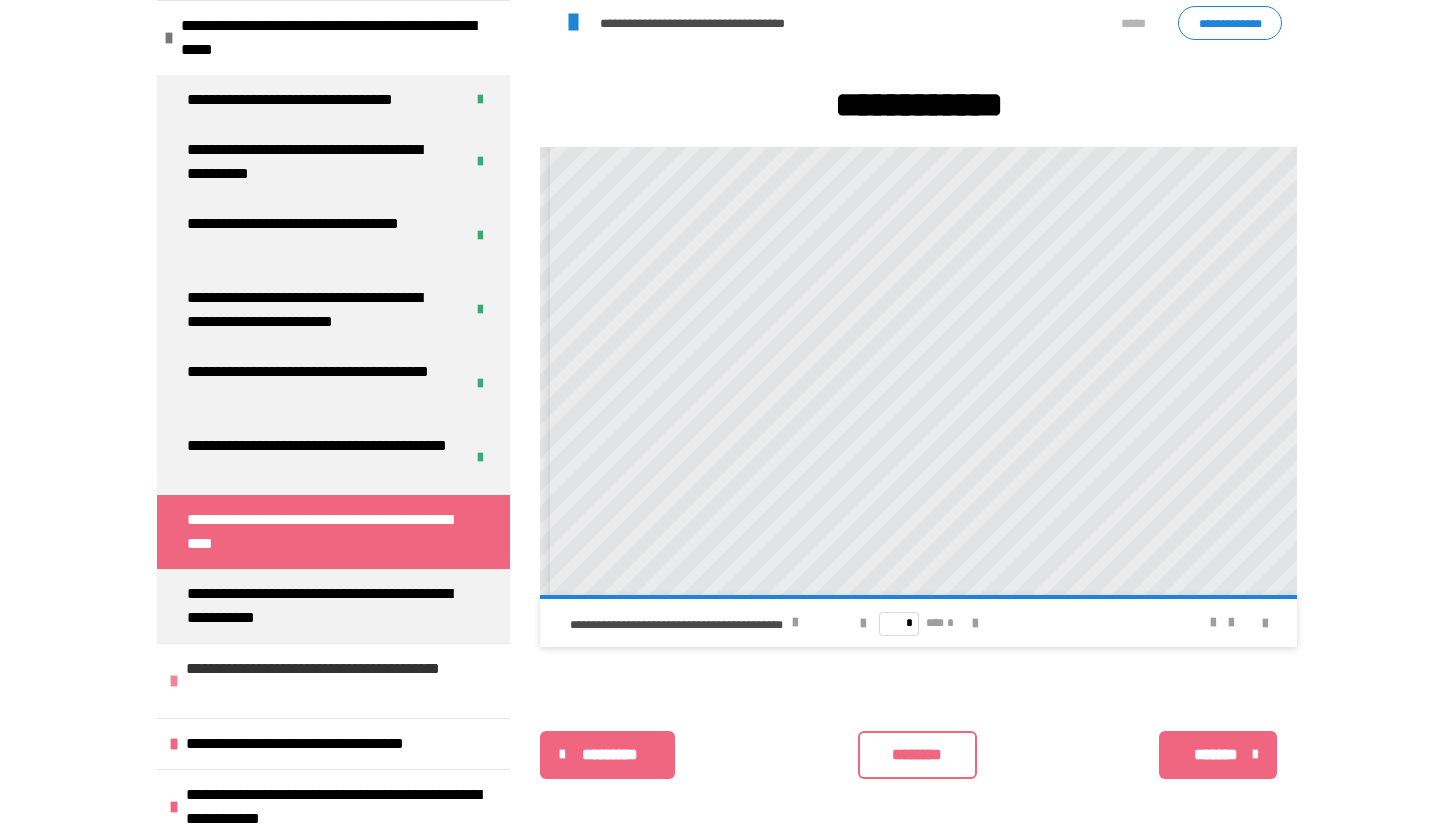 click on "**********" at bounding box center [343, 681] 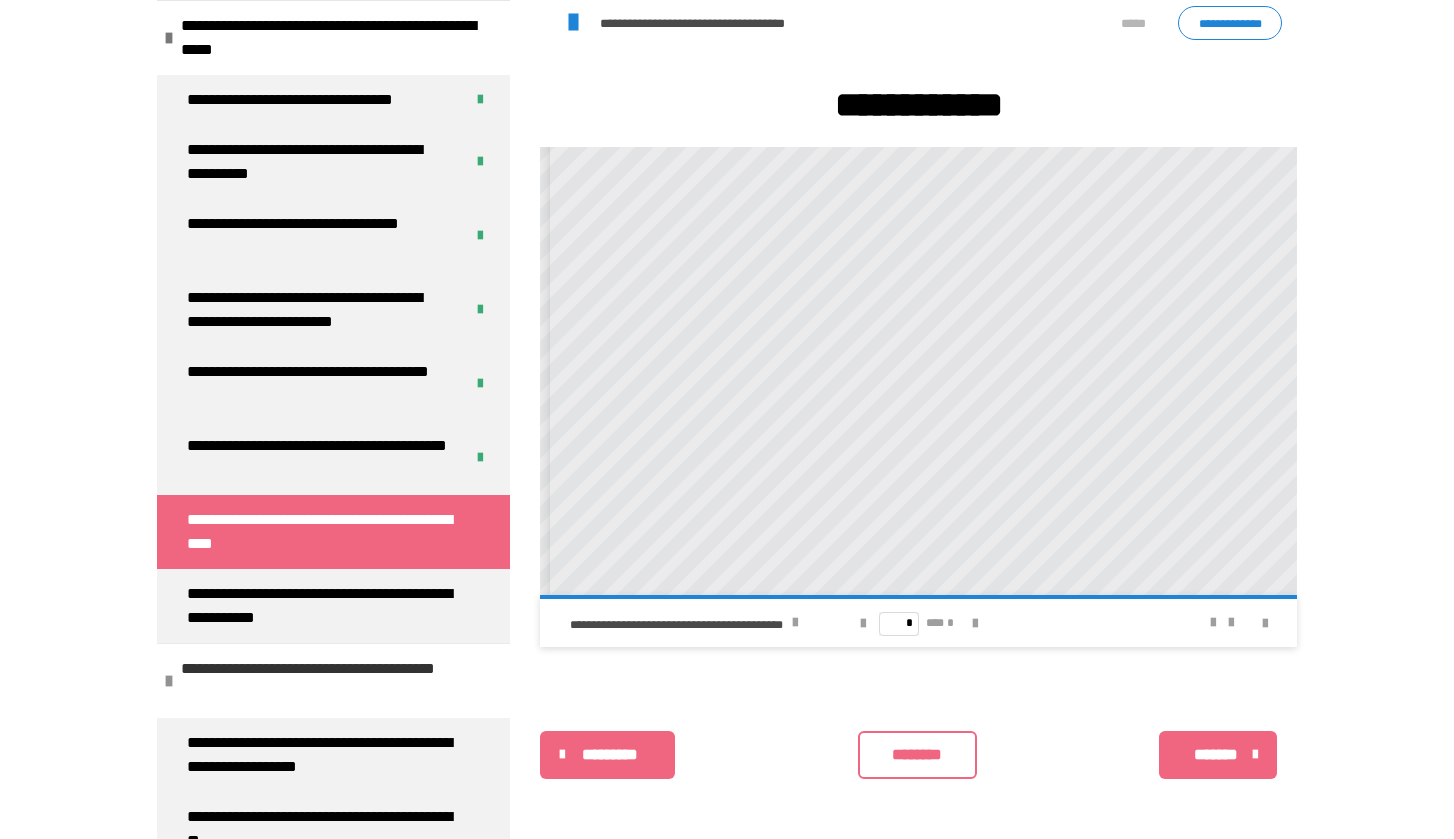 click on "**********" at bounding box center [338, 681] 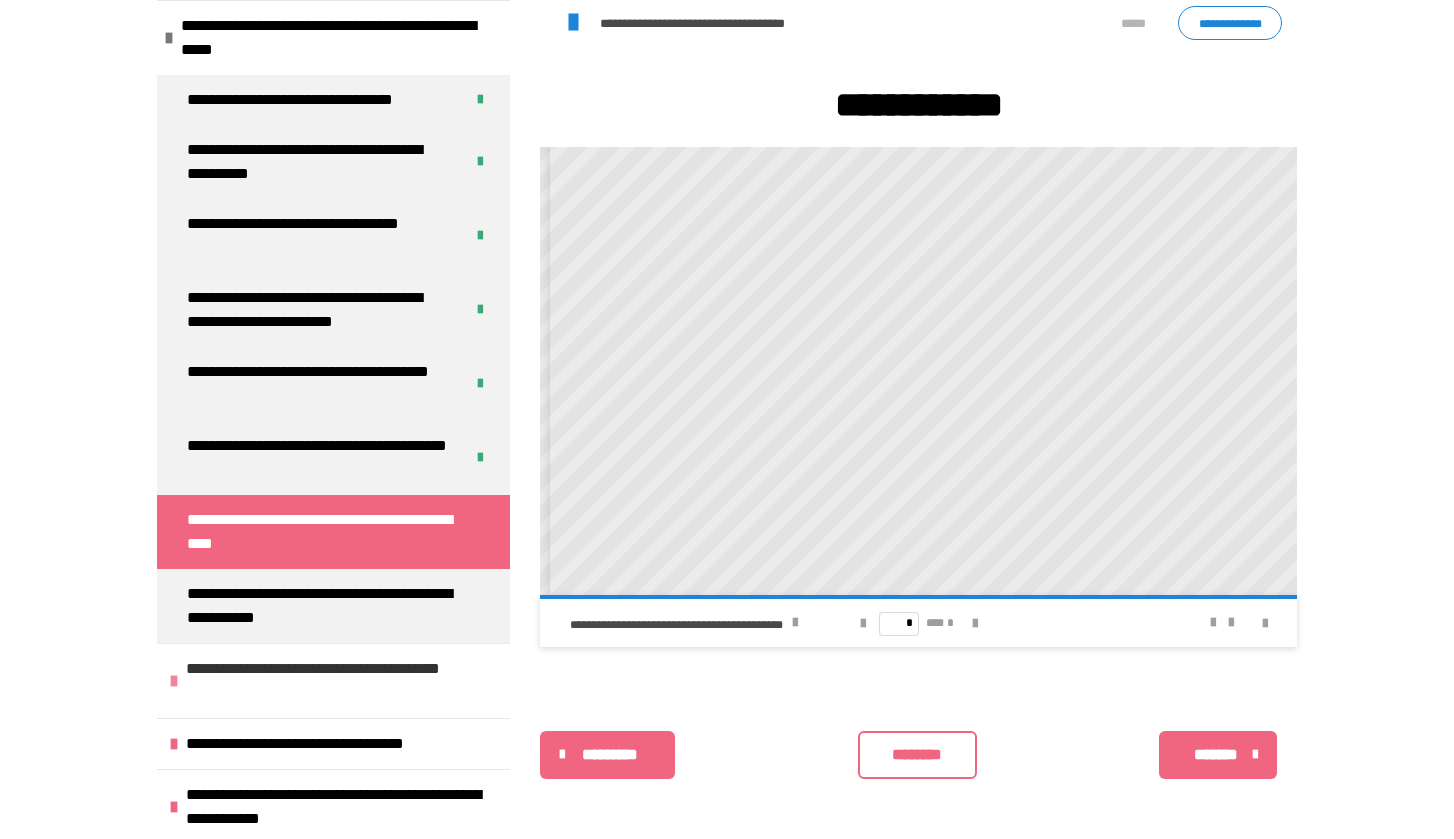 click on "**********" at bounding box center (343, 681) 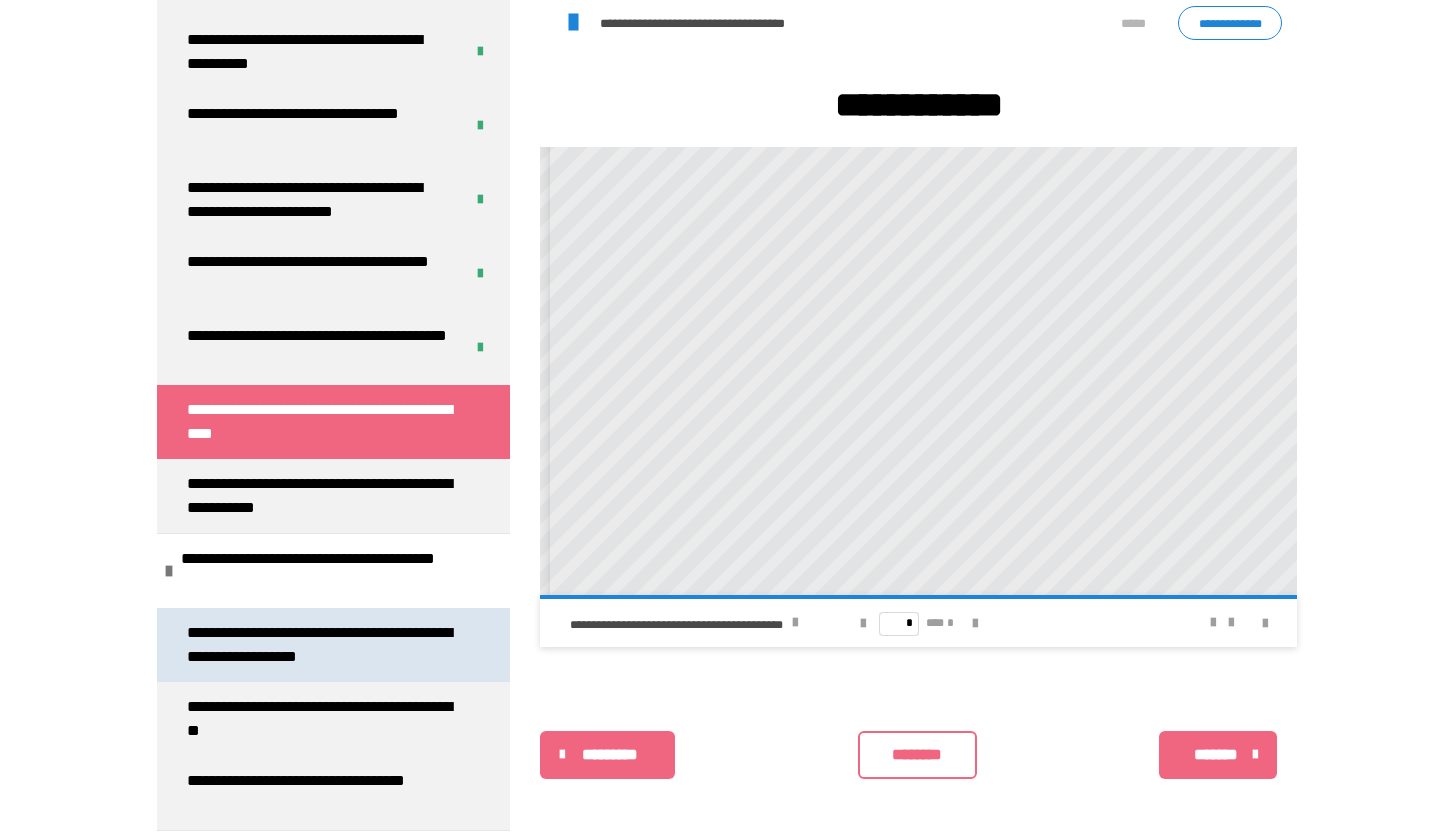 scroll, scrollTop: 692, scrollLeft: 0, axis: vertical 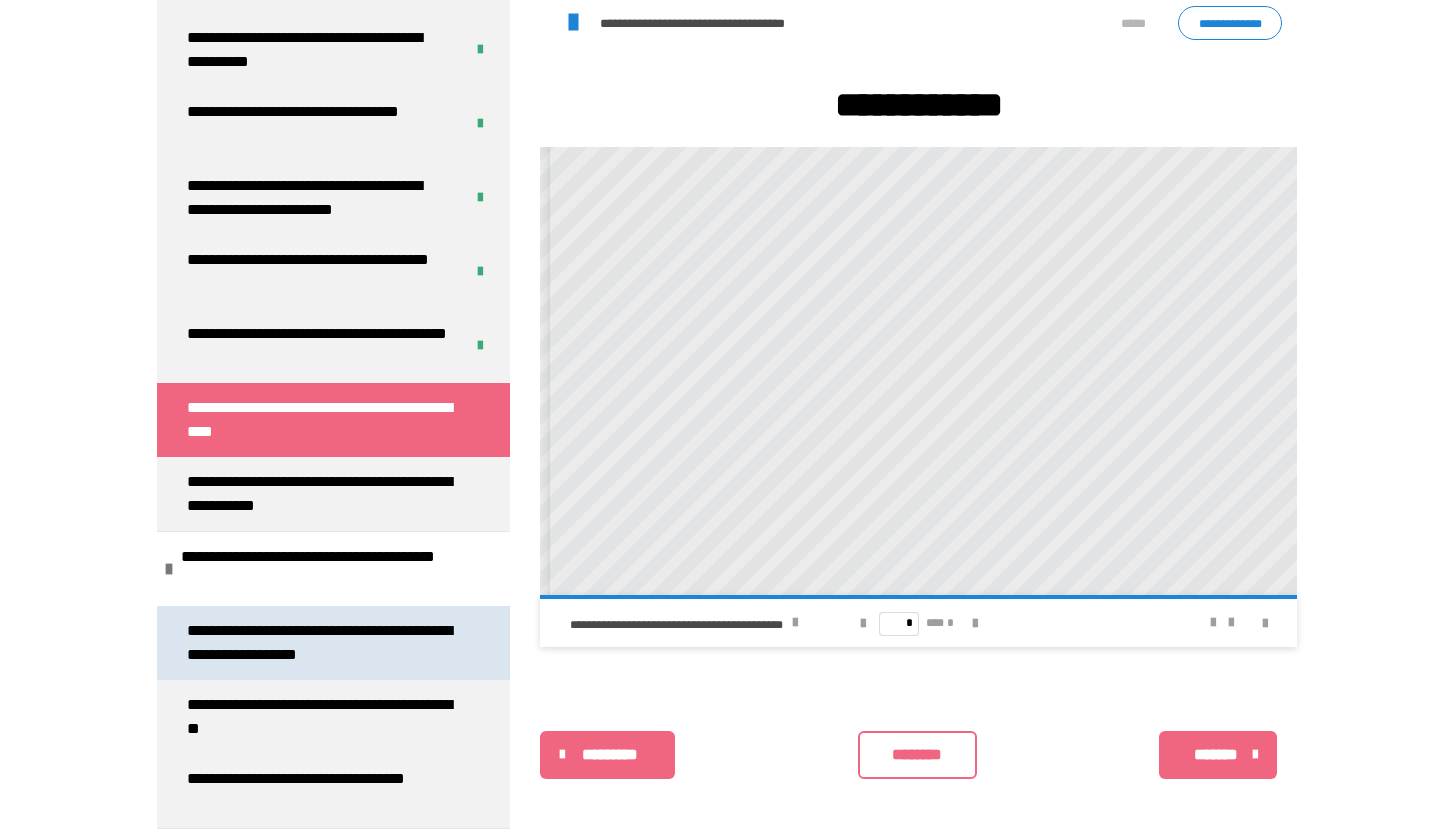 click on "**********" at bounding box center [325, 643] 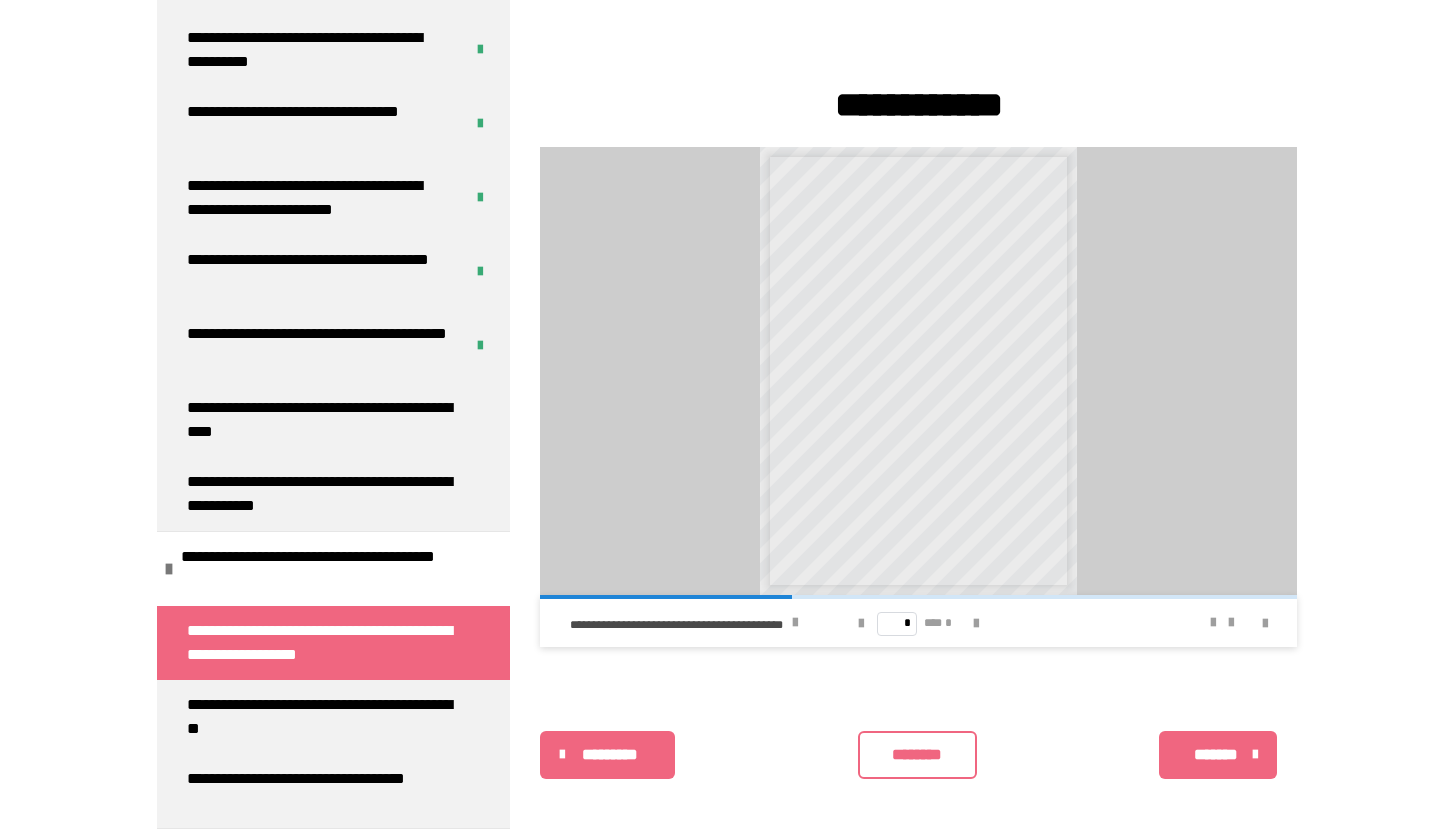 scroll, scrollTop: 974, scrollLeft: 0, axis: vertical 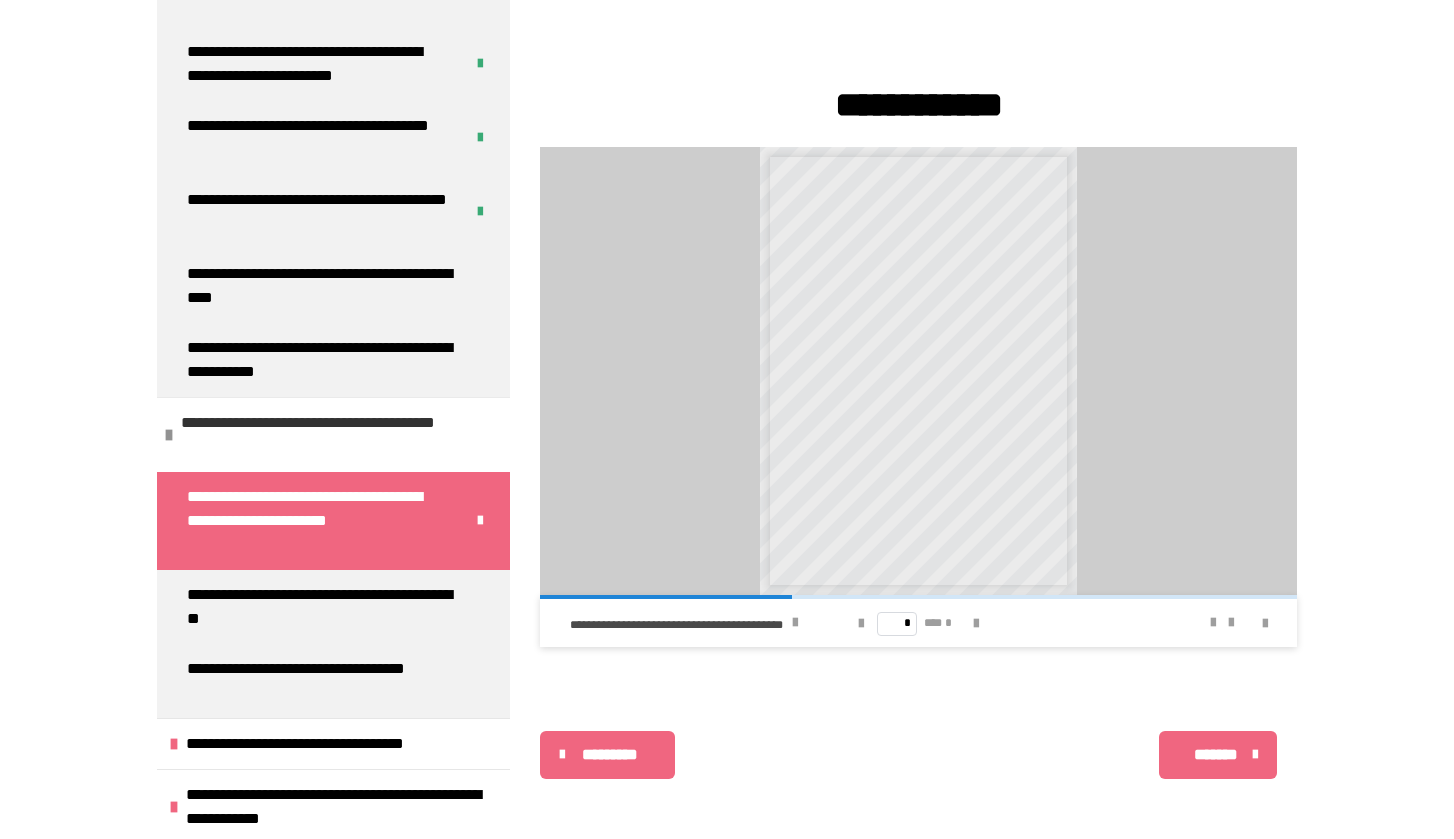 click on "**********" at bounding box center [338, 435] 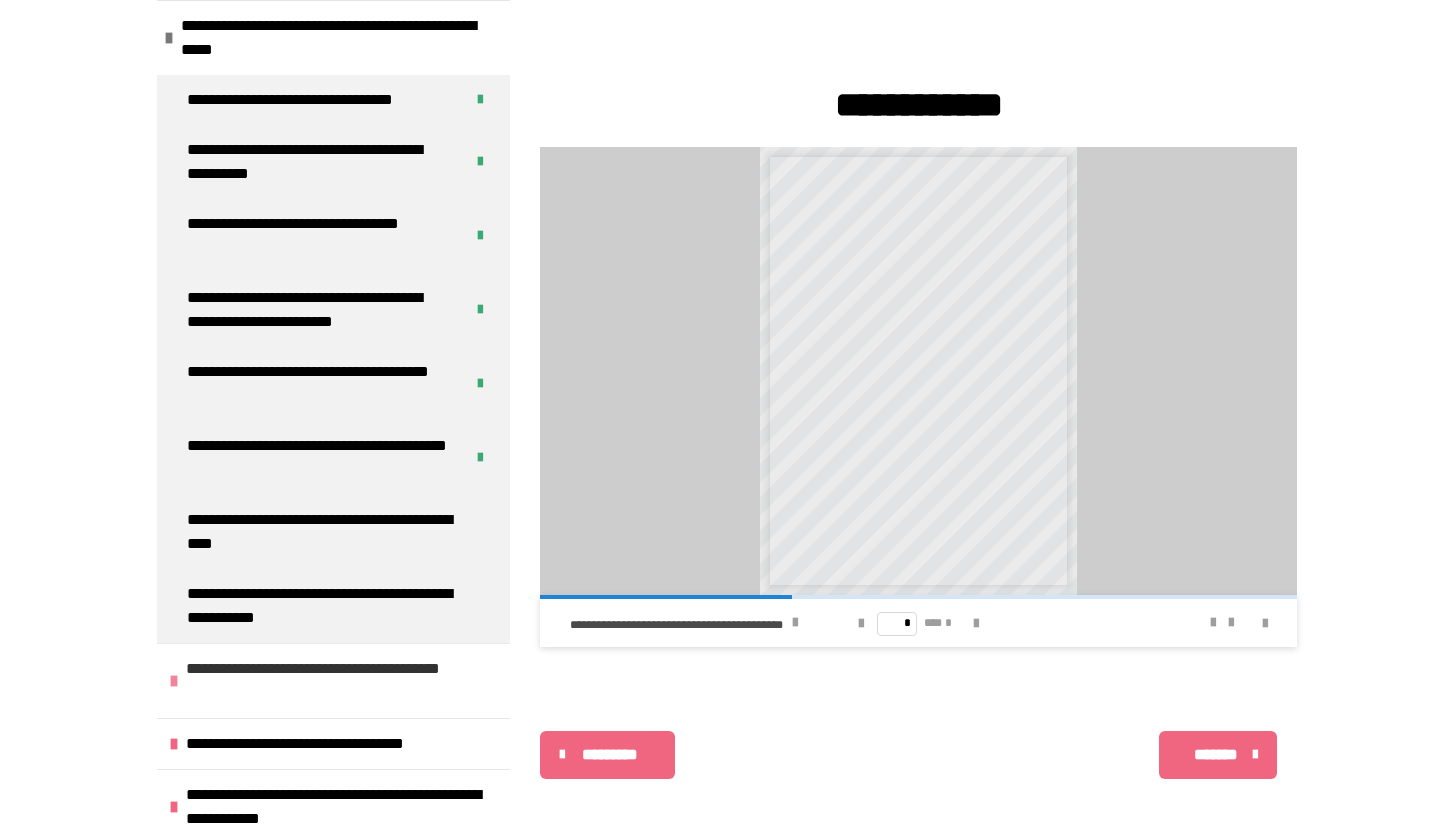 click on "**********" at bounding box center [343, 681] 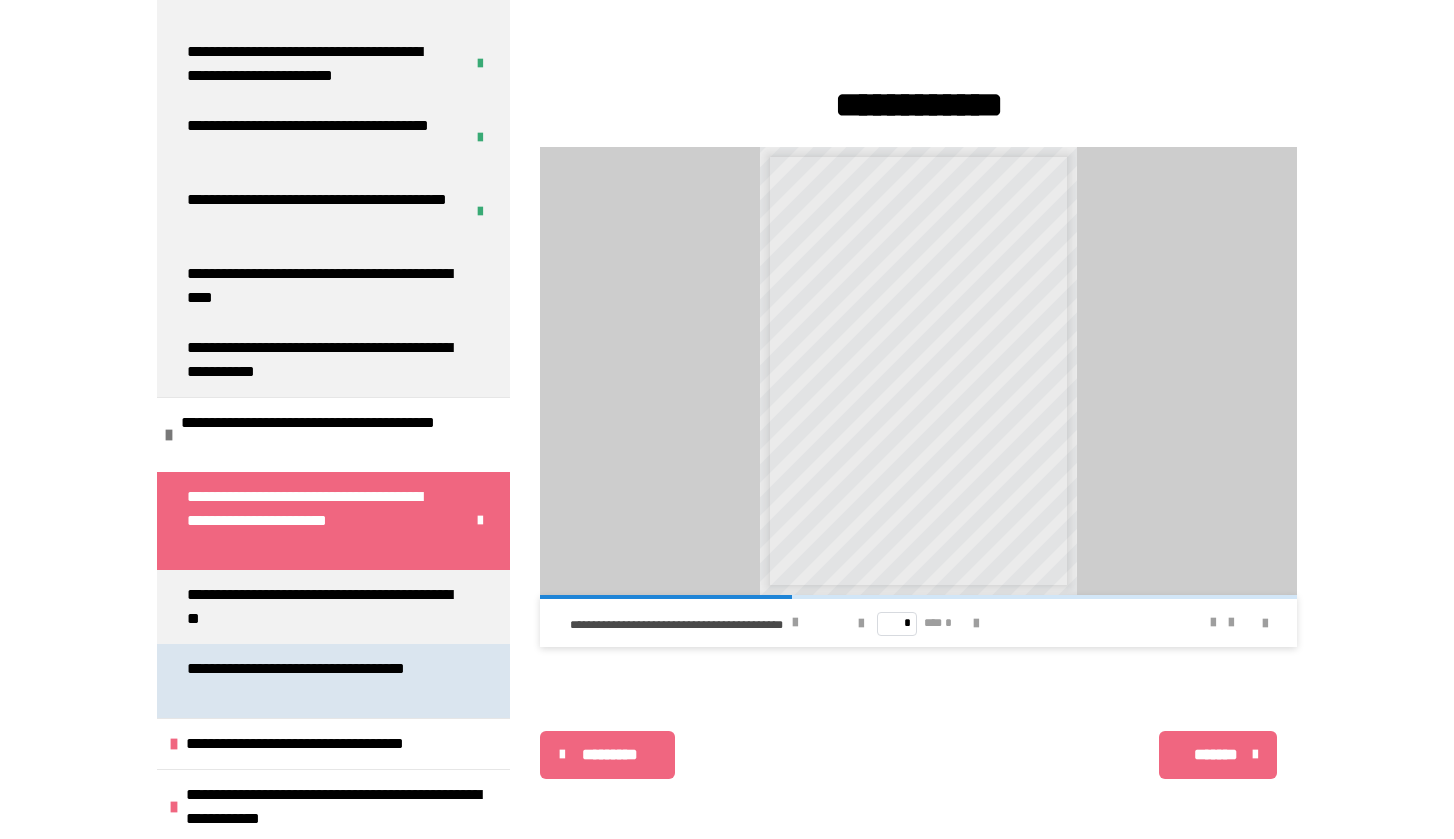 scroll, scrollTop: 826, scrollLeft: 0, axis: vertical 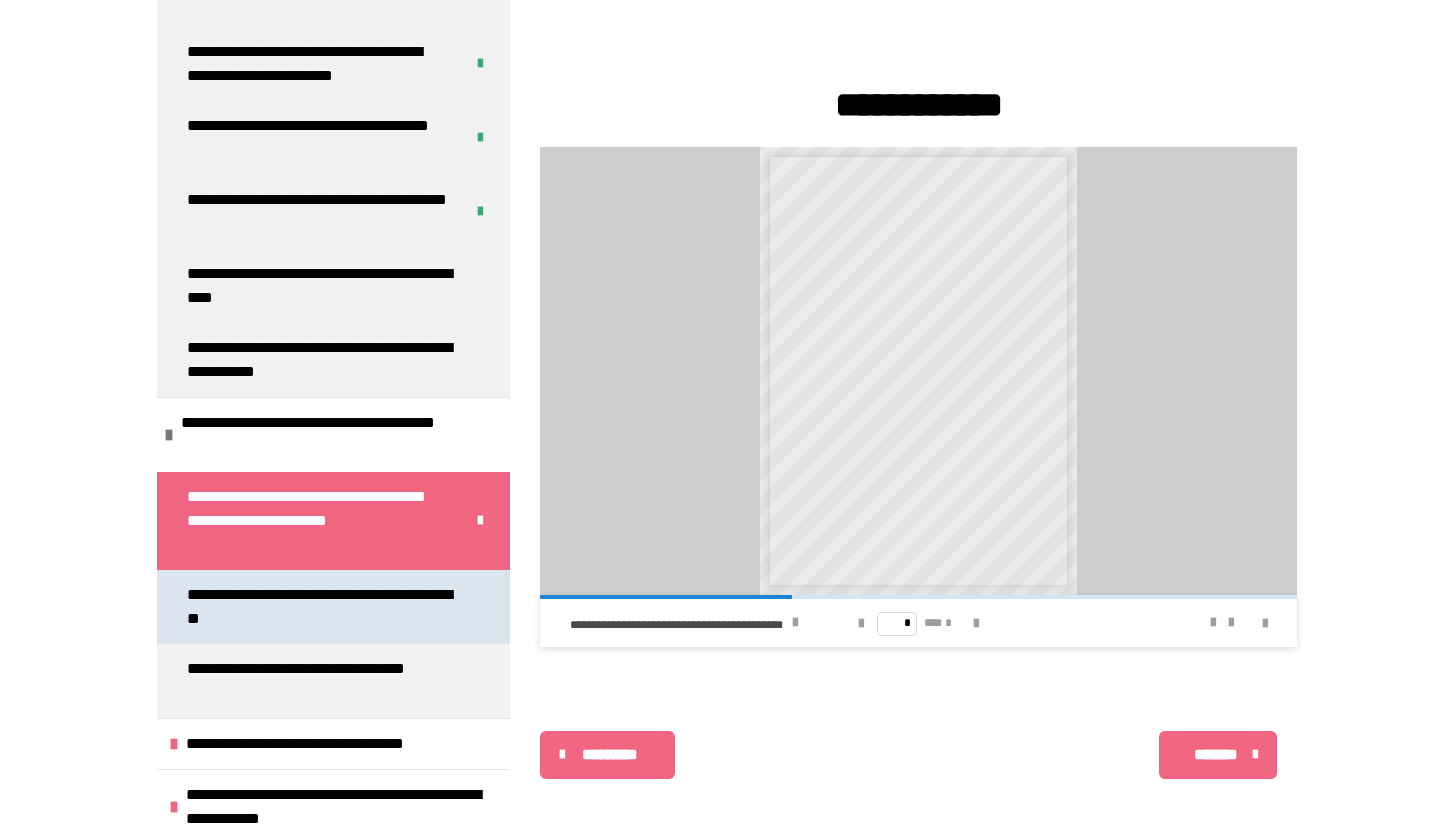 click on "**********" at bounding box center [325, 607] 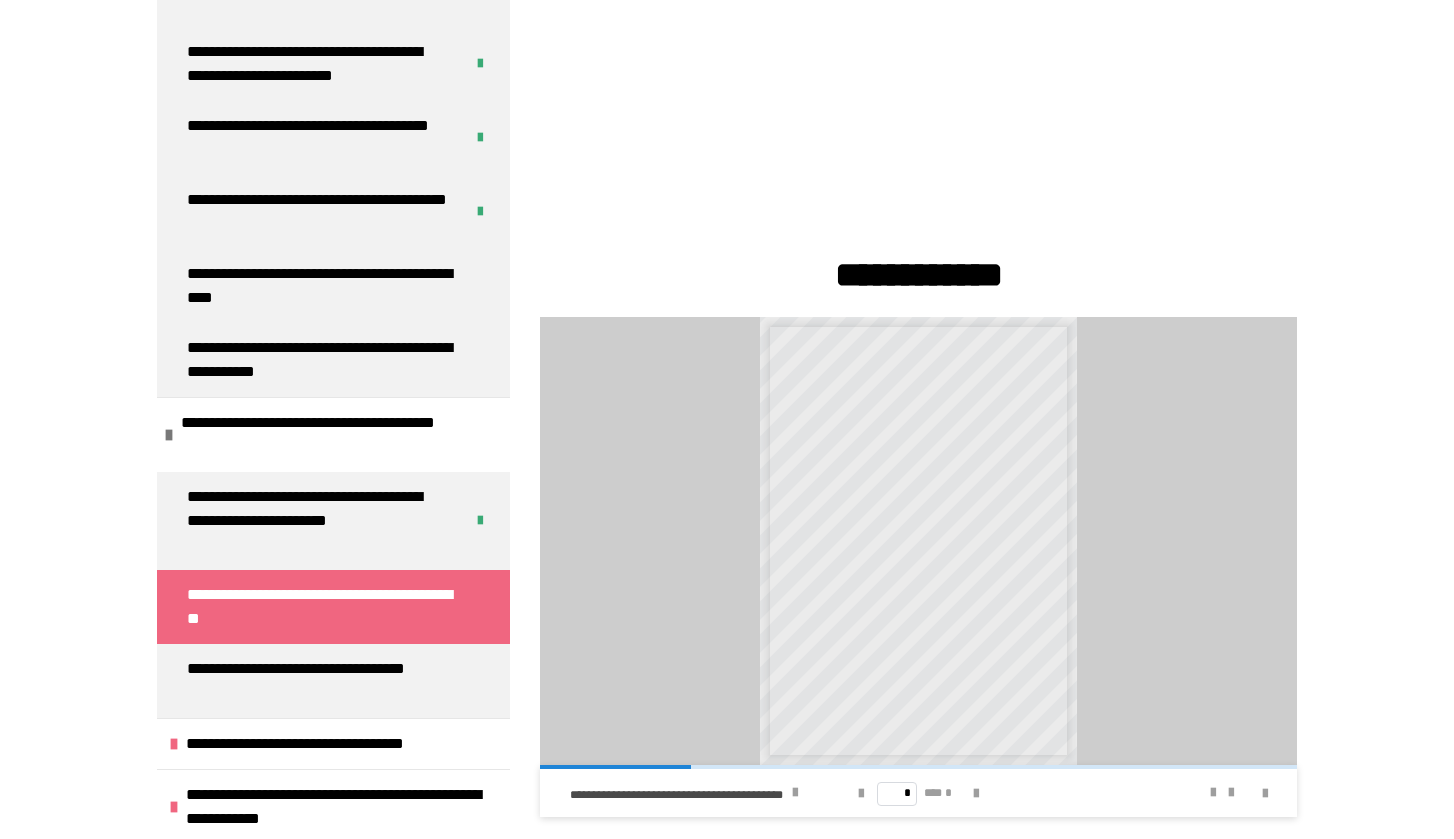 scroll, scrollTop: 730, scrollLeft: 0, axis: vertical 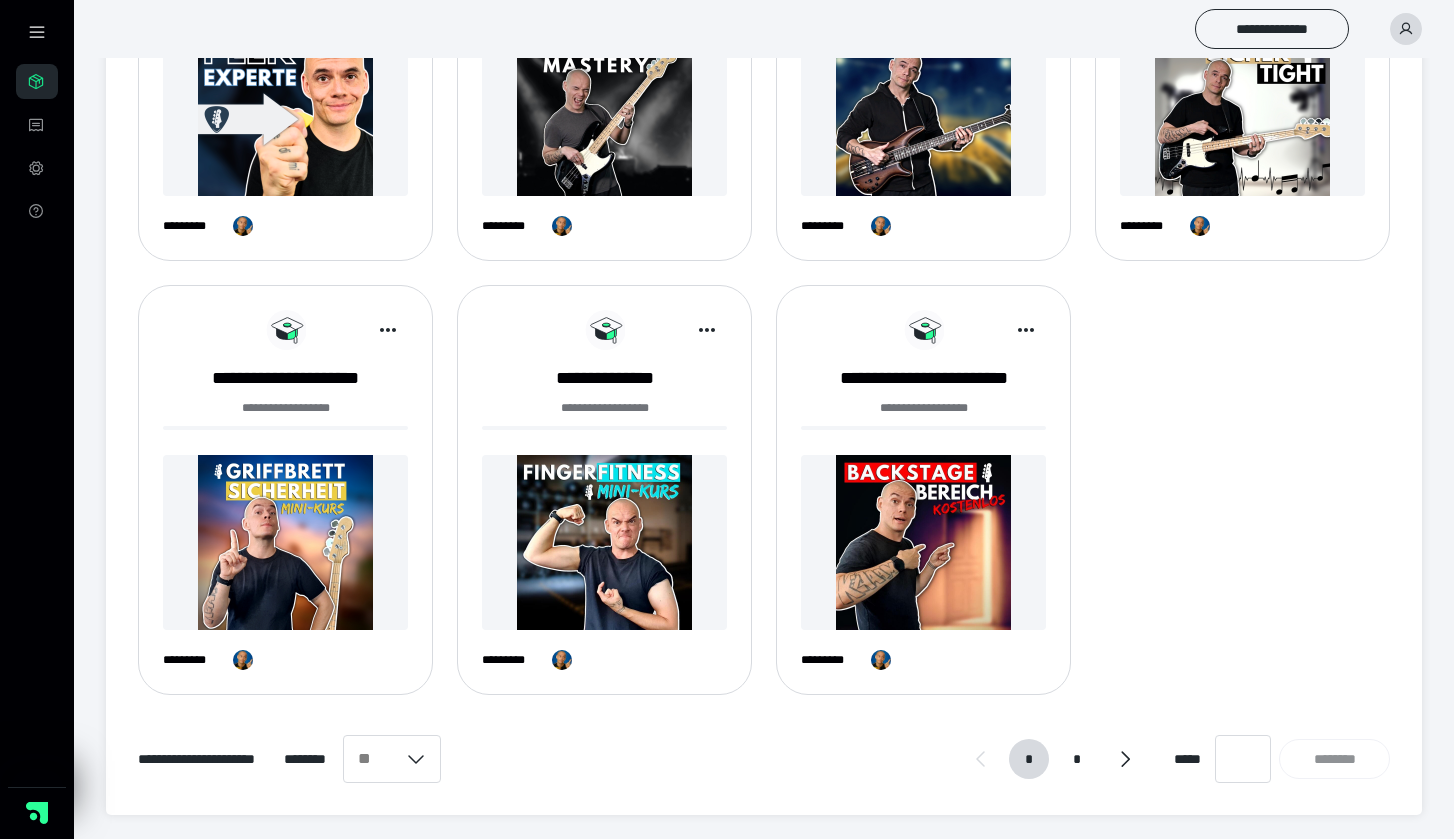 click at bounding box center (285, 542) 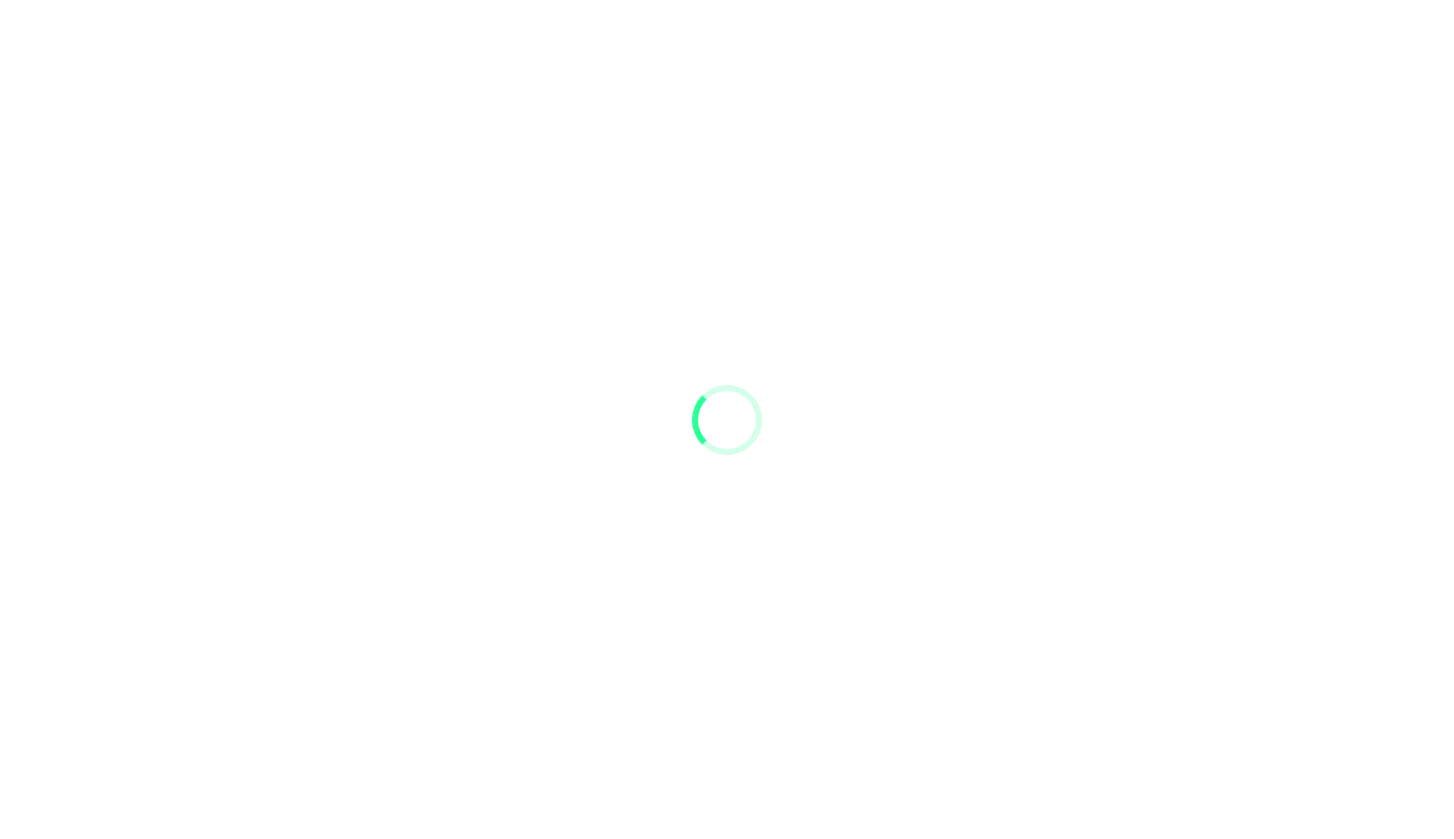 scroll, scrollTop: 0, scrollLeft: 0, axis: both 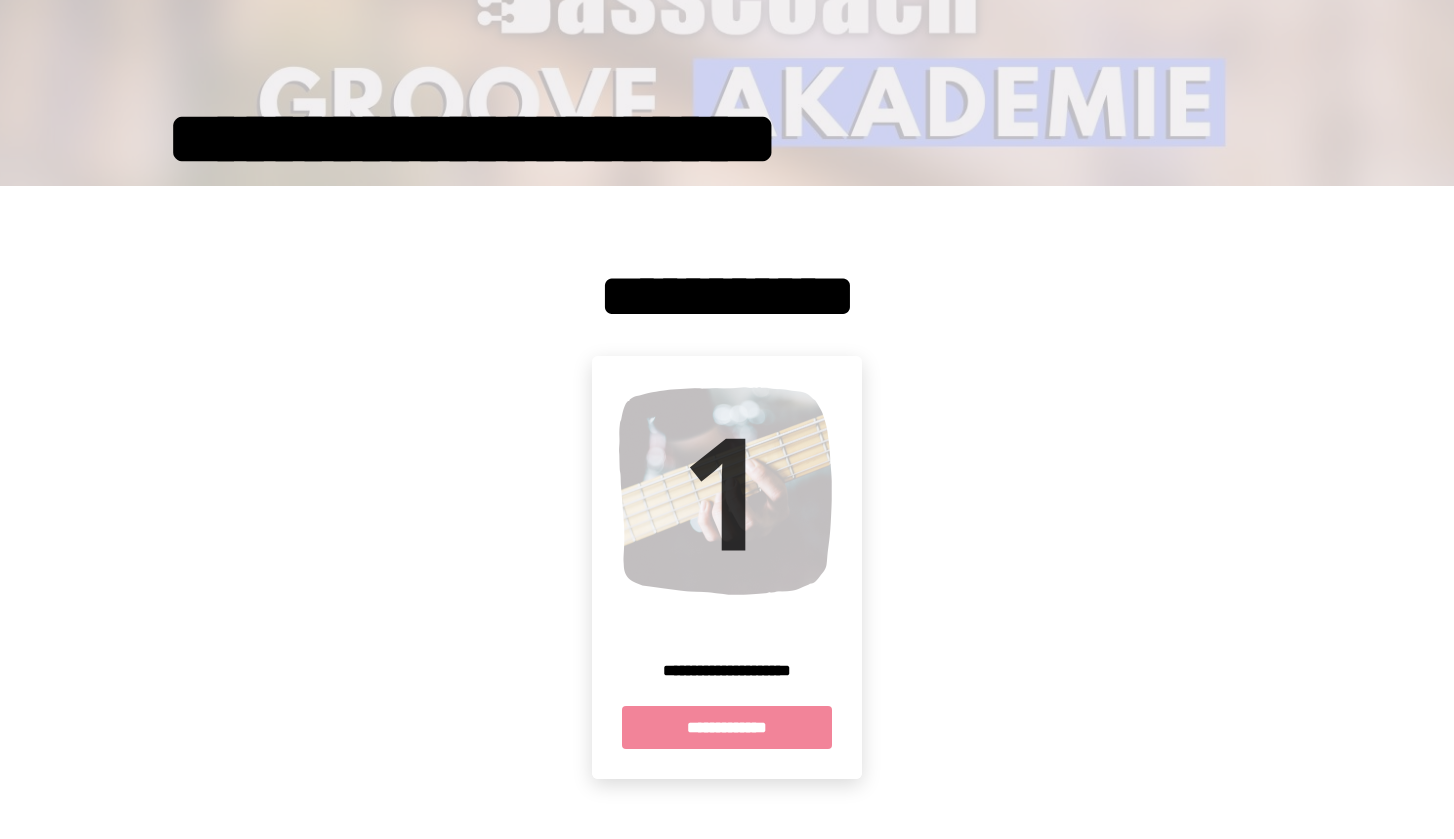 click on "**********" at bounding box center (727, 727) 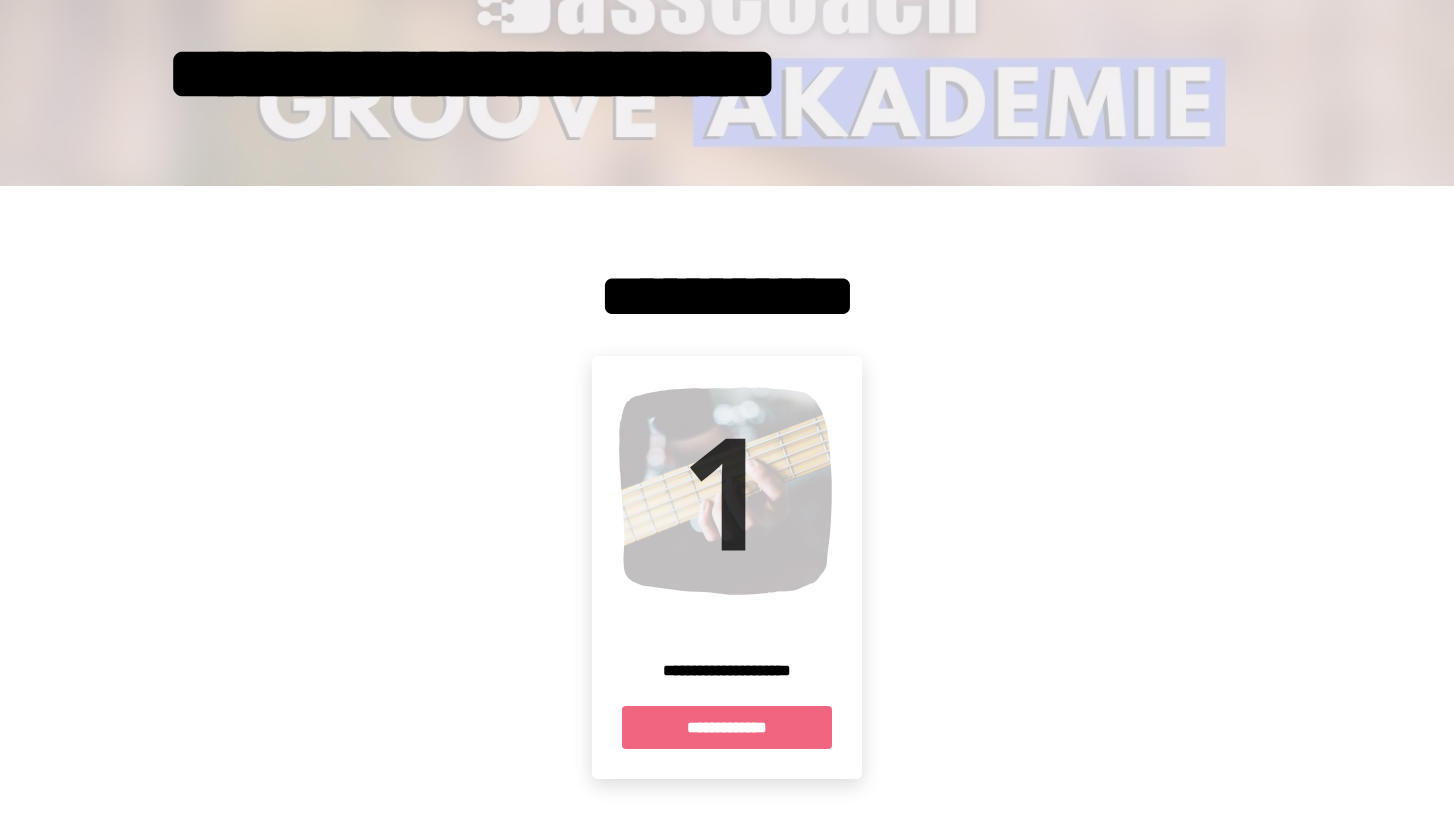 scroll, scrollTop: 0, scrollLeft: 0, axis: both 